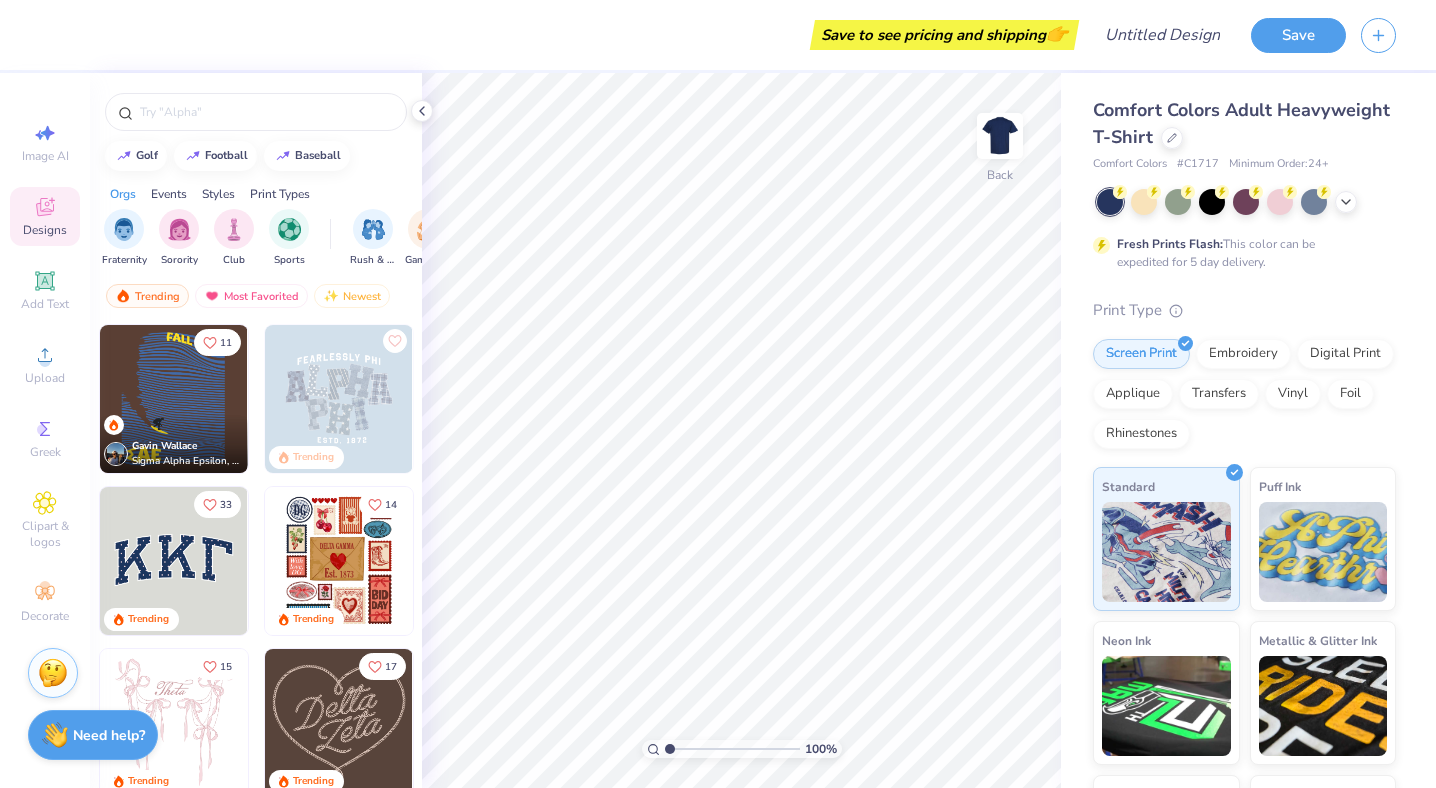 scroll, scrollTop: 0, scrollLeft: 0, axis: both 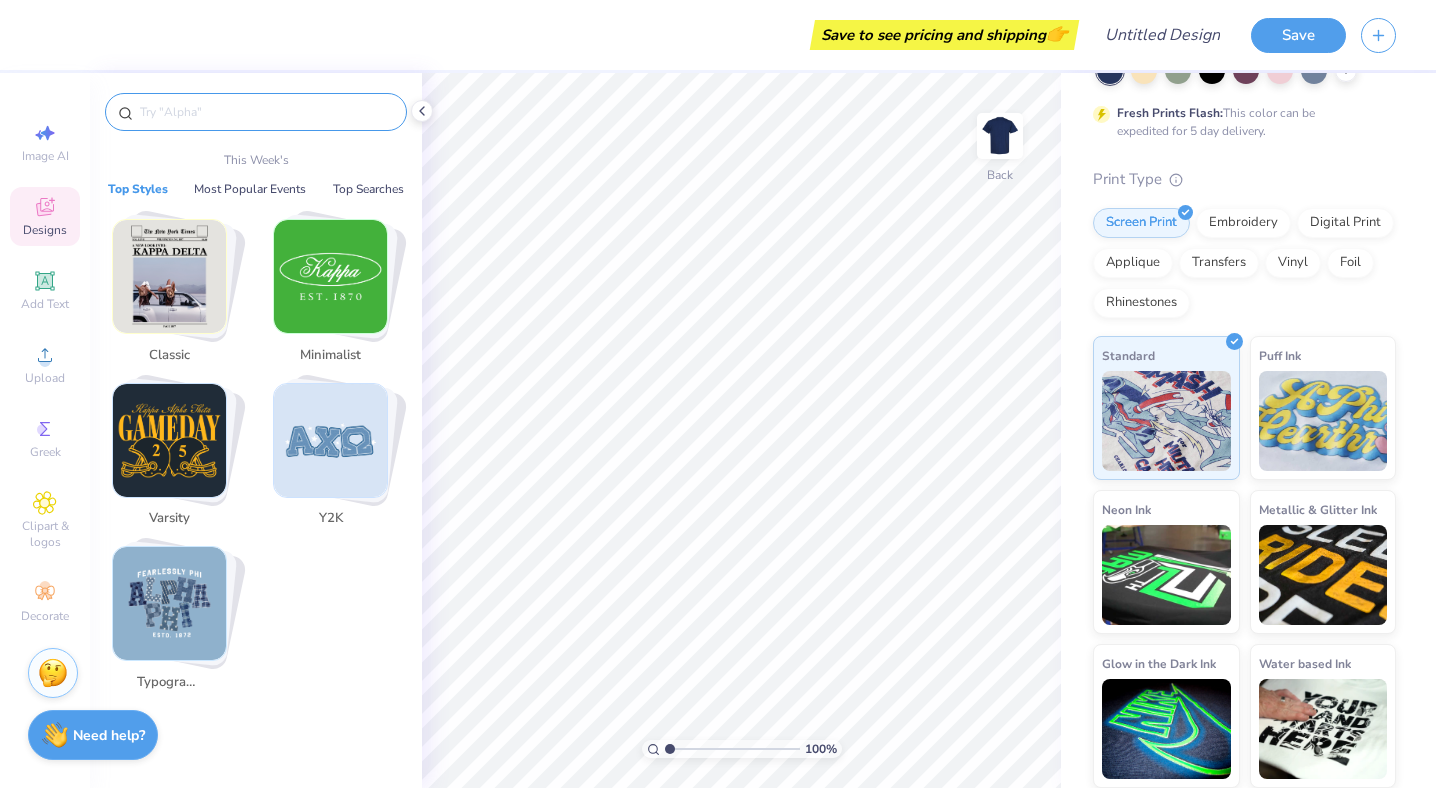 click at bounding box center [266, 112] 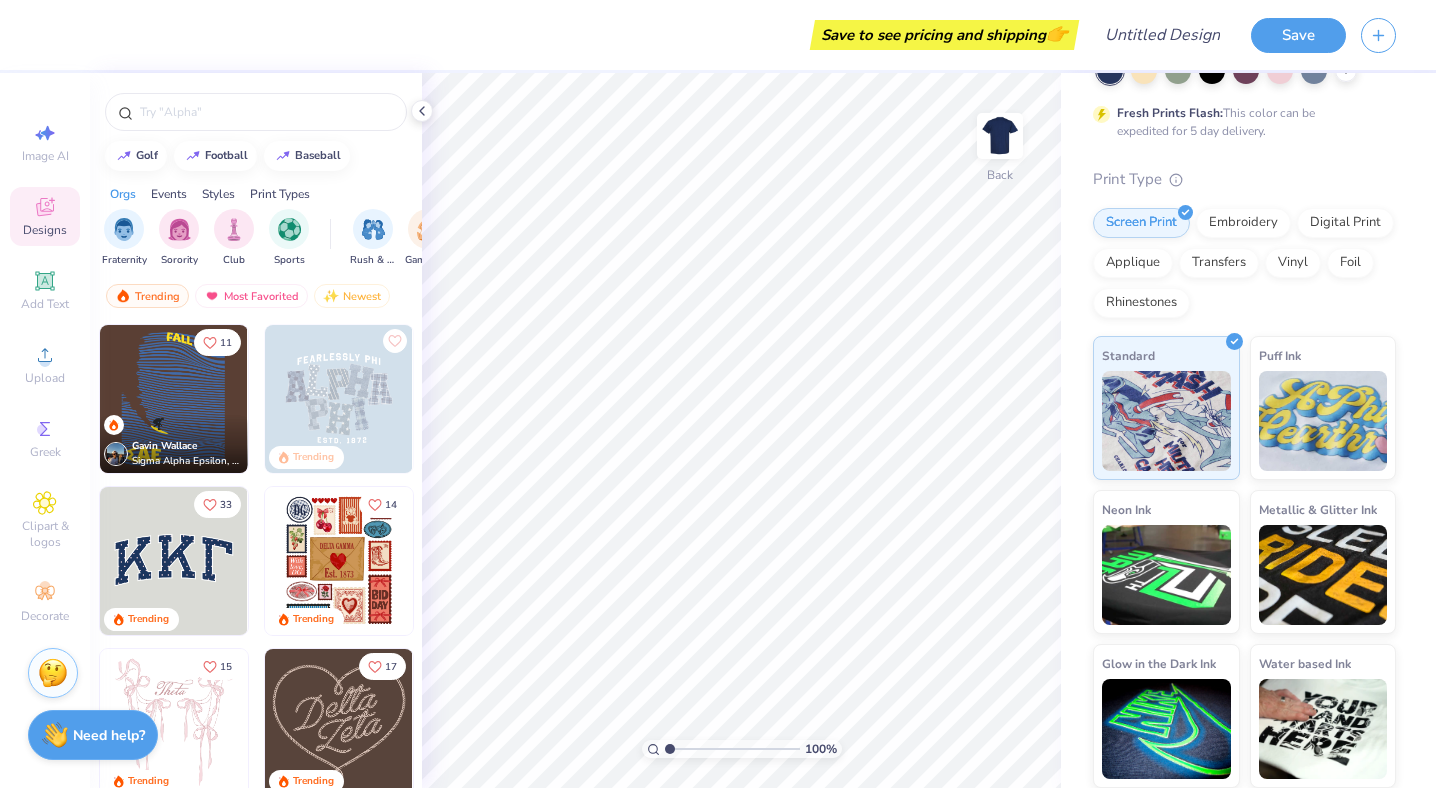 click on "Comfort Colors Adult Heavyweight T-Shirt Comfort Colors # C1717 Minimum Order:  24 +   Fresh Prints Flash:  This color can be expedited for 5 day delivery. Print Type Screen Print Embroidery Digital Print Applique Transfers Vinyl Foil Rhinestones Standard Puff Ink Neon Ink Metallic & Glitter Ink Glow in the Dark Ink Water based Ink" at bounding box center [1244, 377] 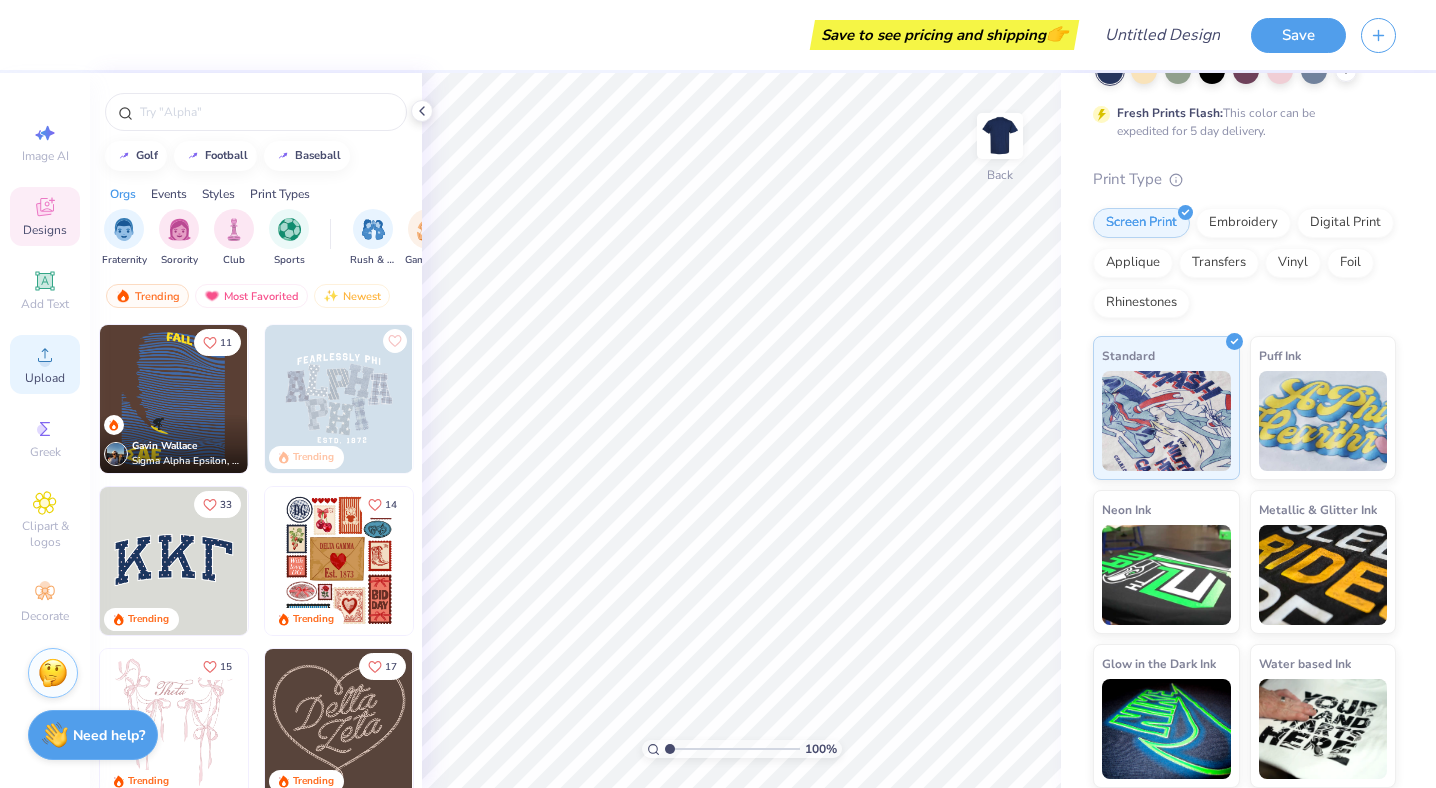 click 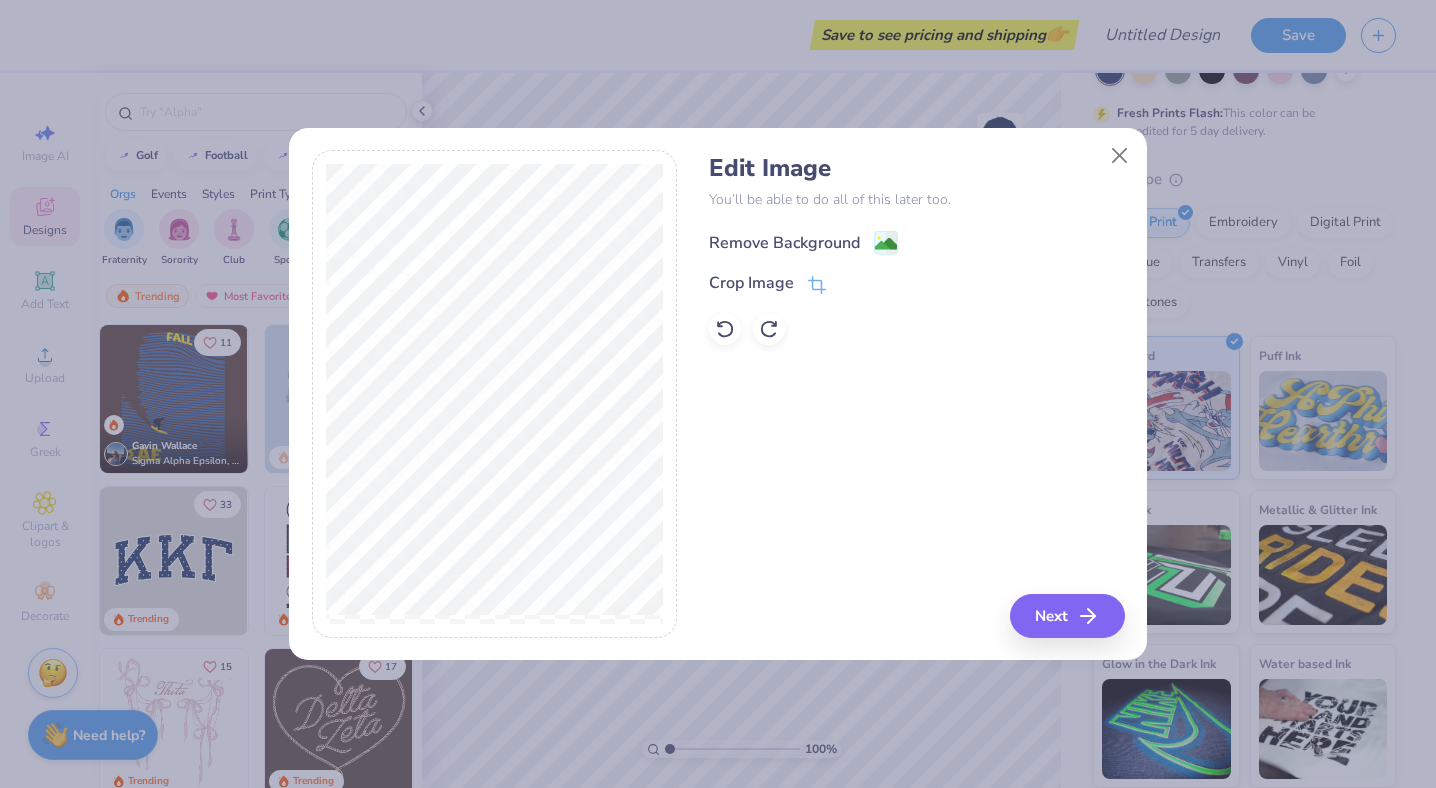 click on "Remove Background" at bounding box center [784, 243] 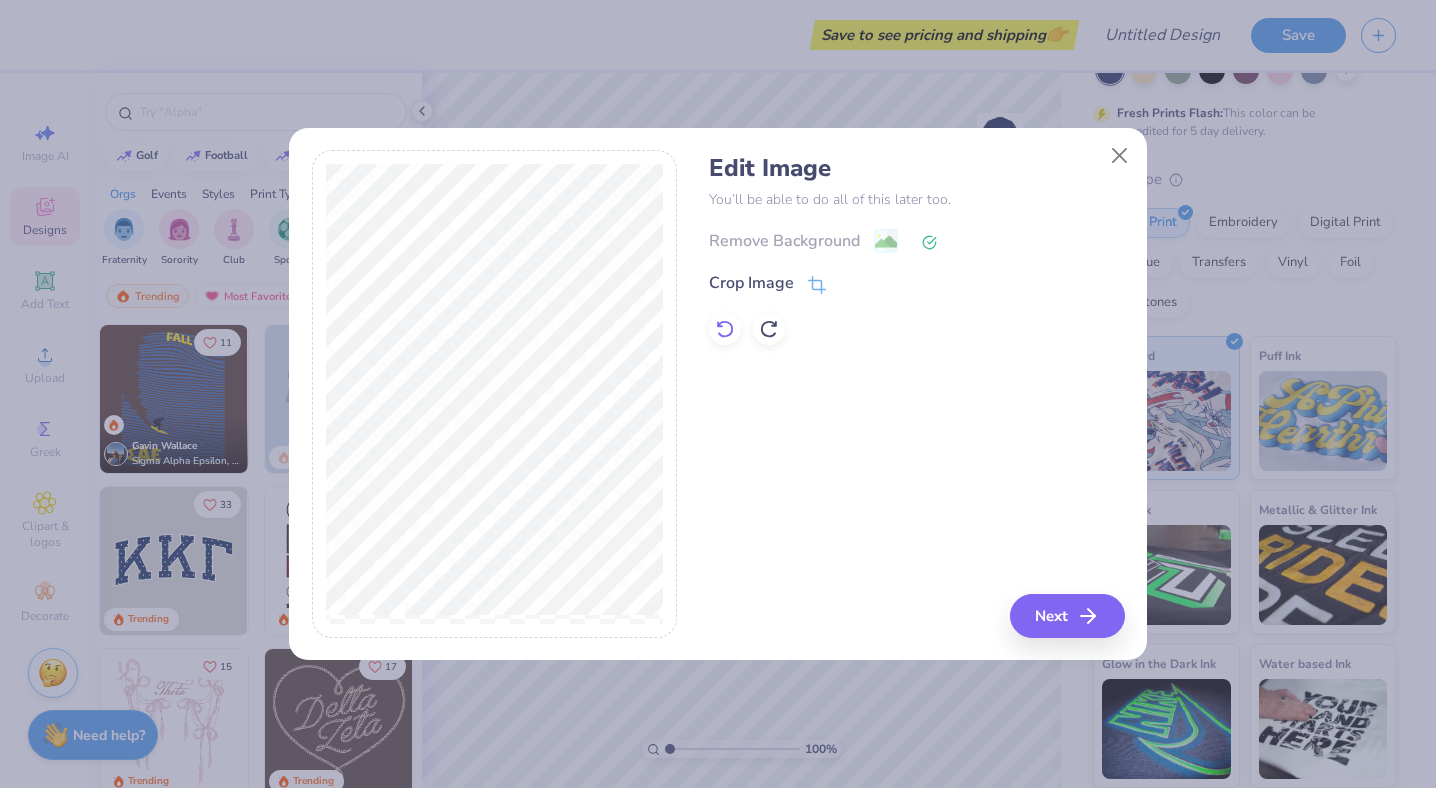click 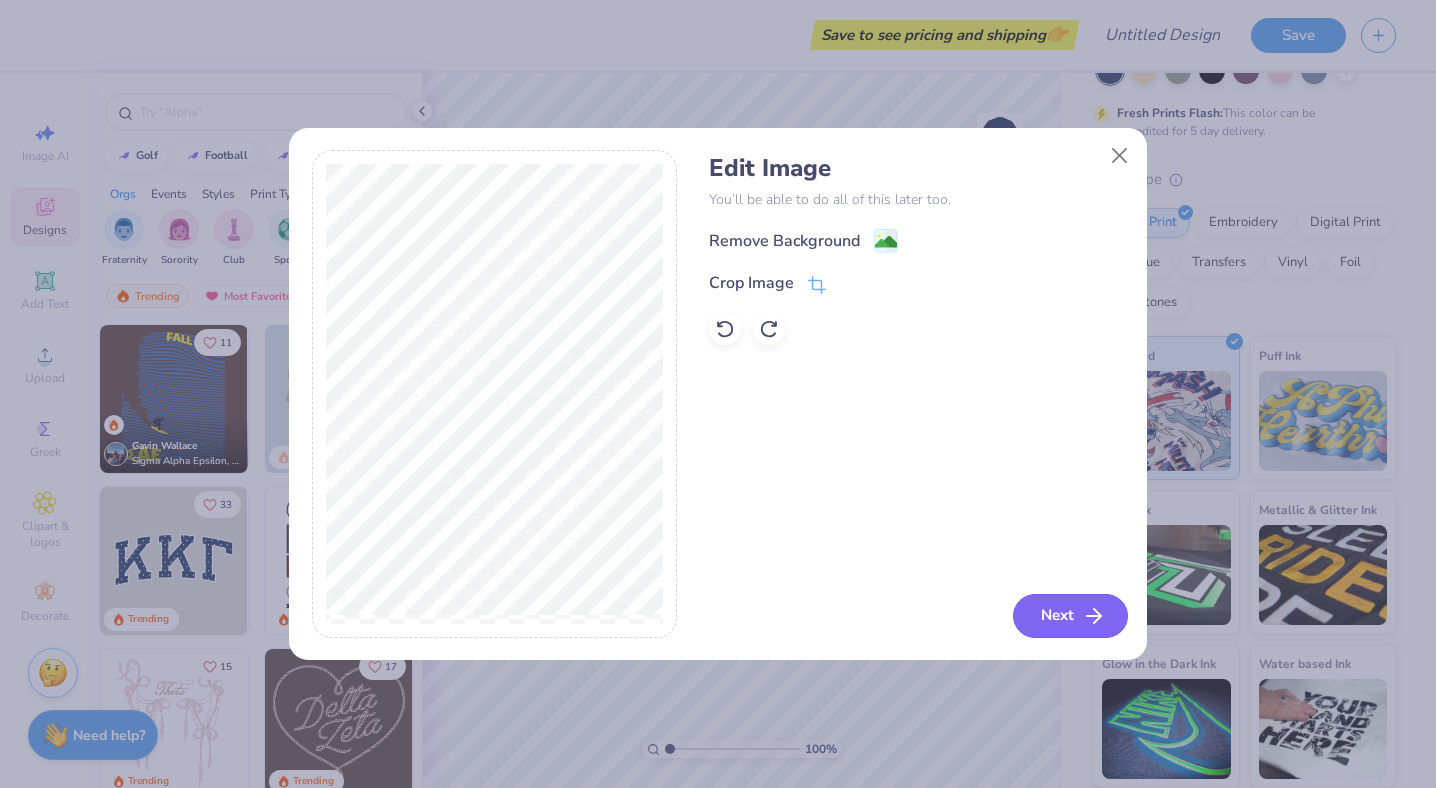 click on "Next" at bounding box center (1070, 616) 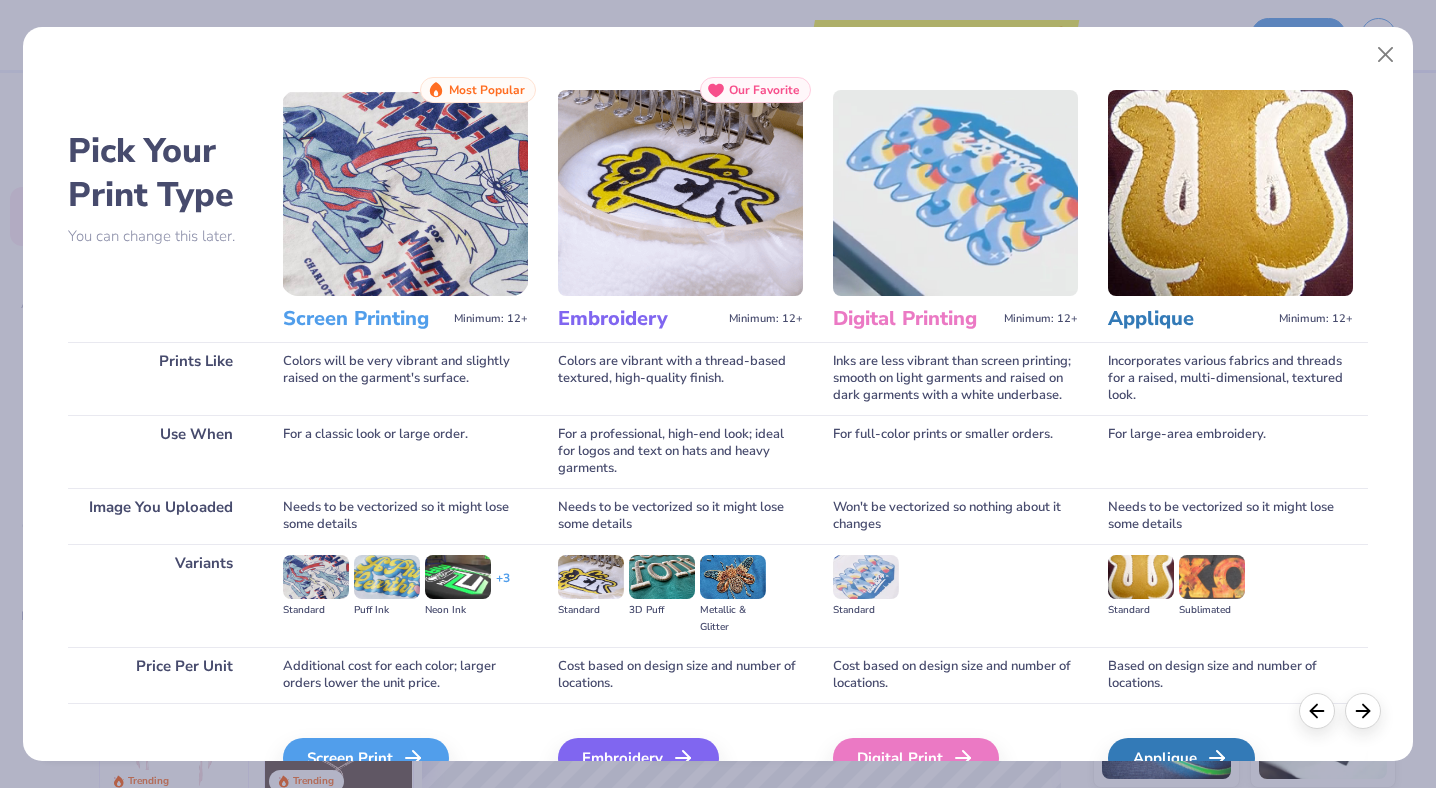 scroll, scrollTop: 109, scrollLeft: 0, axis: vertical 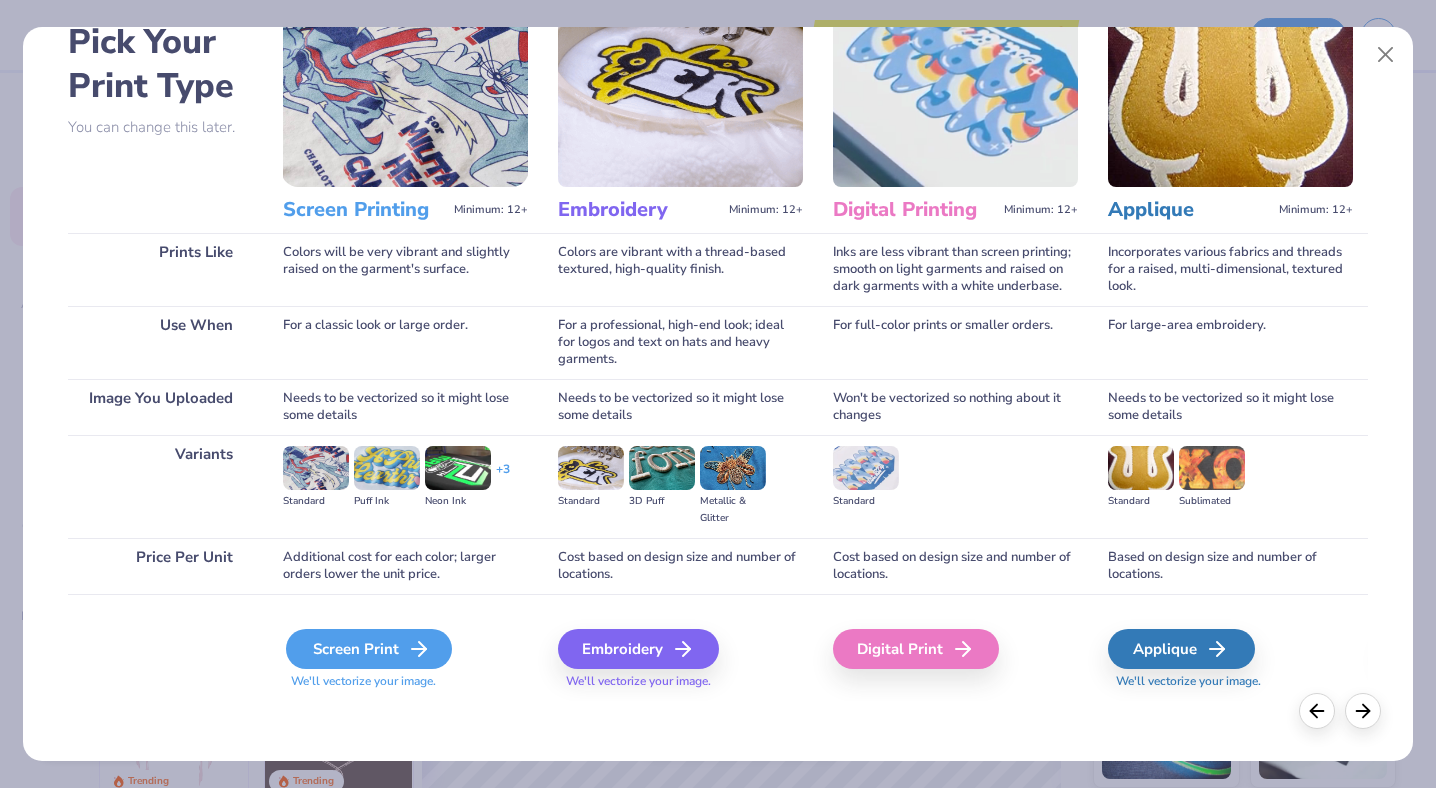 click on "Screen Print" at bounding box center (369, 649) 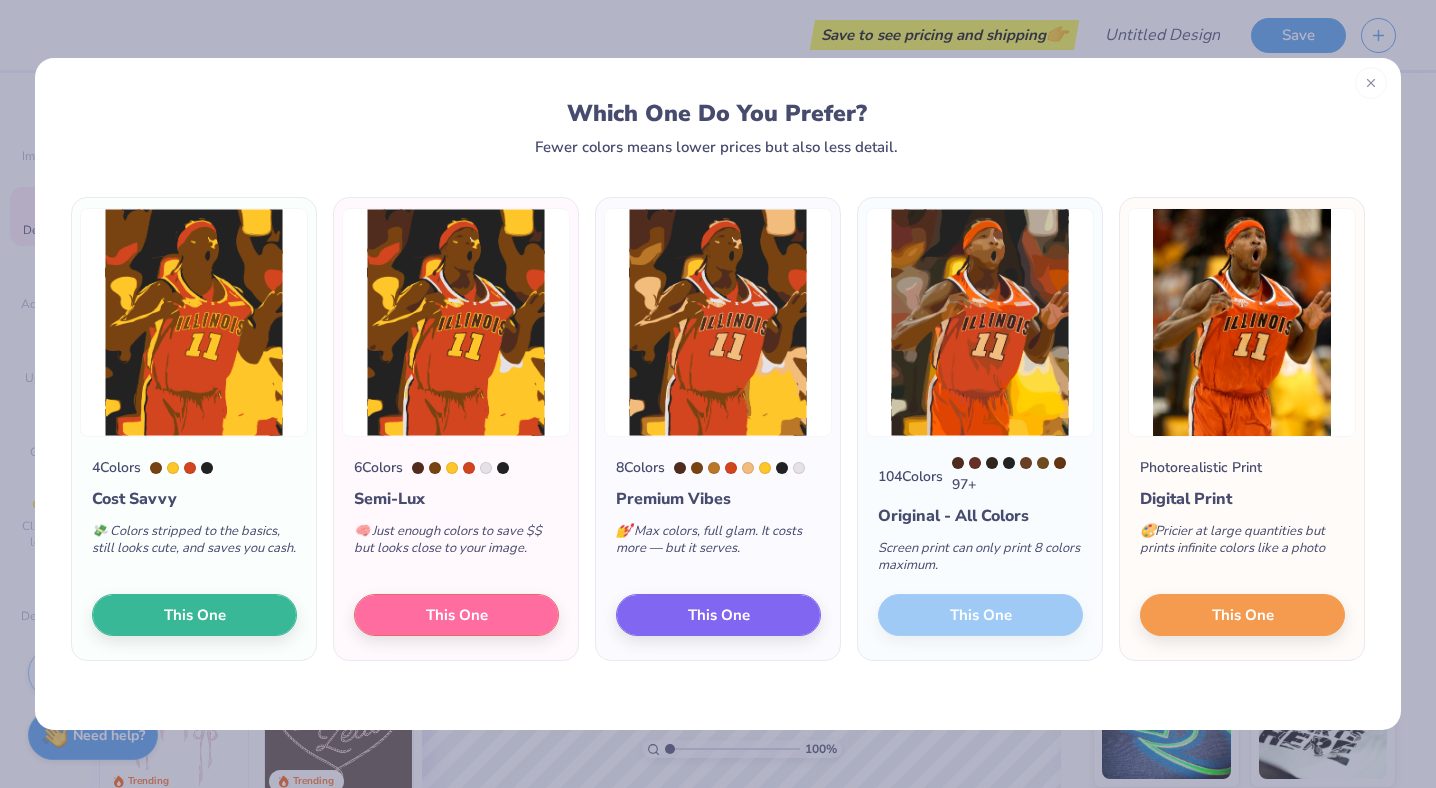 click 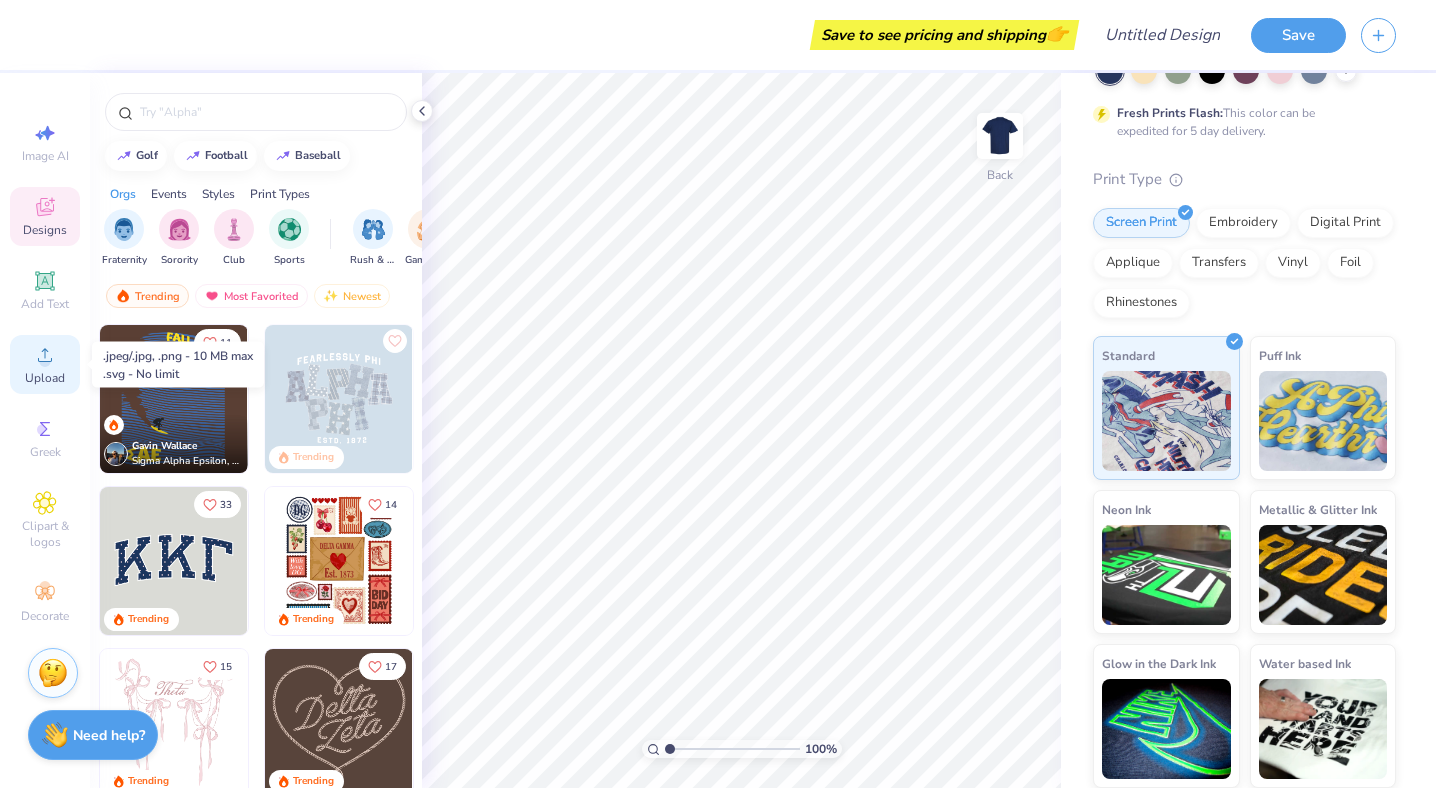 click on "Upload" at bounding box center [45, 364] 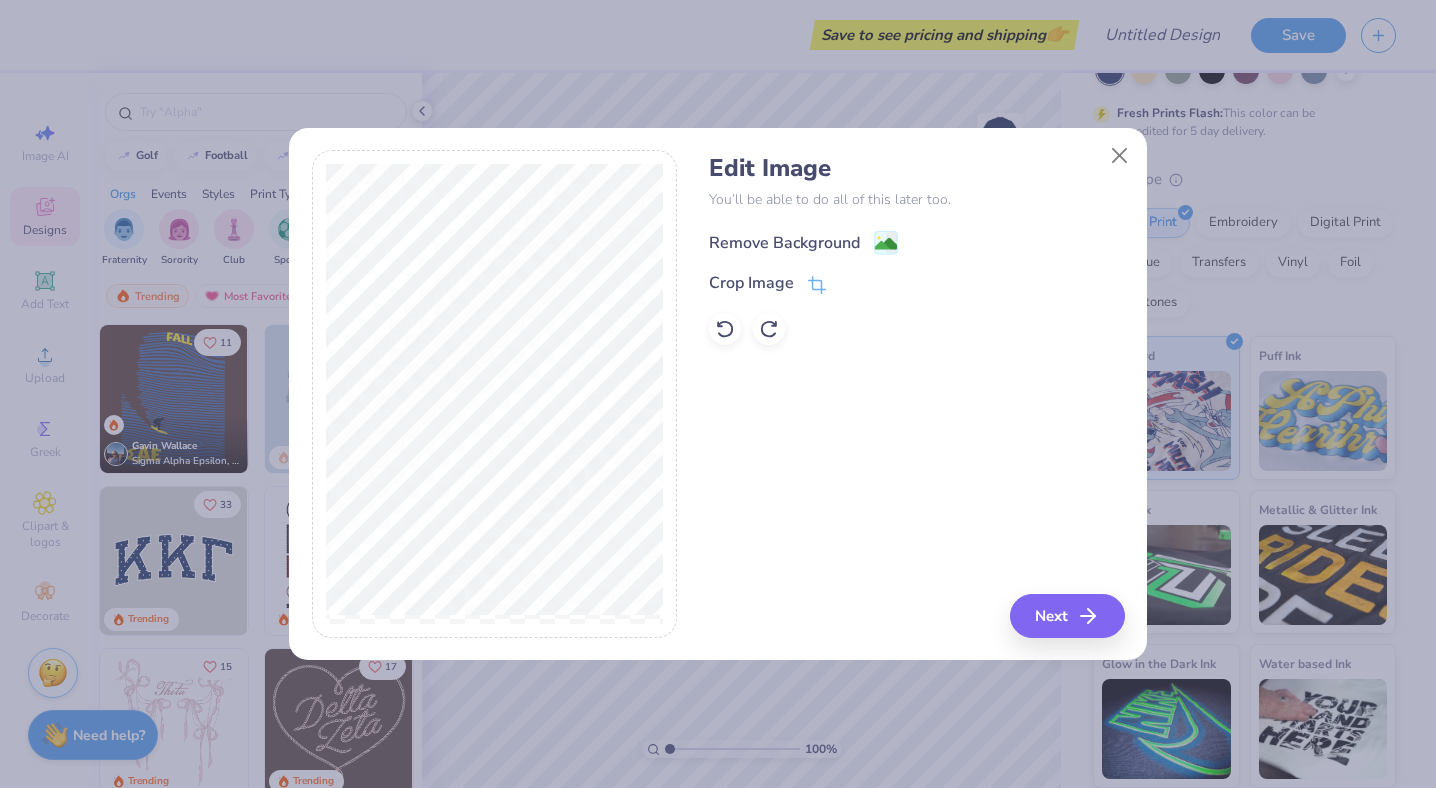click on "Remove Background" at bounding box center [784, 243] 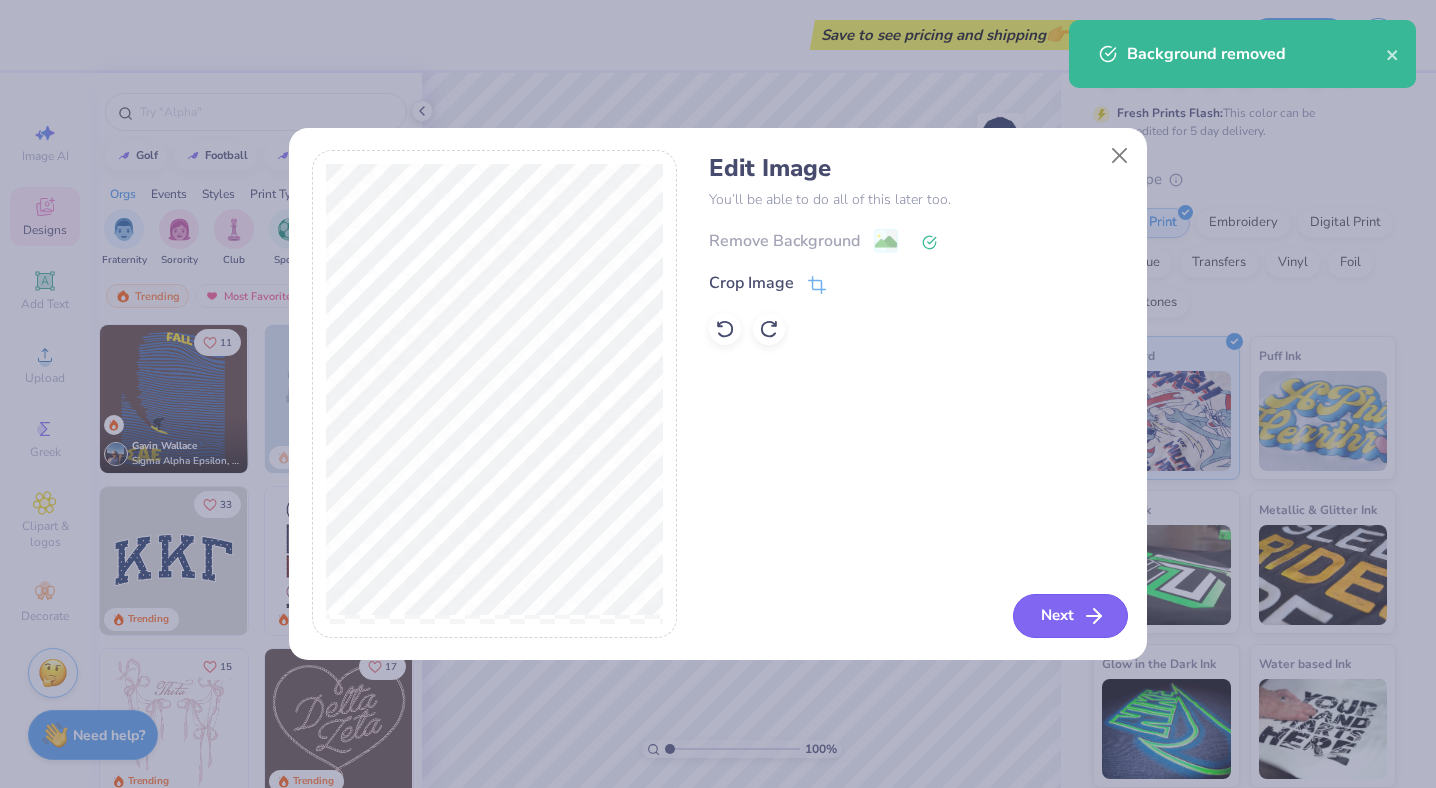click on "Next" at bounding box center (1070, 616) 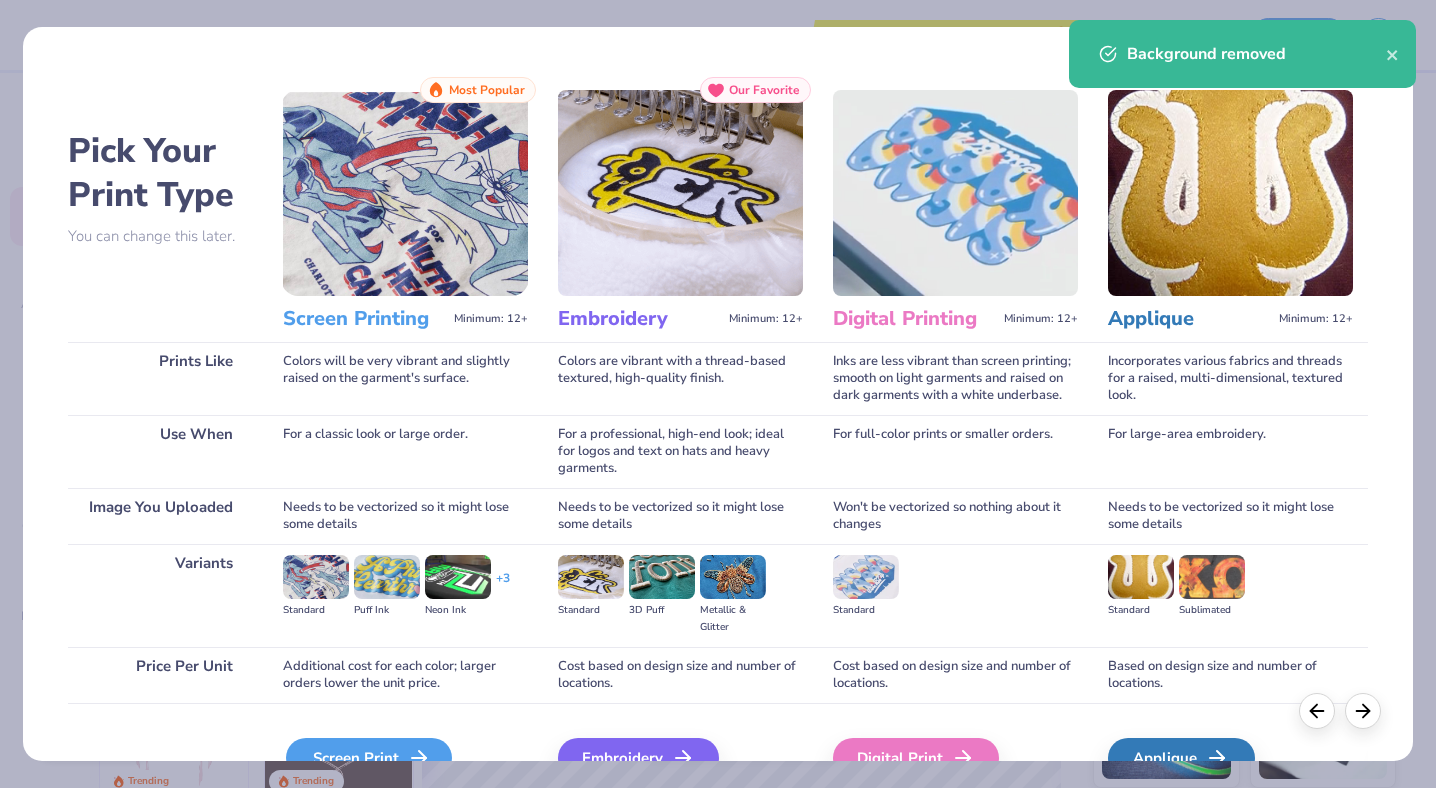 click on "Screen Print" at bounding box center [369, 758] 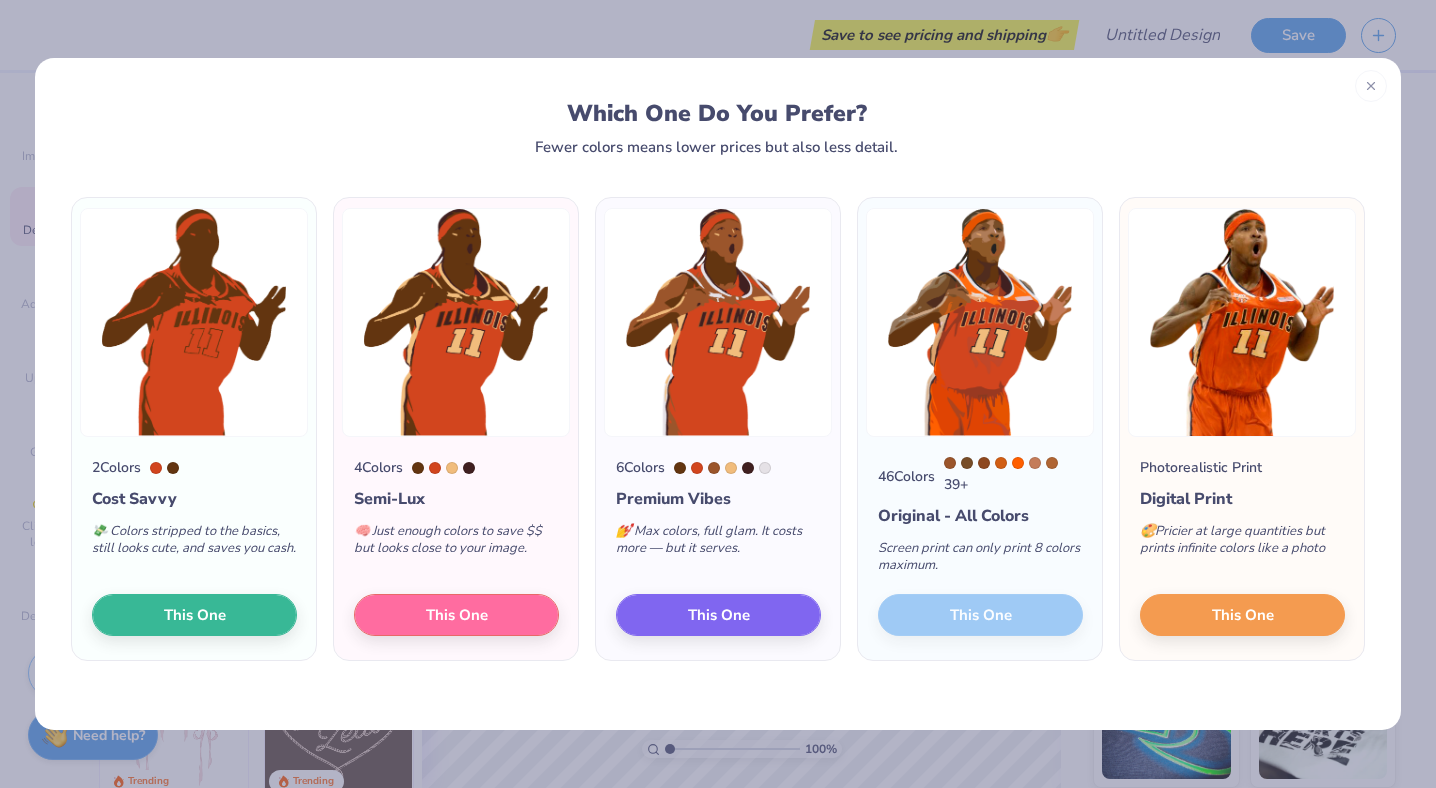 click on "46  Colors 39 + Original - All Colors Screen print can only print 8 colors maximum. This One" at bounding box center (980, 548) 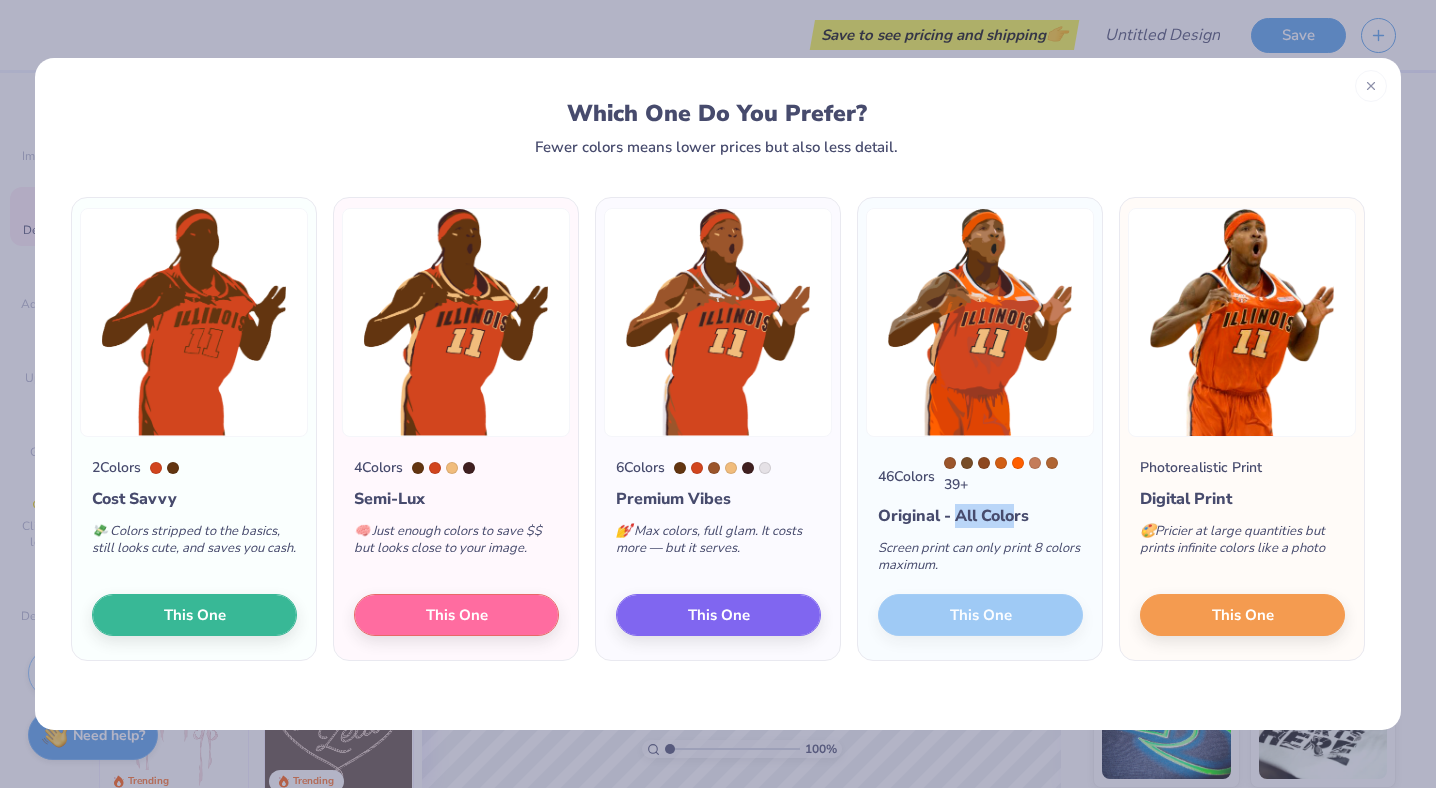 drag, startPoint x: 957, startPoint y: 518, endPoint x: 1015, endPoint y: 519, distance: 58.00862 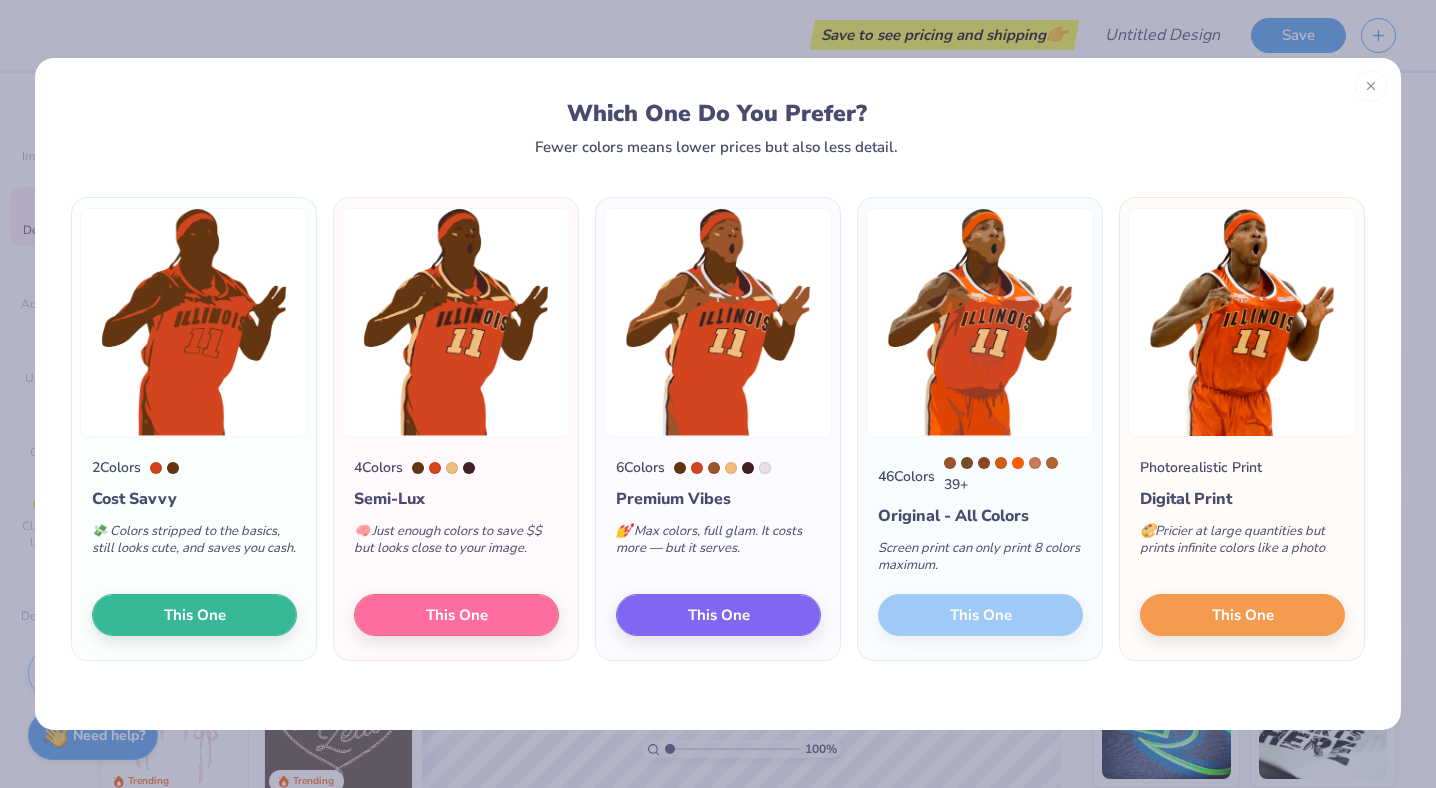 click at bounding box center [950, 463] 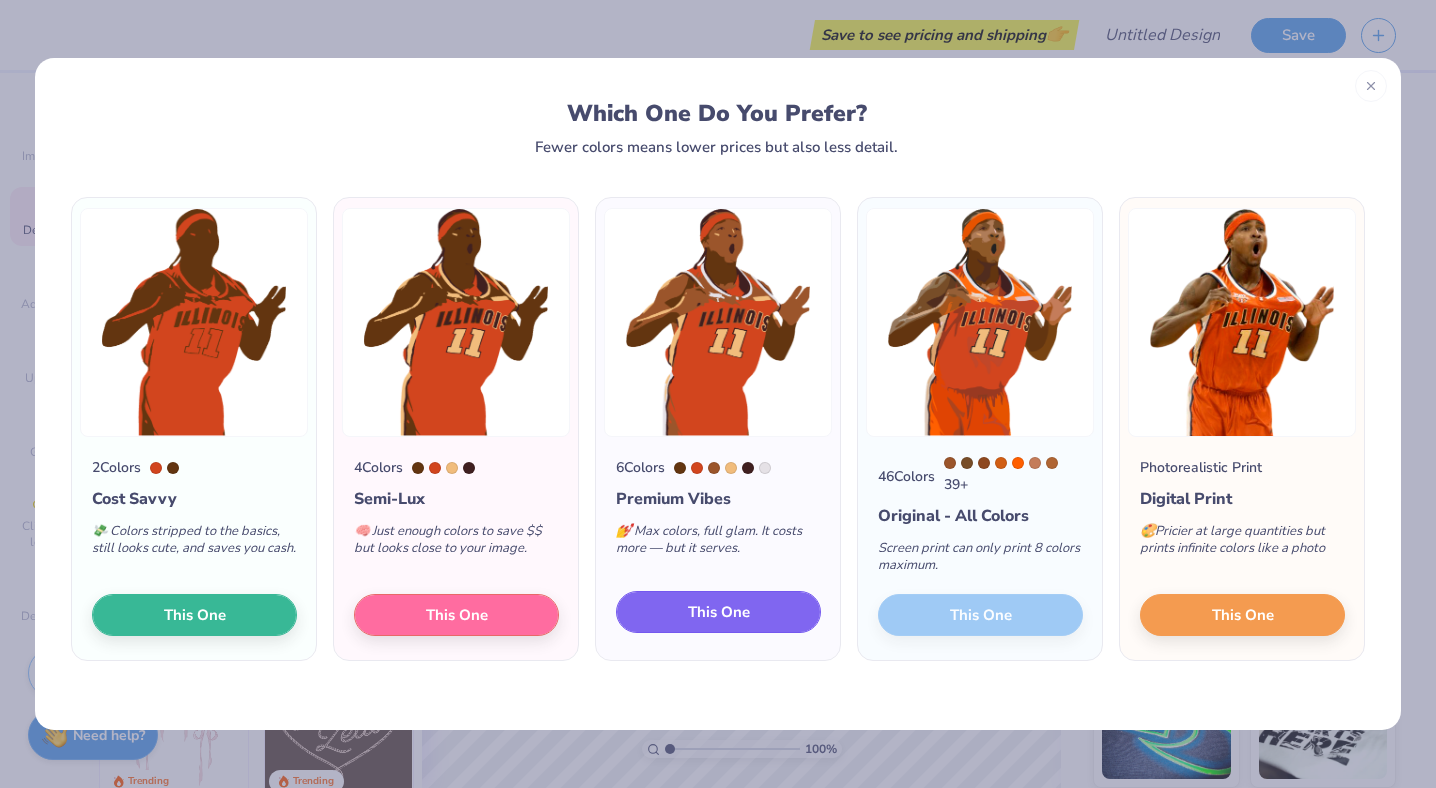 click on "This One" at bounding box center (719, 612) 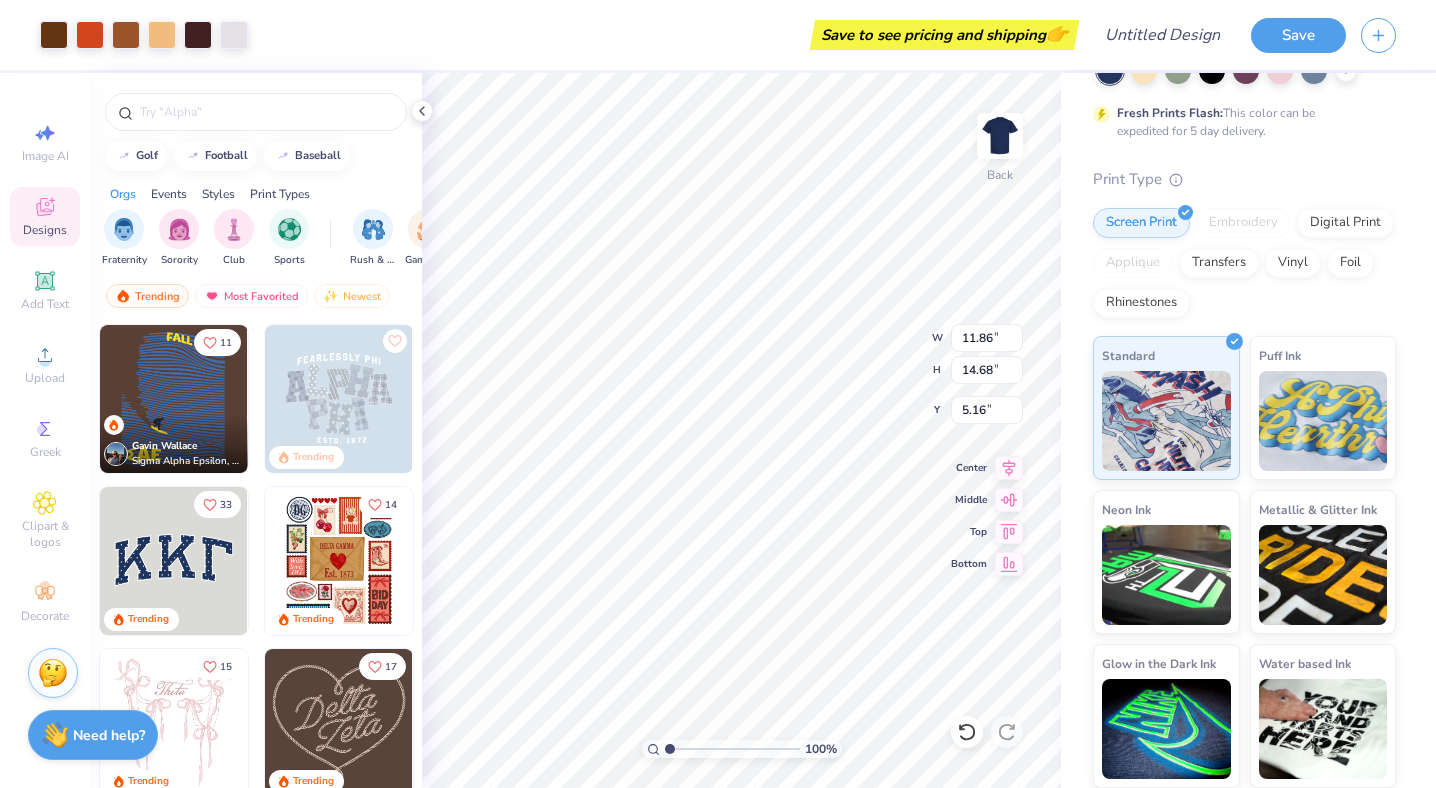 type on "3.00" 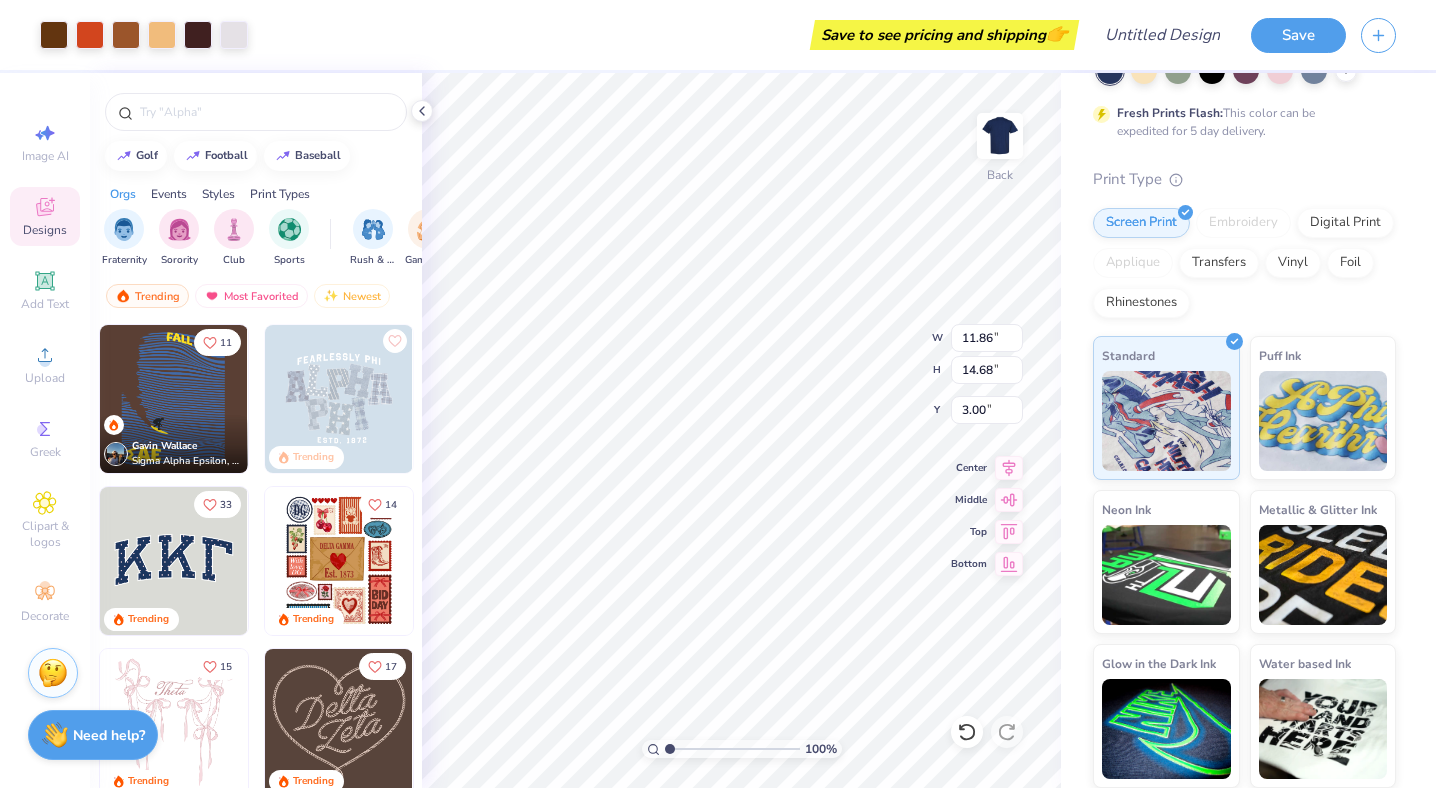 scroll, scrollTop: 0, scrollLeft: 0, axis: both 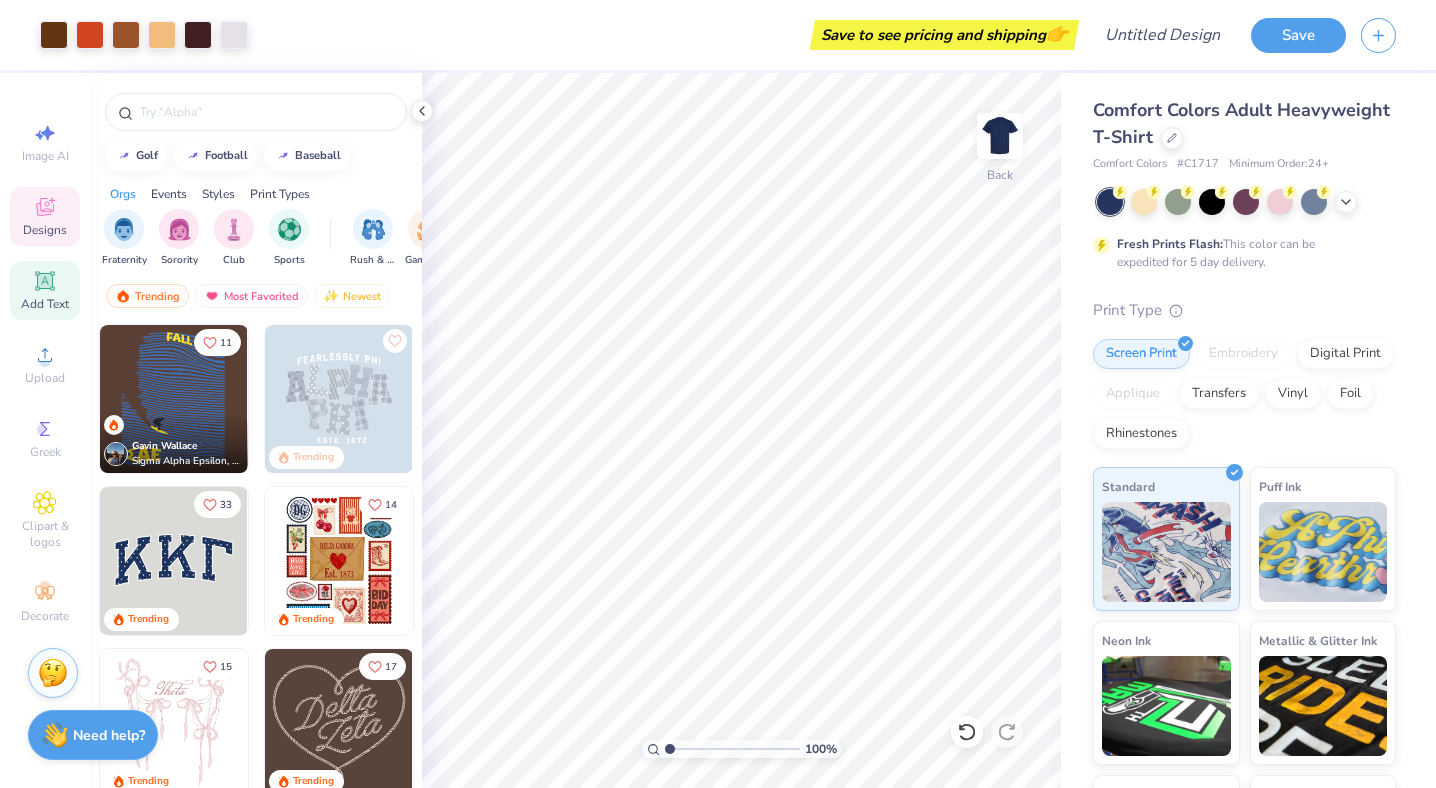 click on "Add Text" at bounding box center (45, 304) 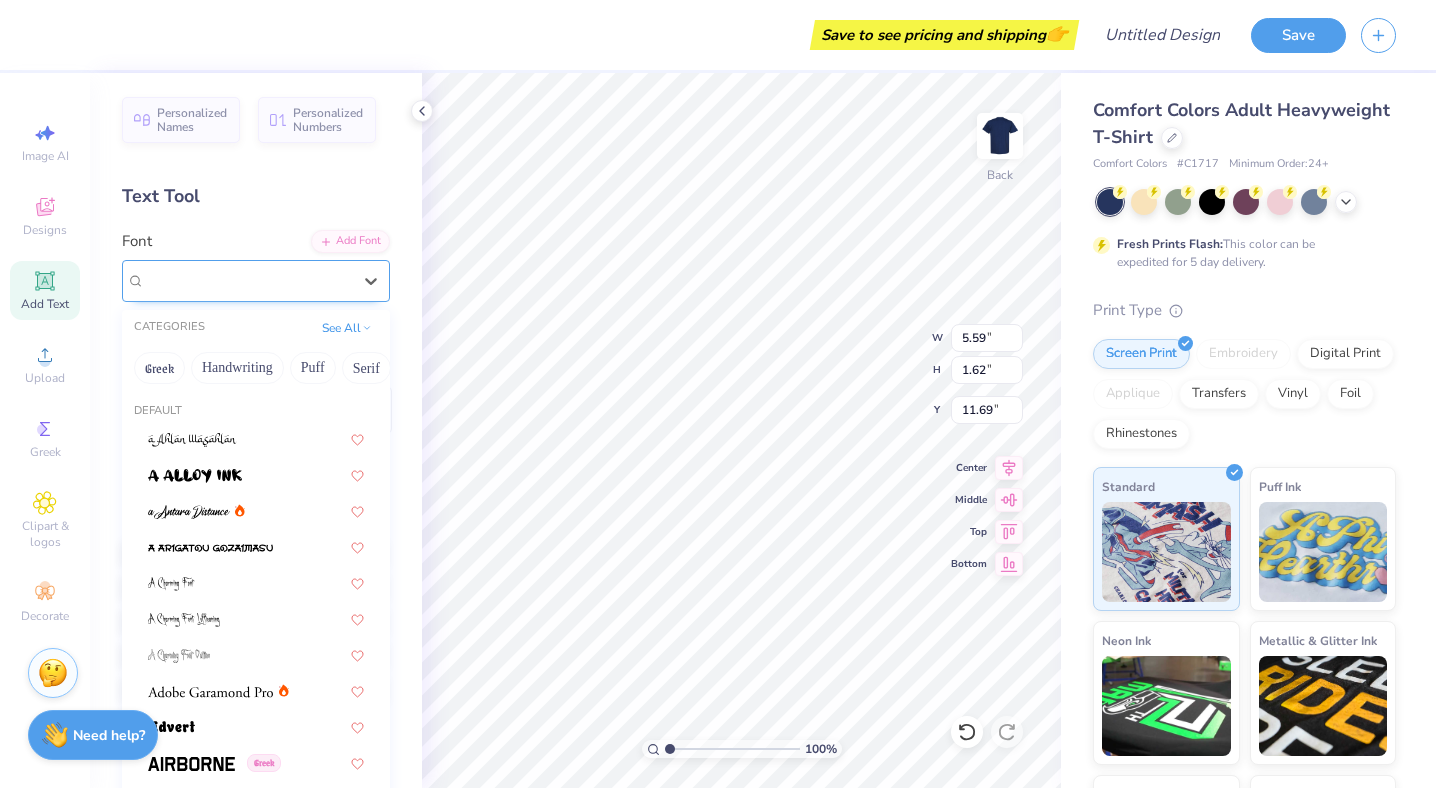 click on "Super Dream" at bounding box center (248, 280) 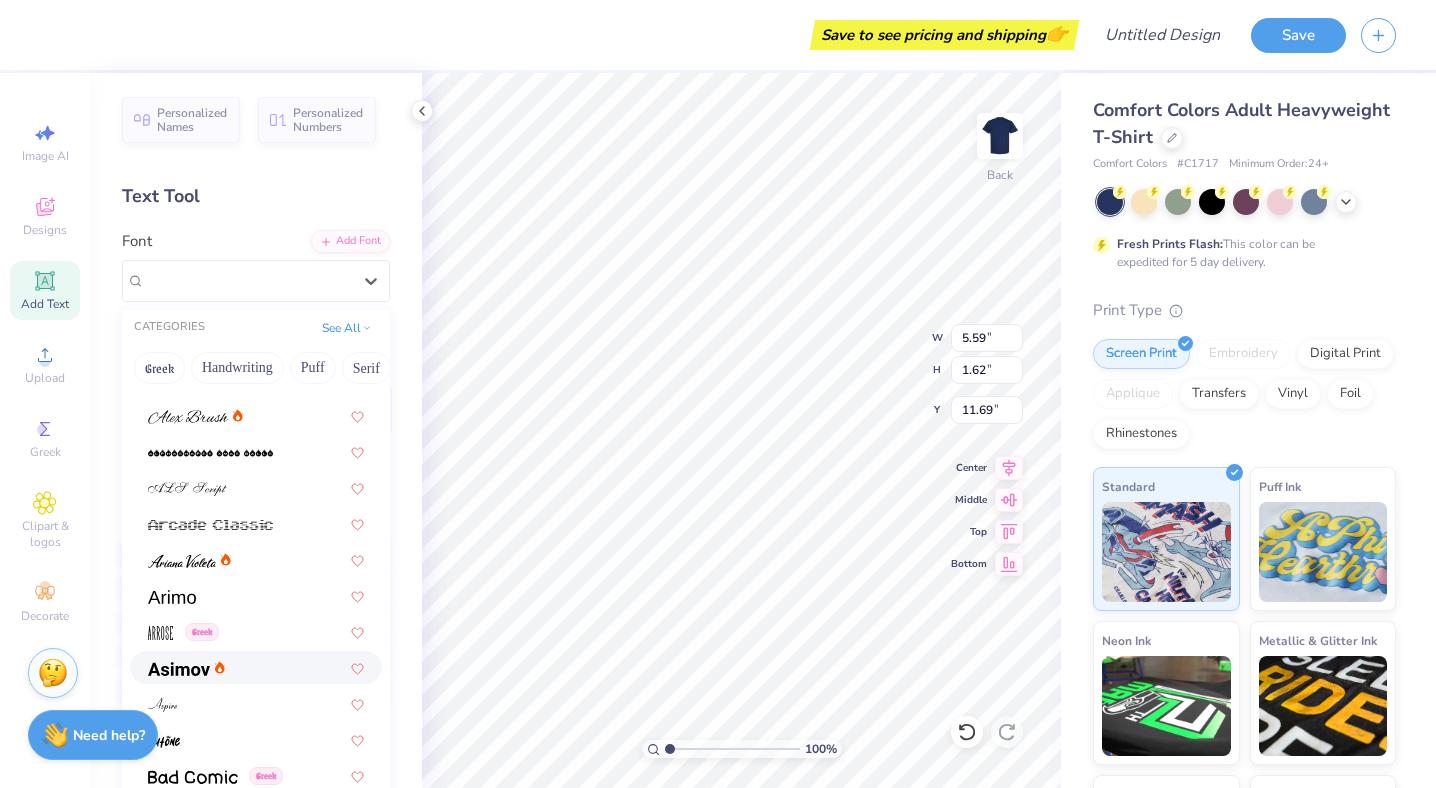 scroll, scrollTop: 584, scrollLeft: 0, axis: vertical 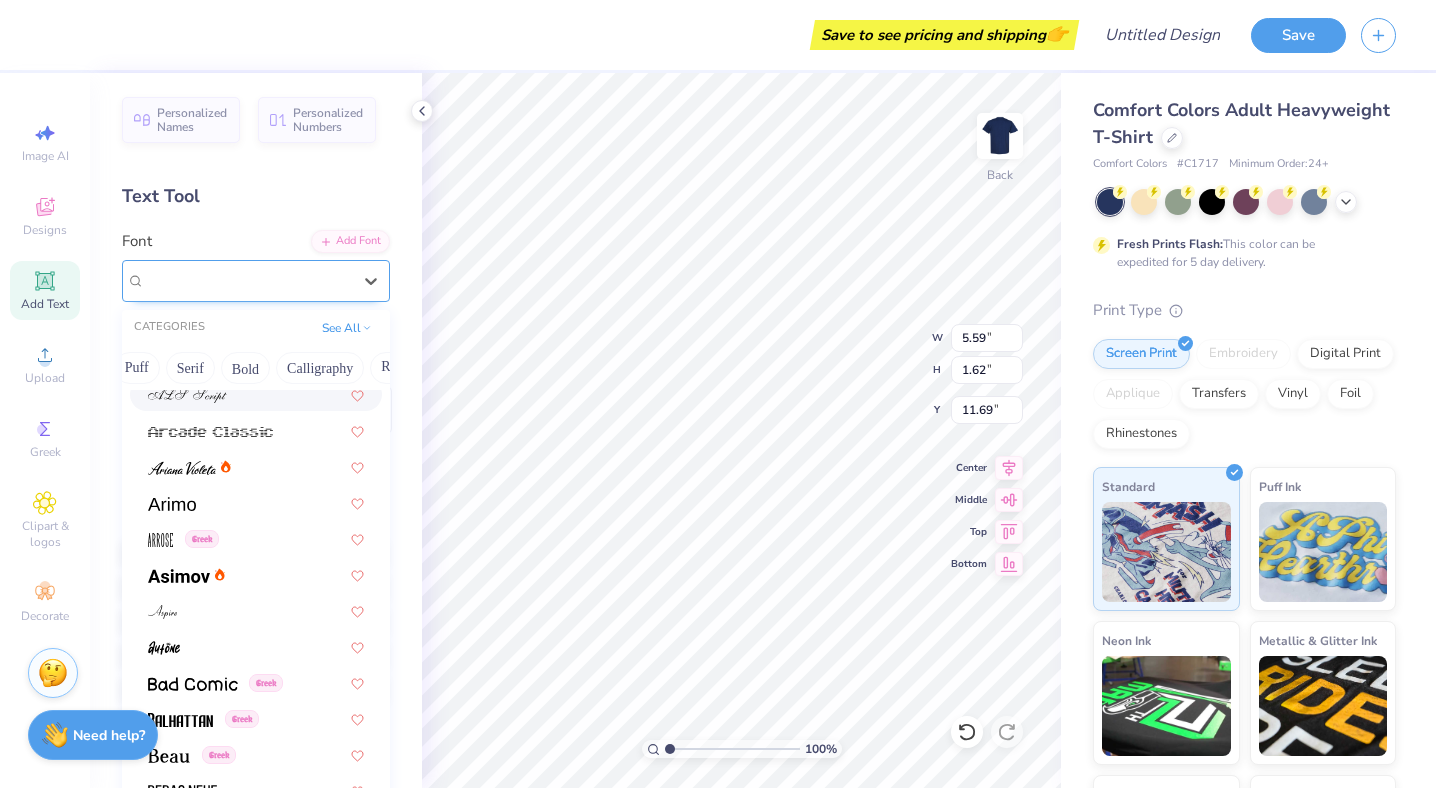 click at bounding box center [248, 280] 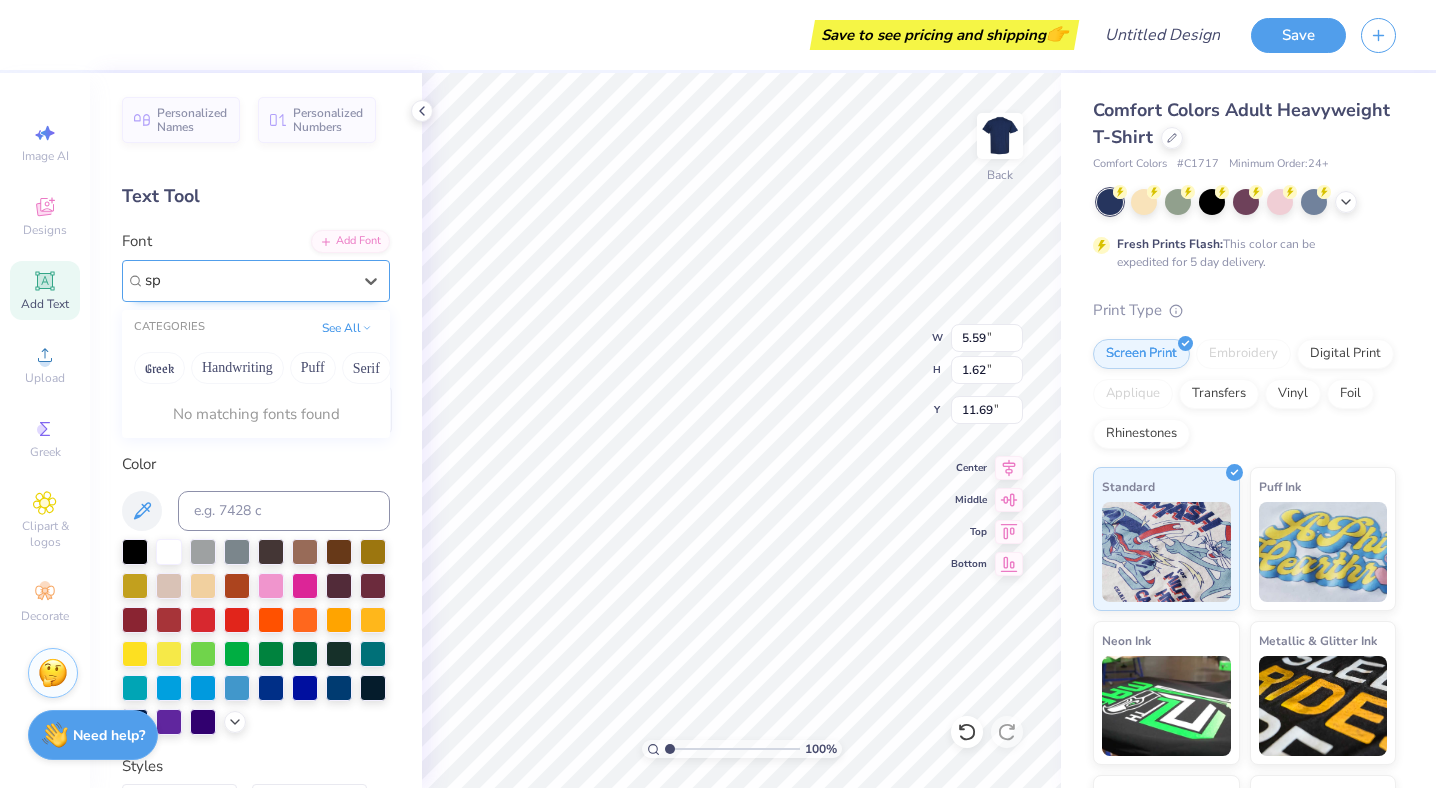 type on "s" 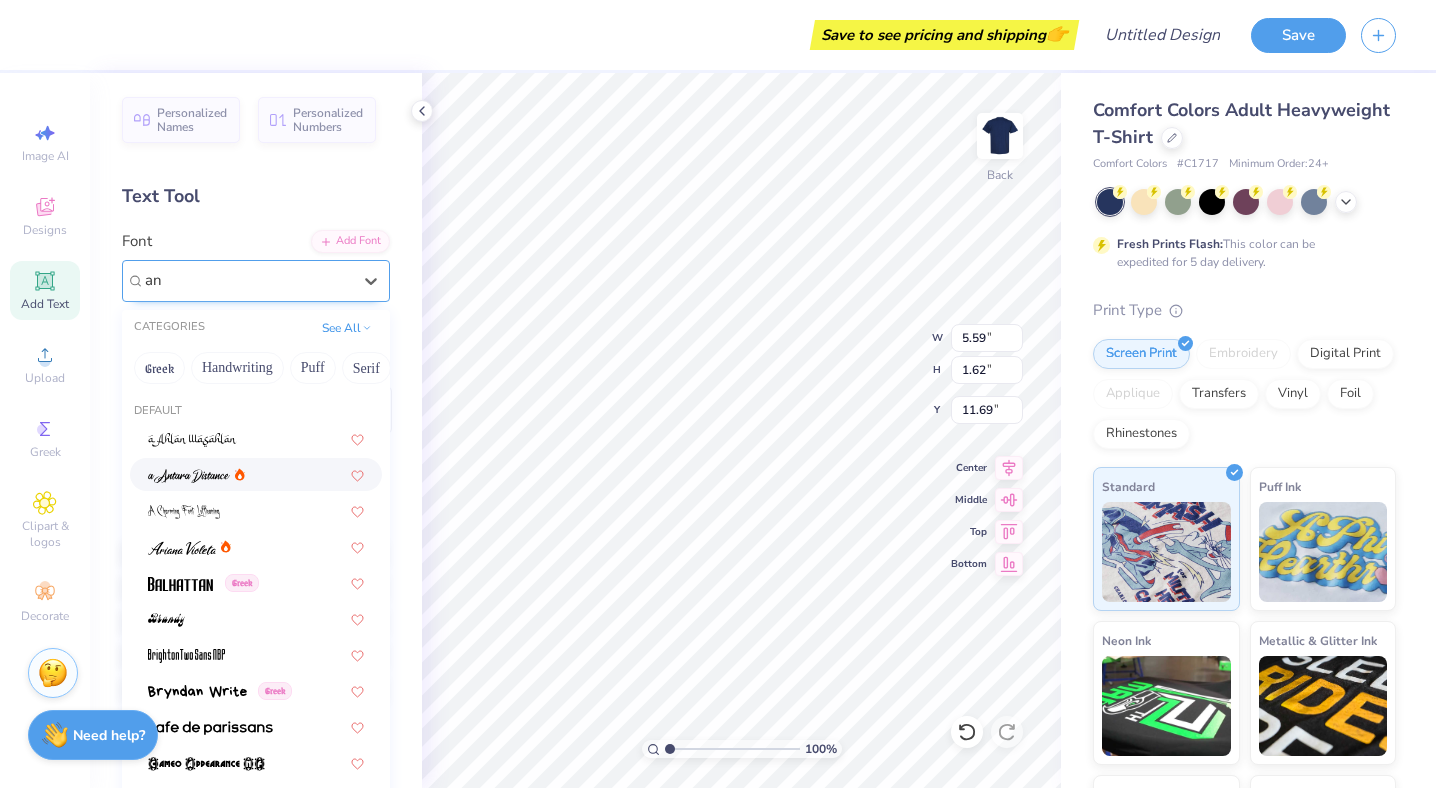 type on "a" 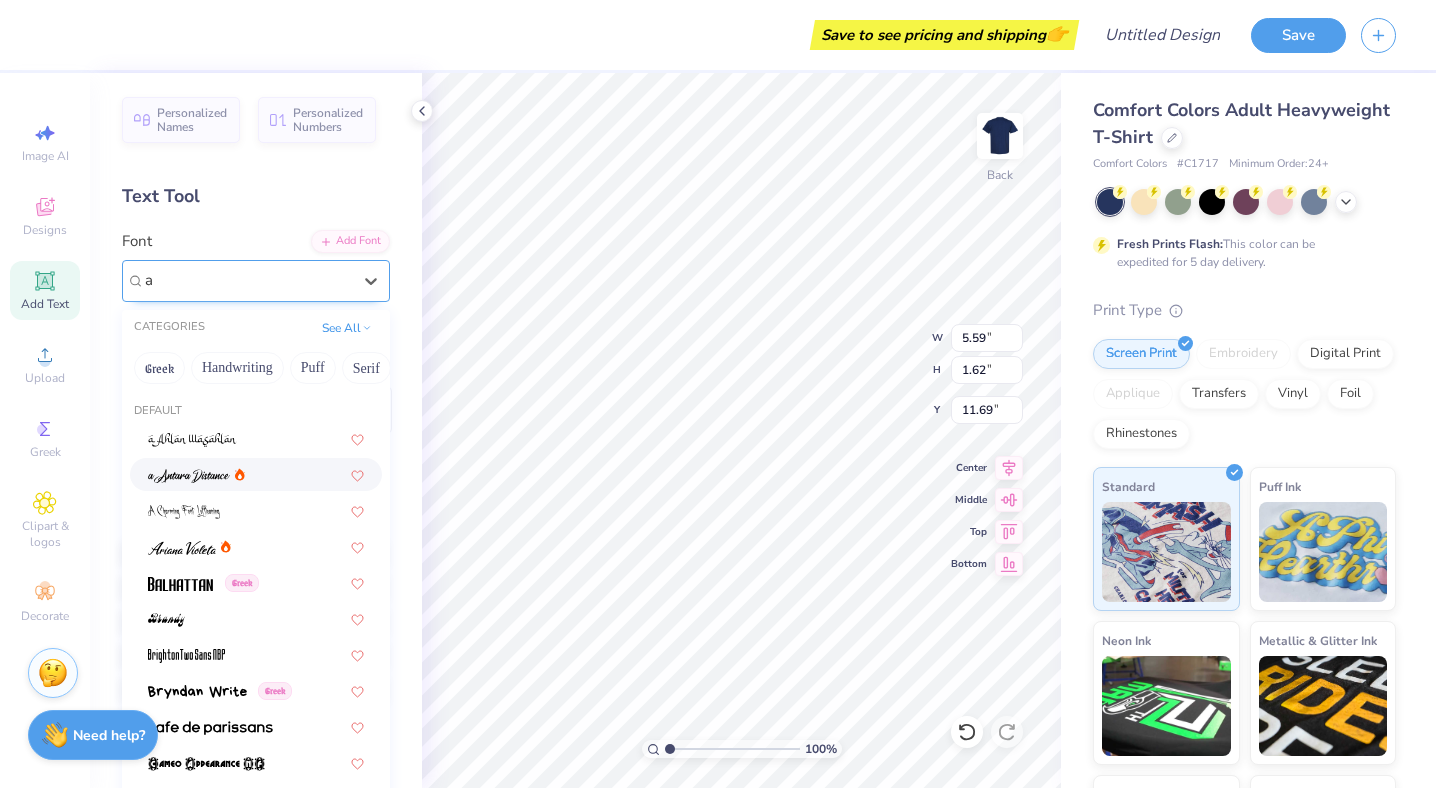 type 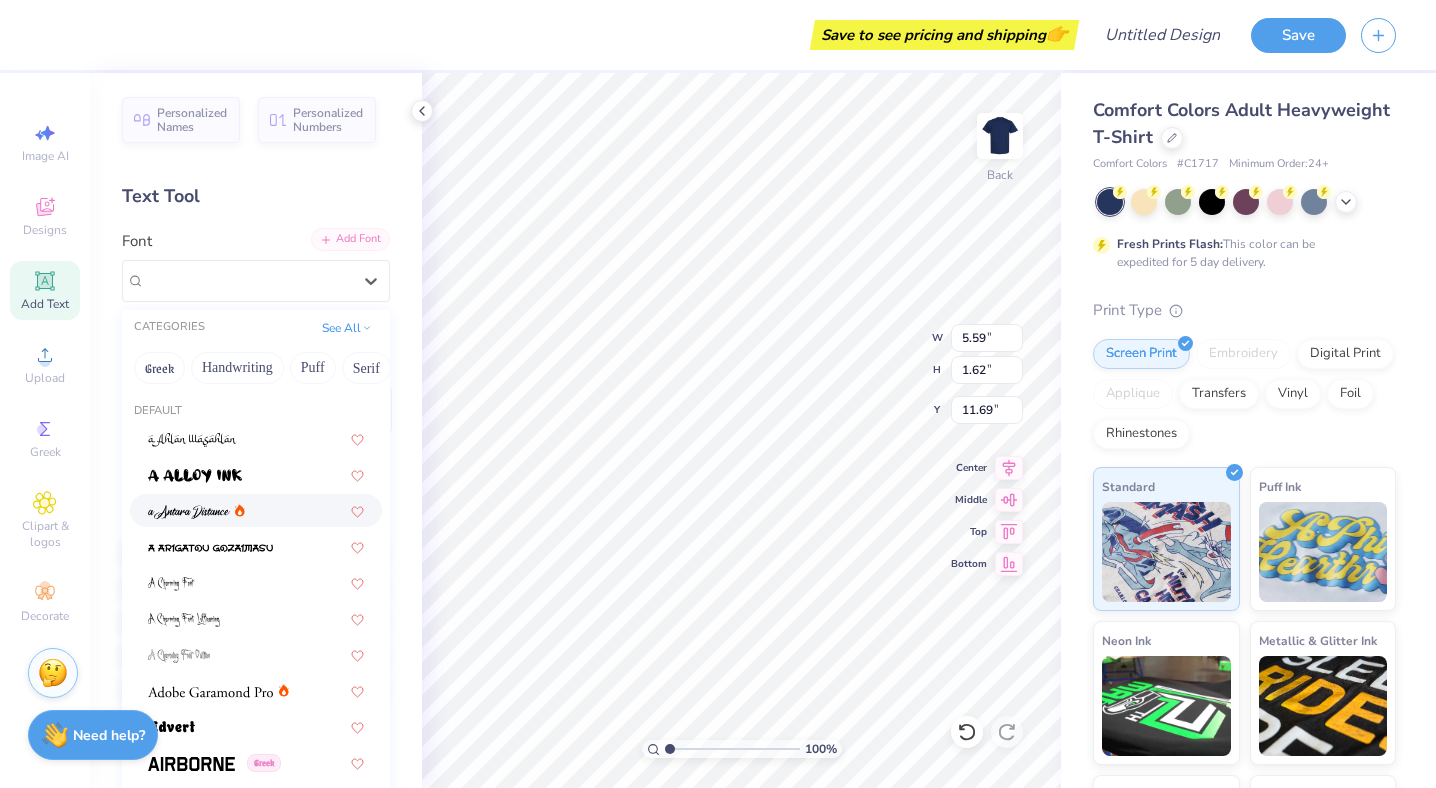 click on "Add Font" at bounding box center [350, 239] 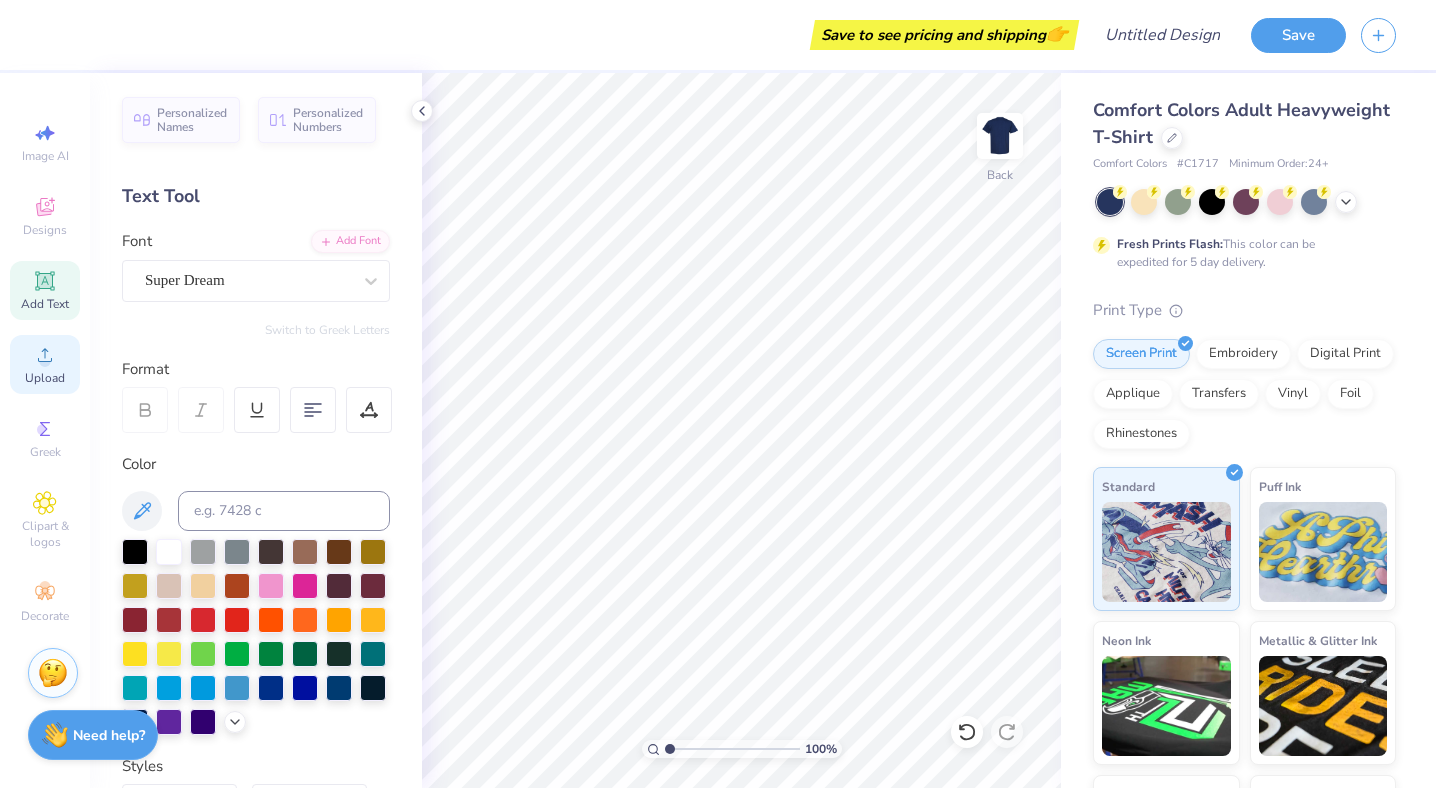 click 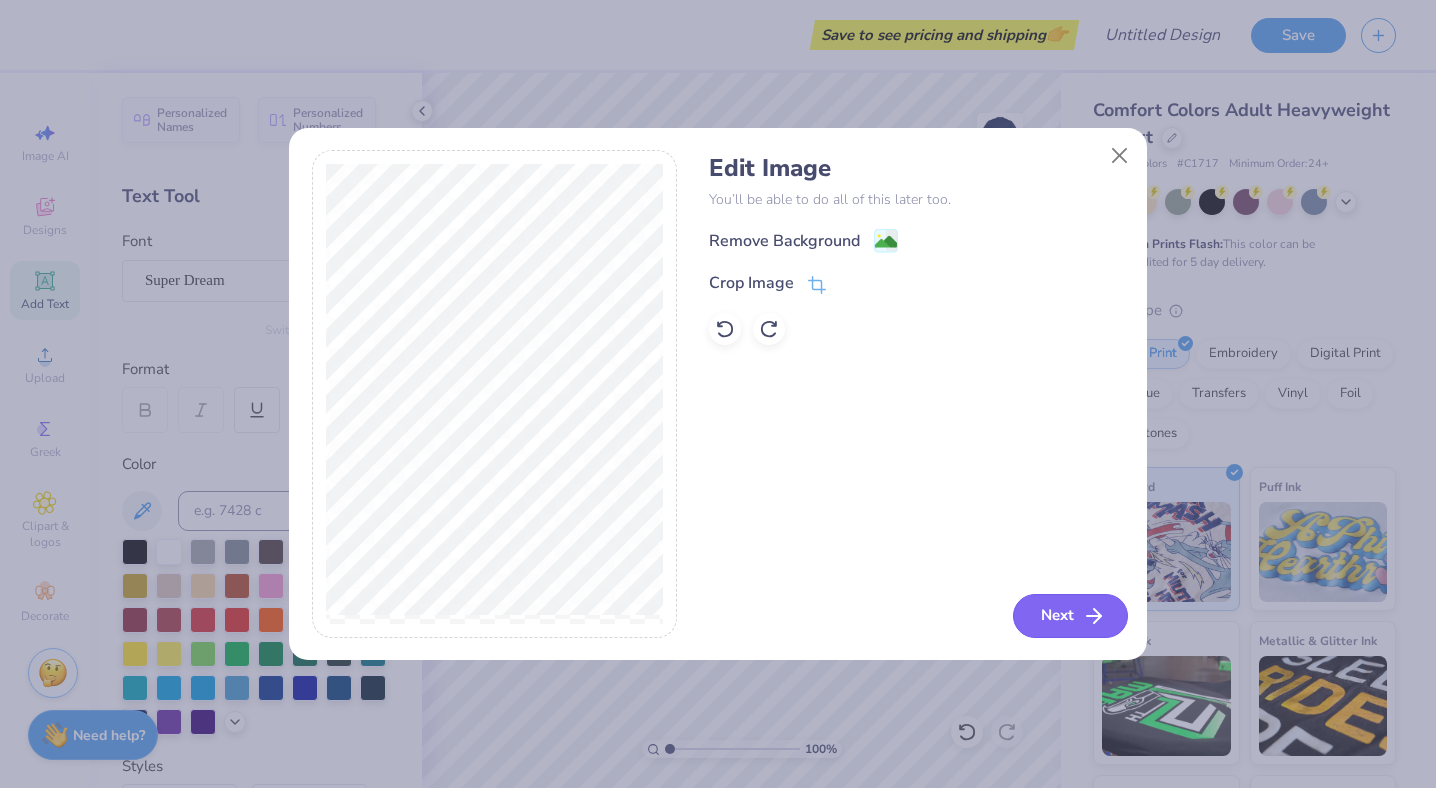 click on "Next" at bounding box center [1070, 616] 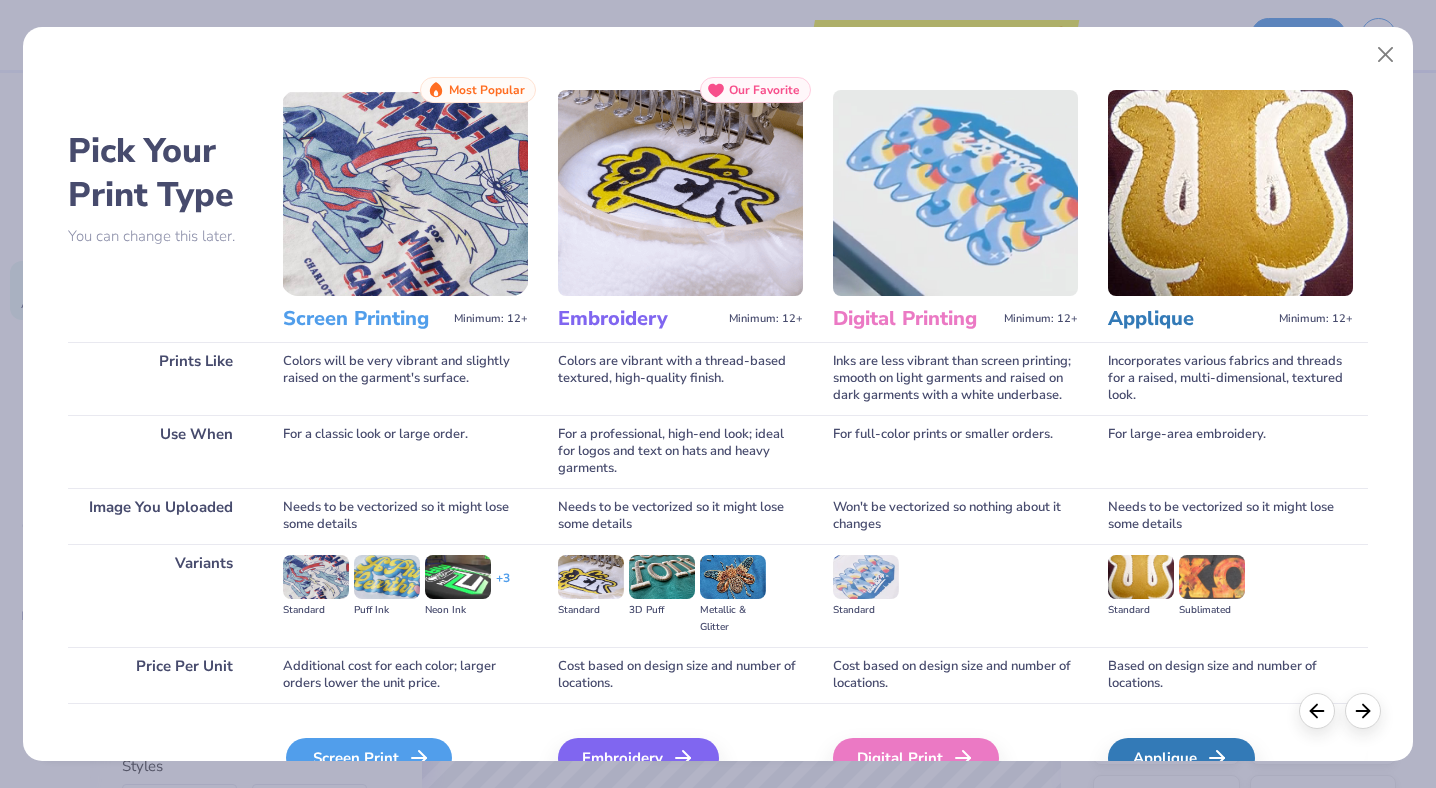 click on "Screen Print" at bounding box center (369, 758) 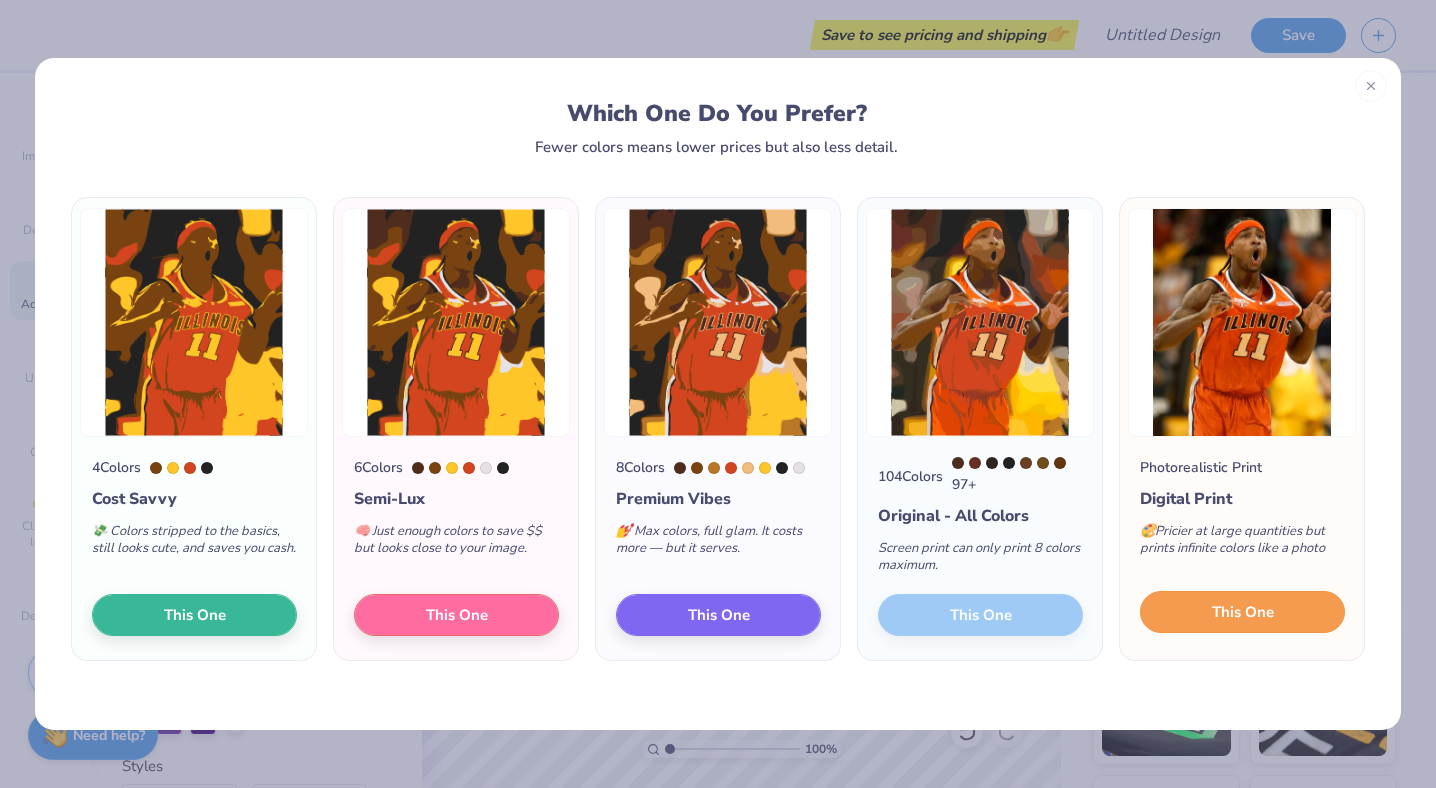 click on "This One" at bounding box center [1242, 612] 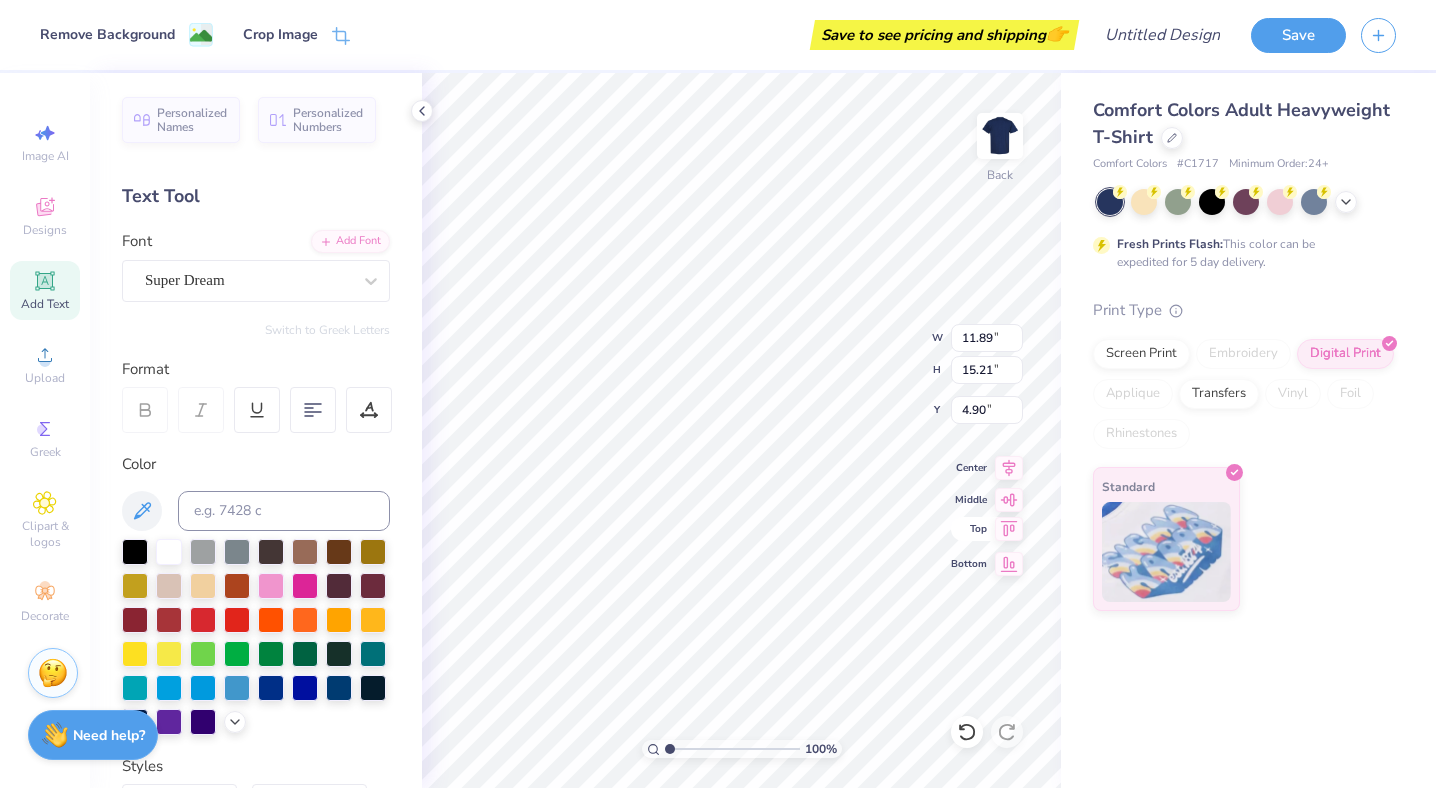type on "3.00" 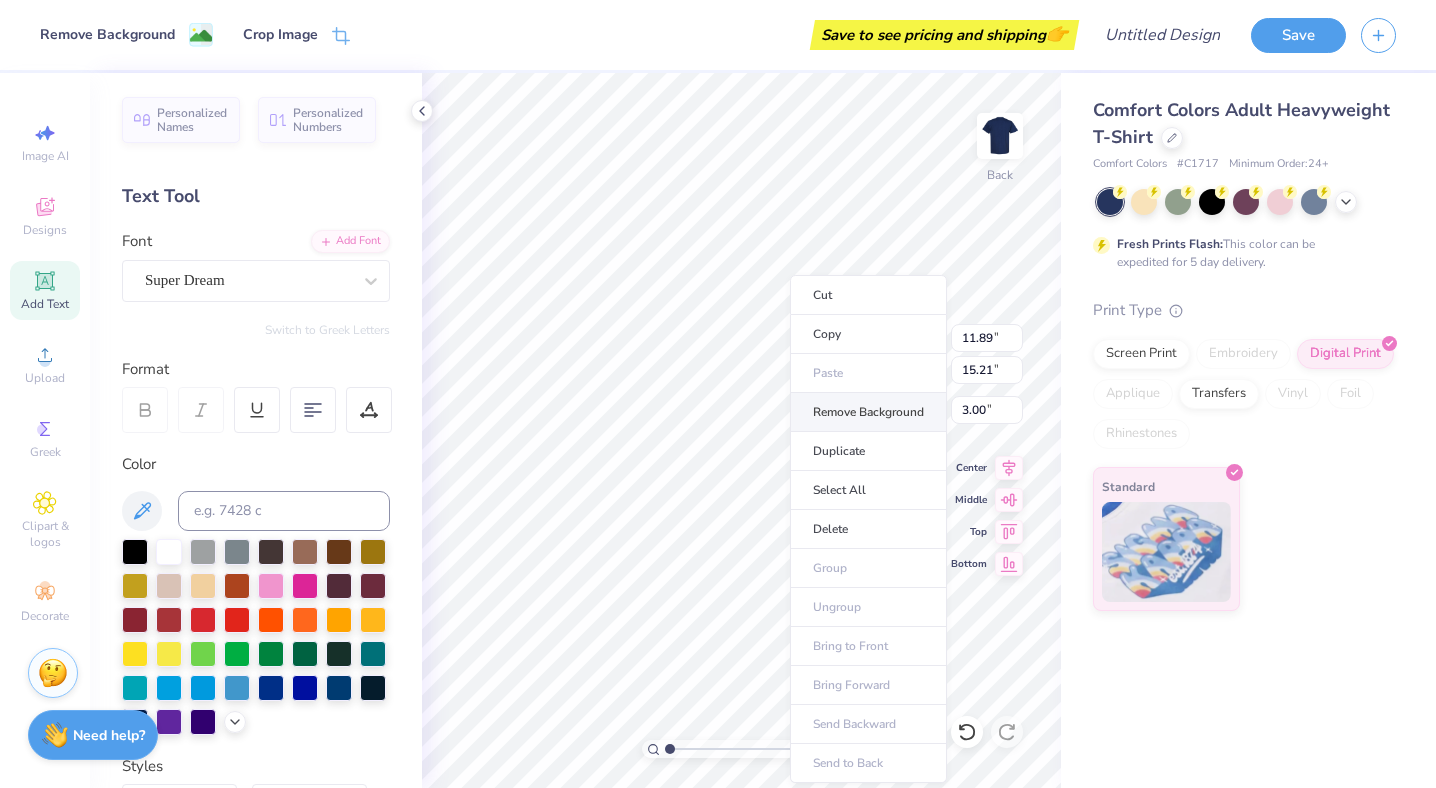 click on "Remove Background" at bounding box center (868, 412) 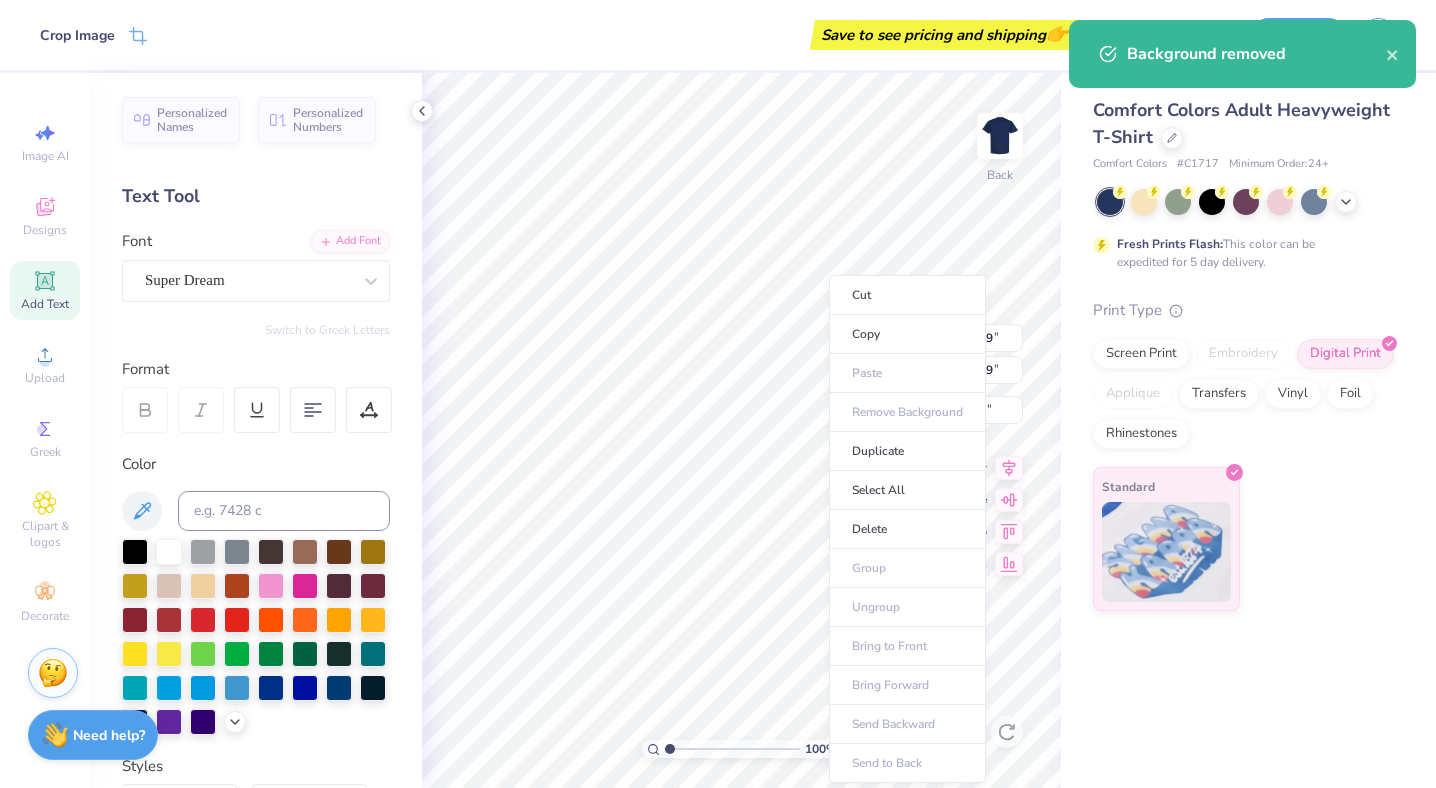 click on "Cut Copy Paste Remove Background Duplicate Select All Delete Group Ungroup Bring to Front Bring Forward Send Backward Send to Back" at bounding box center [907, 529] 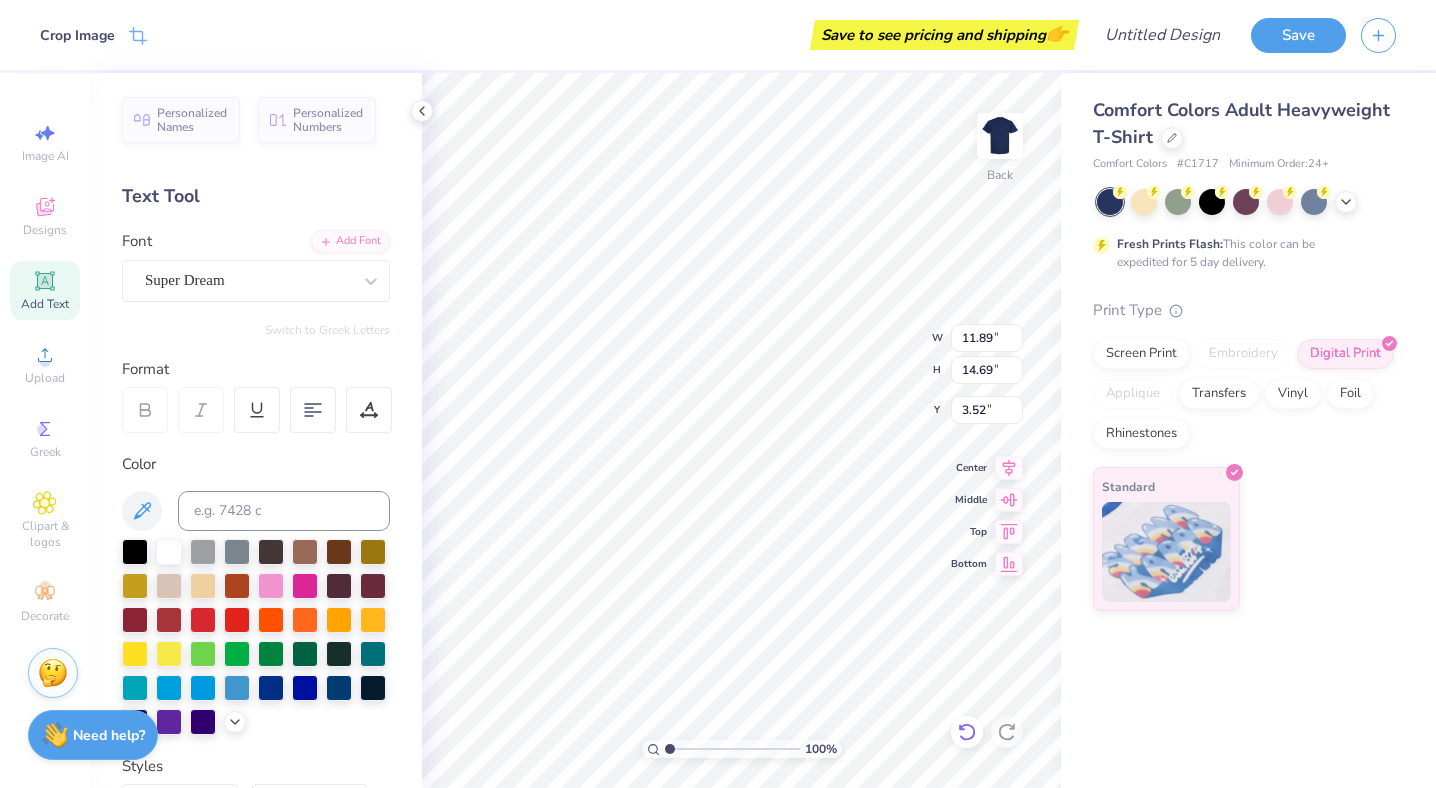 click 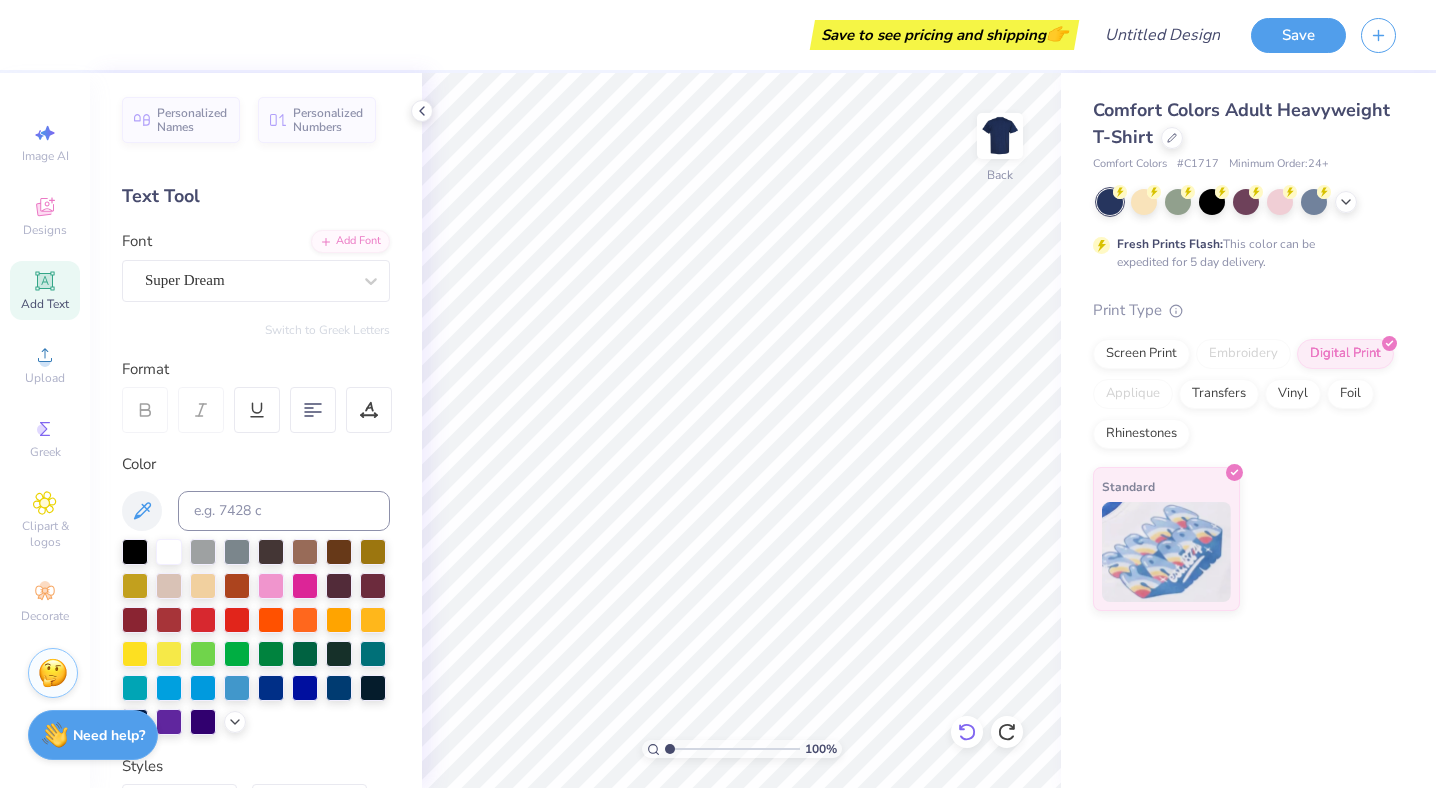 click 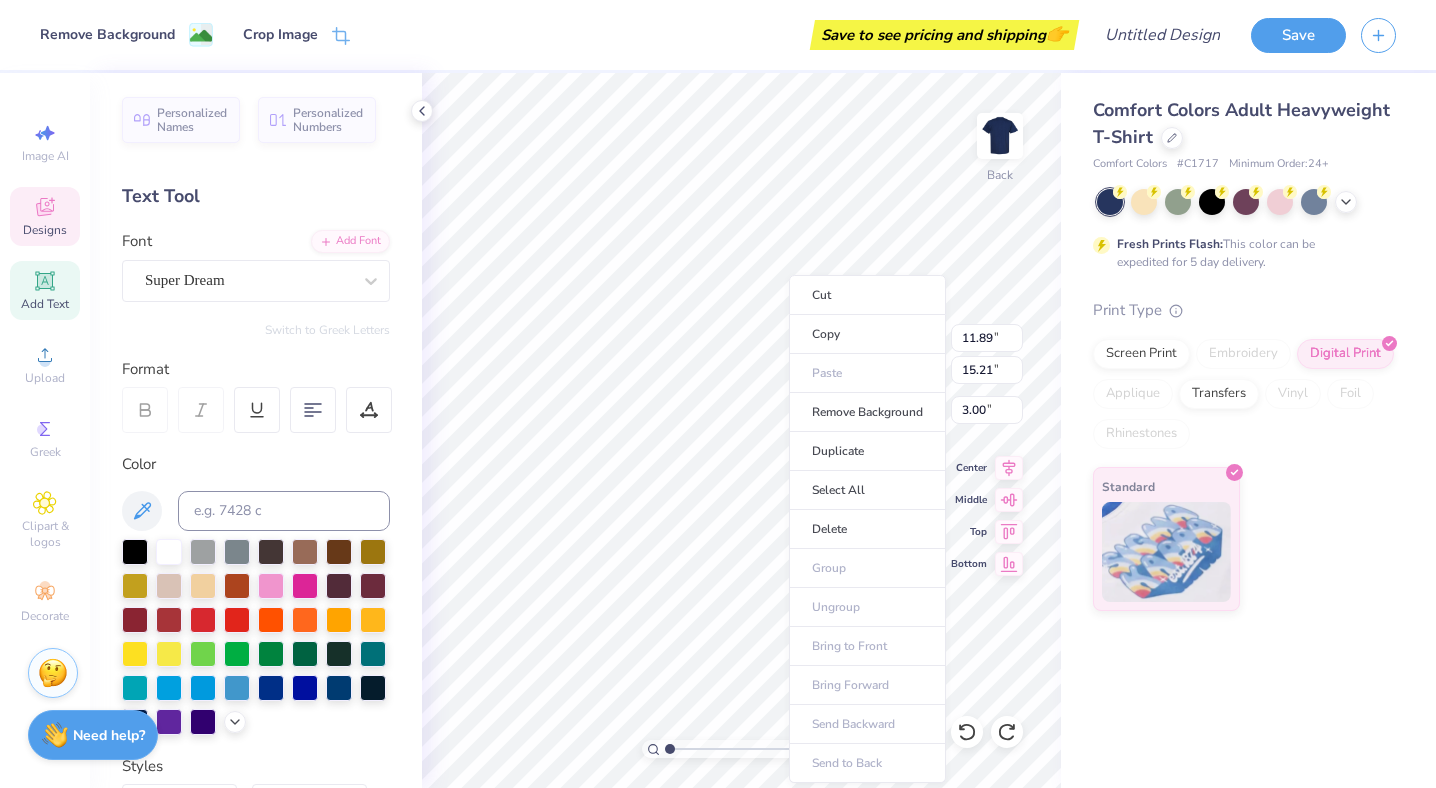 click 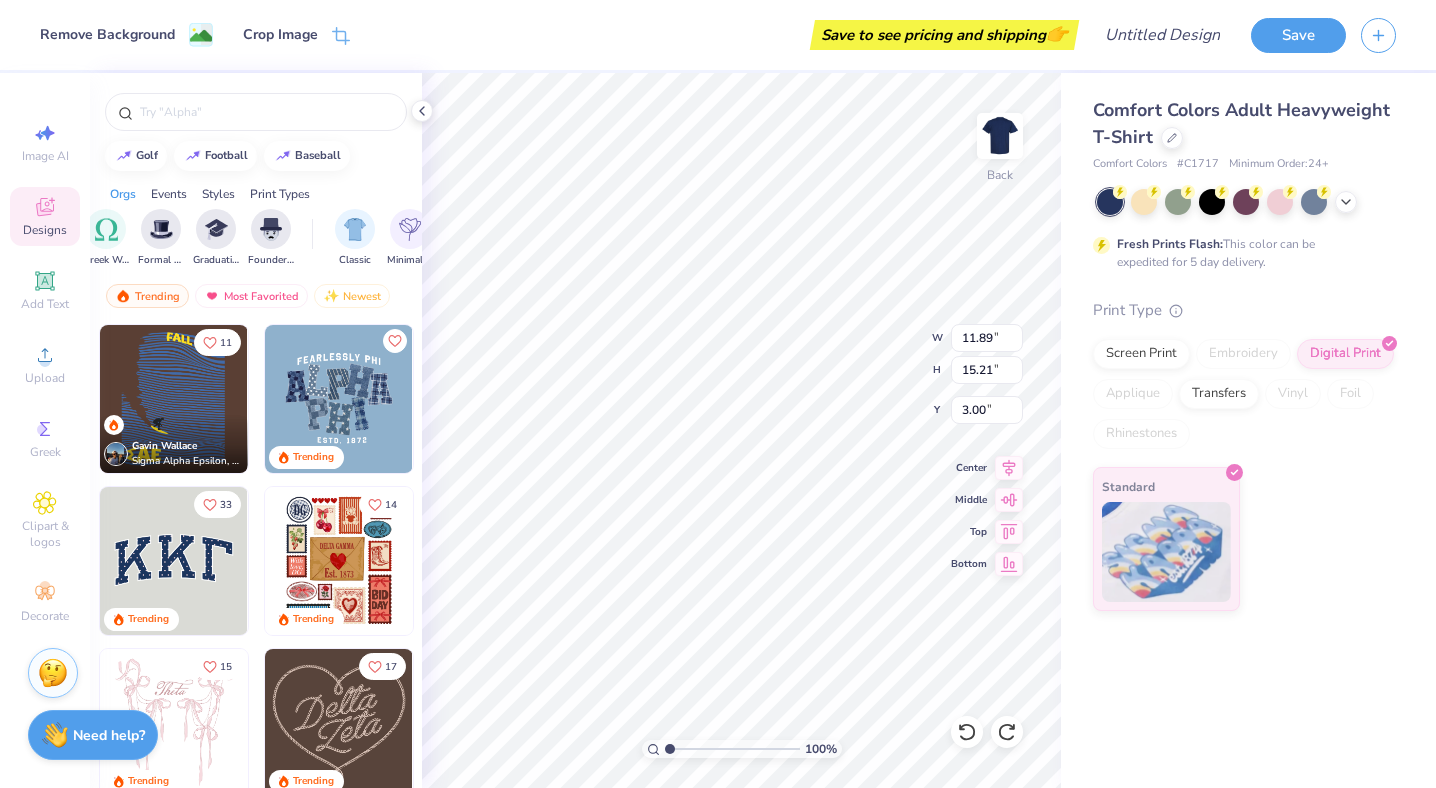 scroll, scrollTop: 0, scrollLeft: 0, axis: both 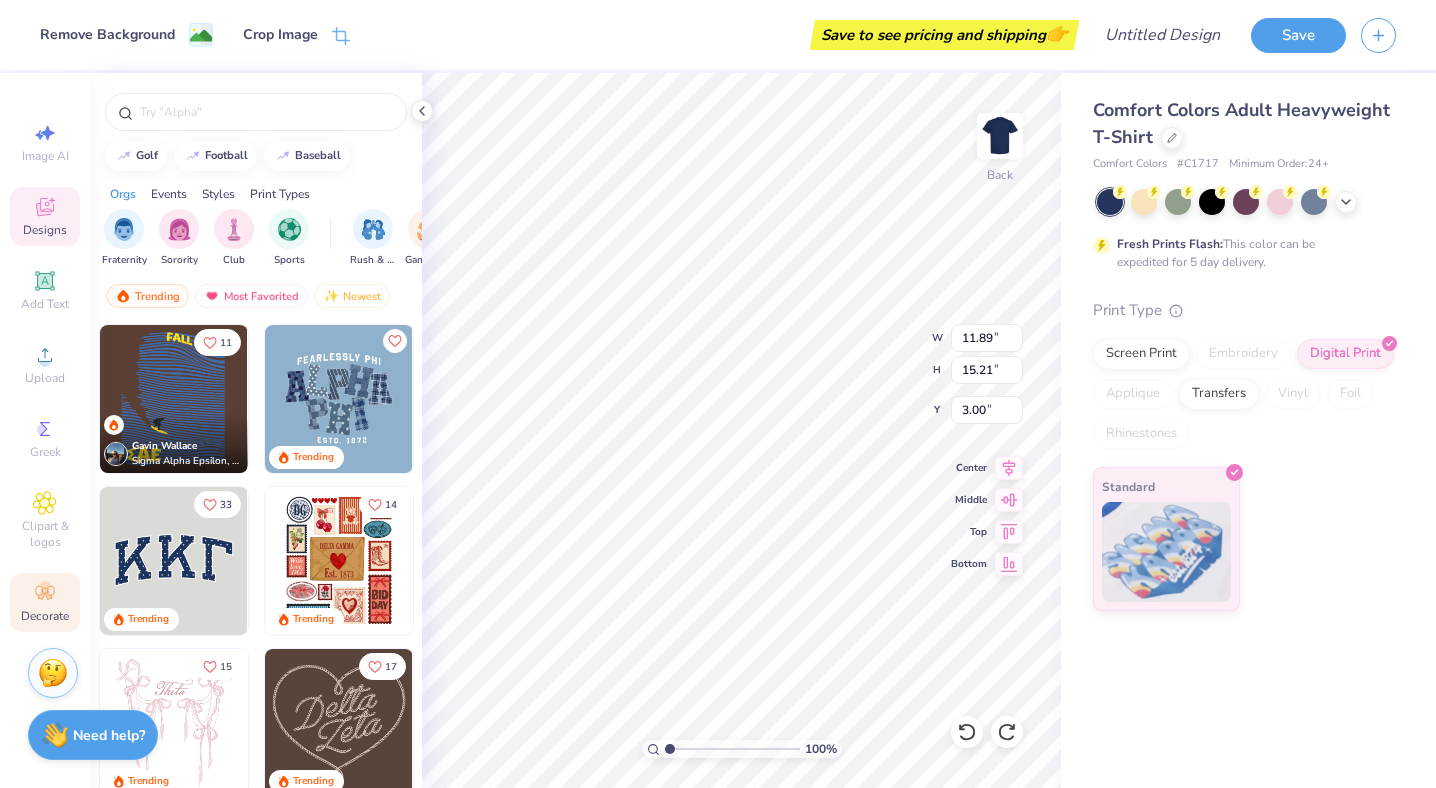 click 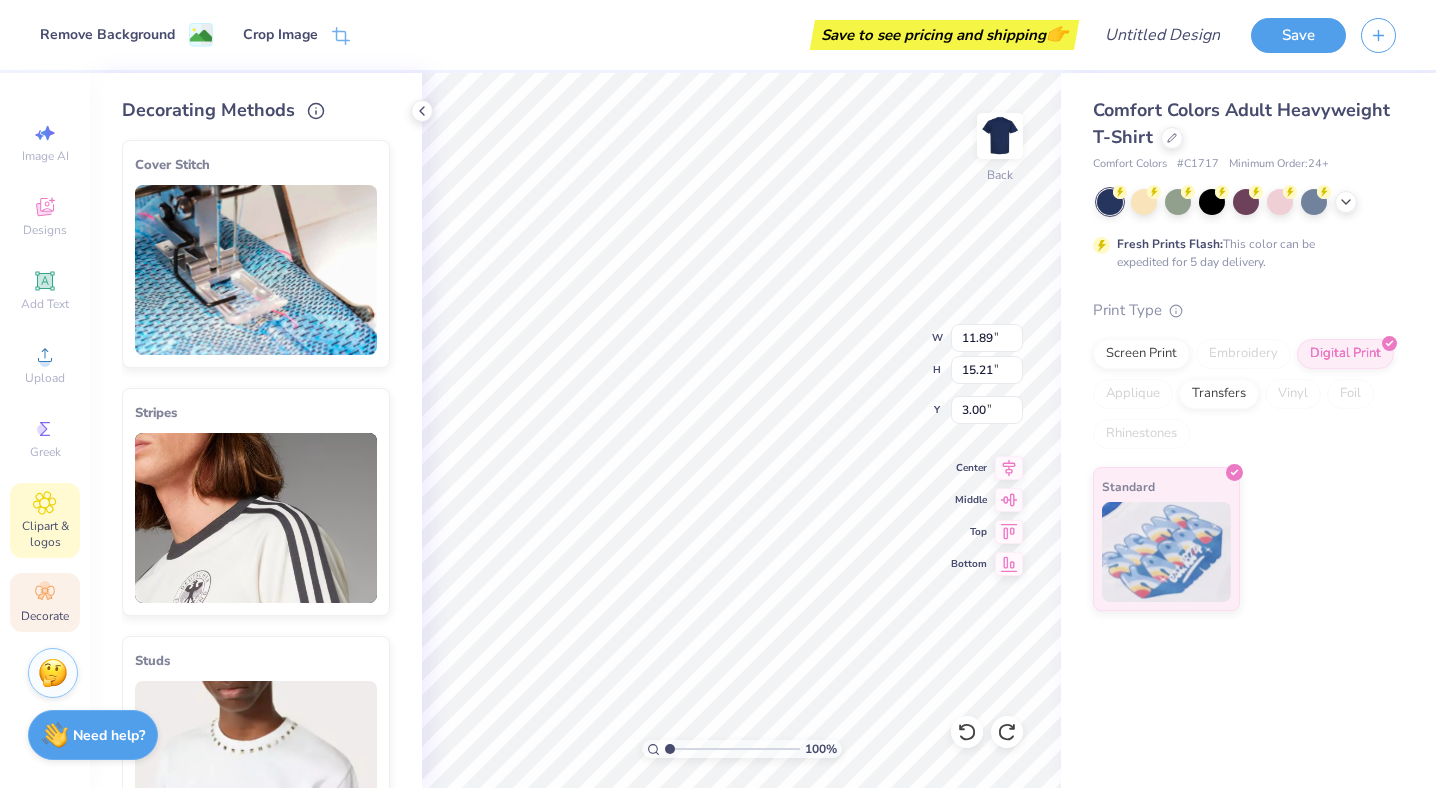 click on "Clipart & logos" at bounding box center (45, 534) 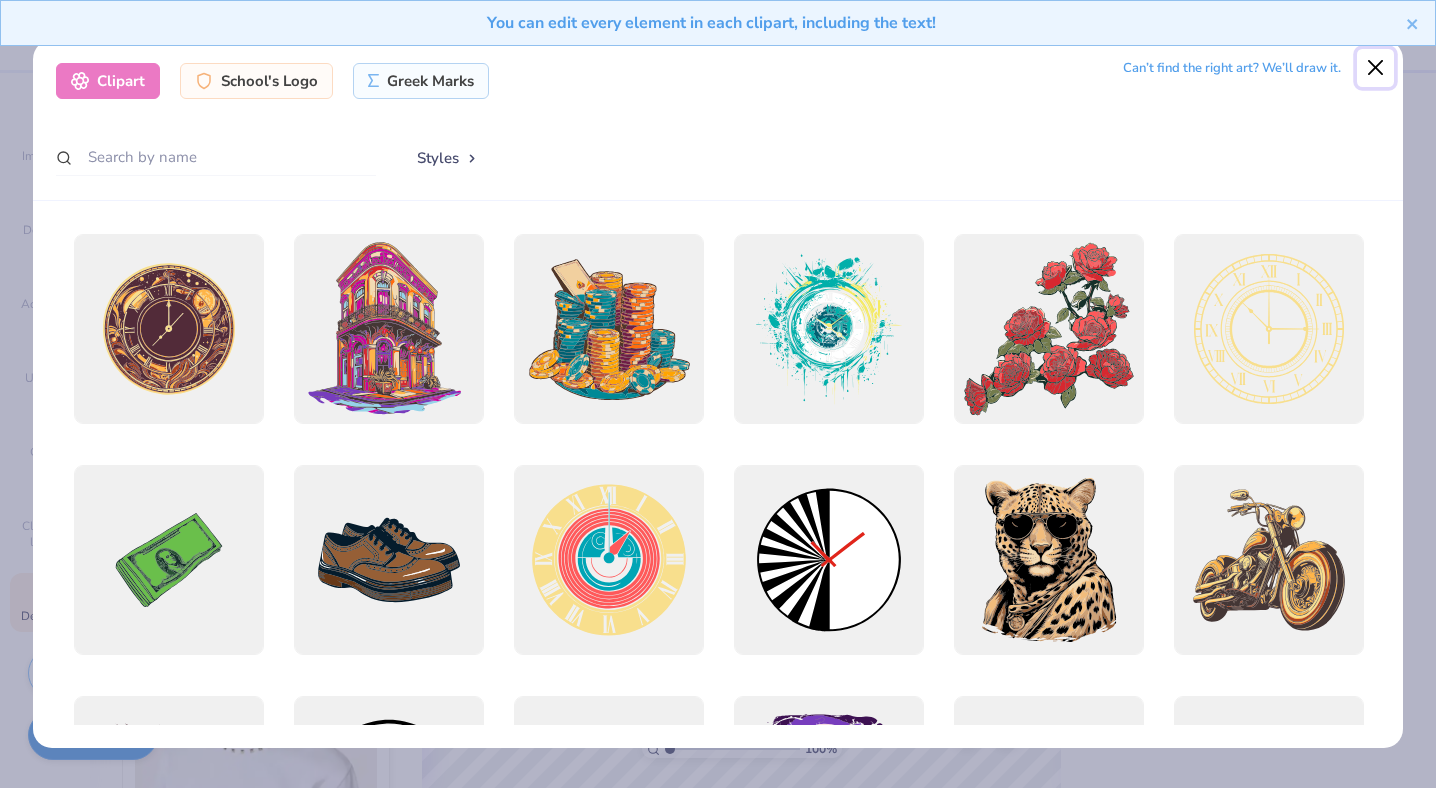 click at bounding box center (1376, 68) 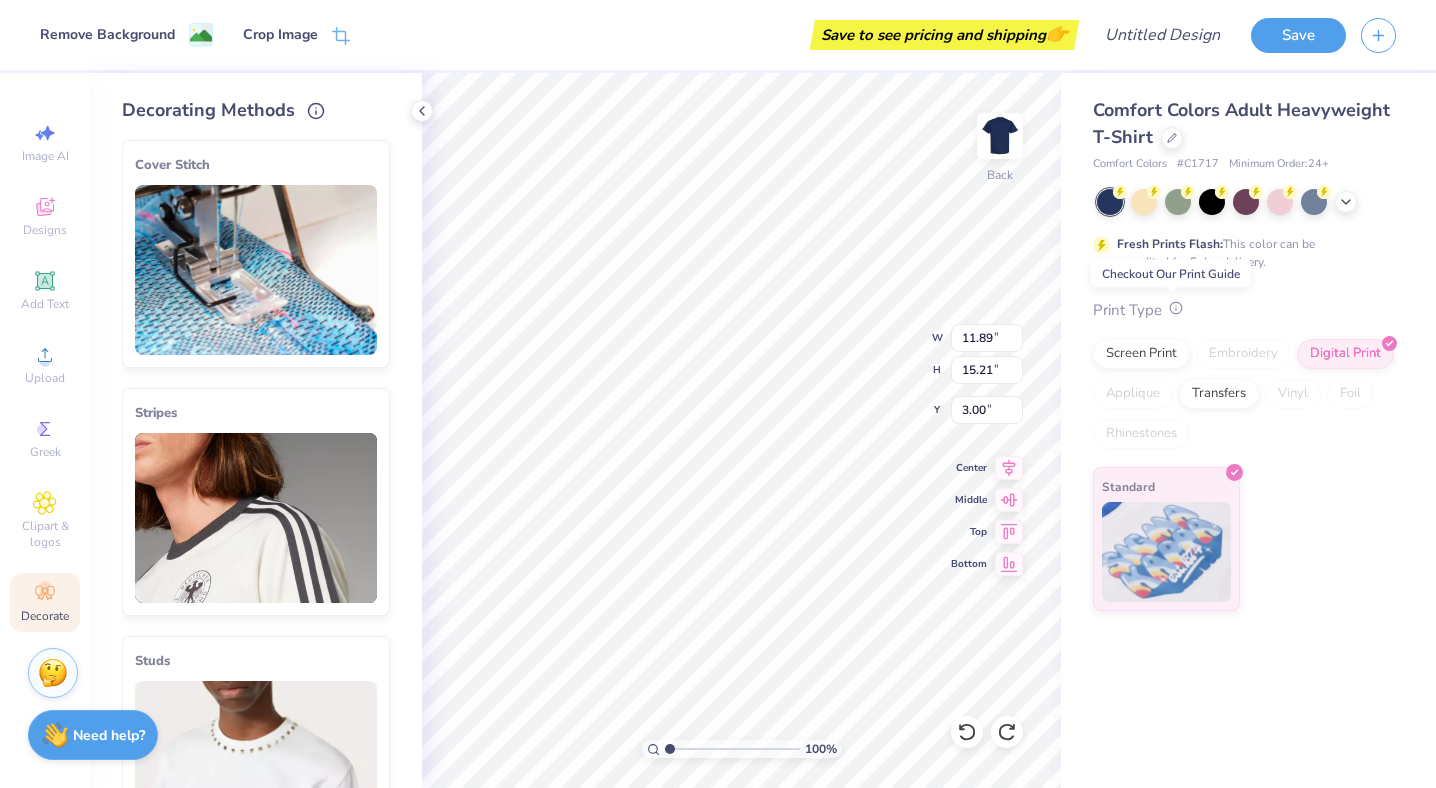click 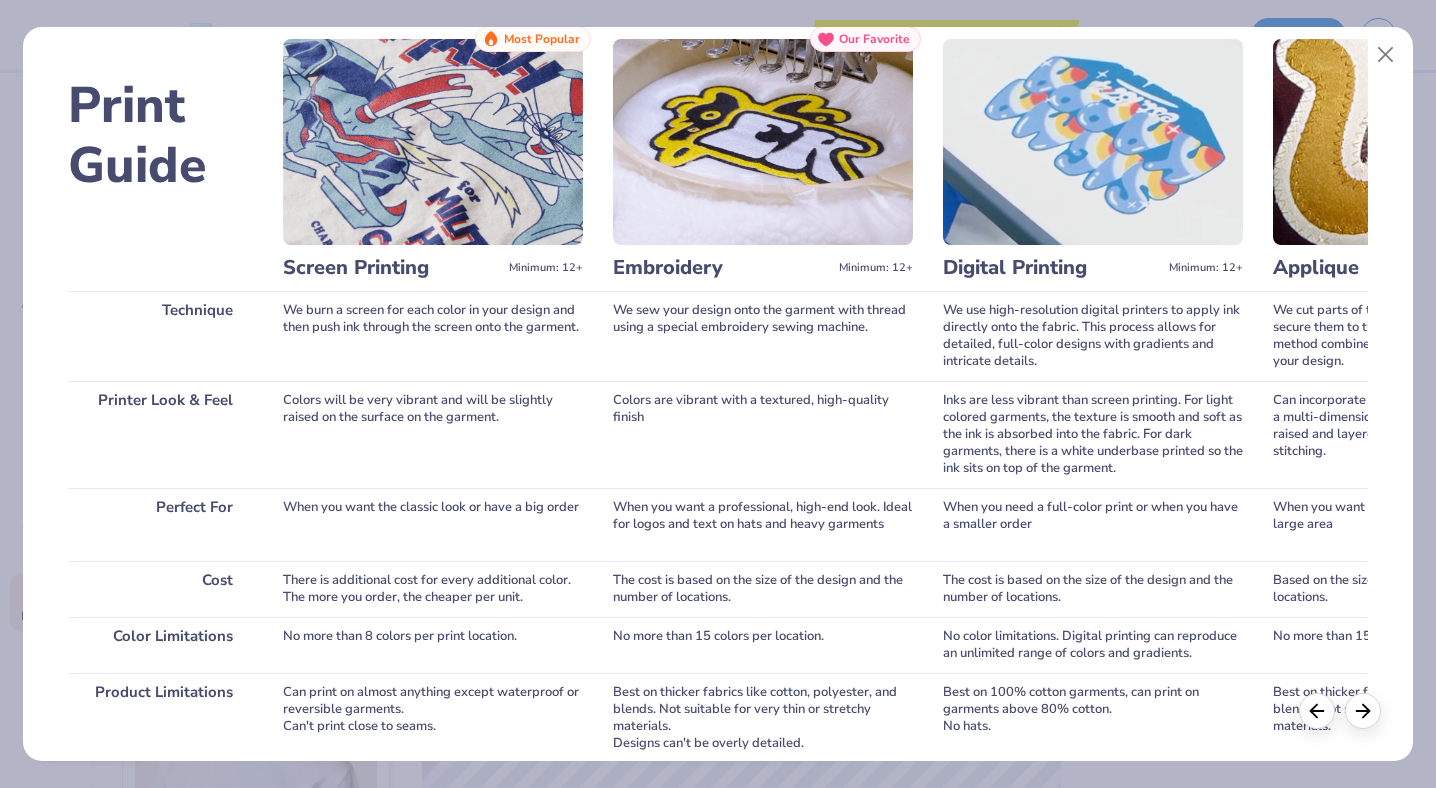 scroll, scrollTop: 48, scrollLeft: 0, axis: vertical 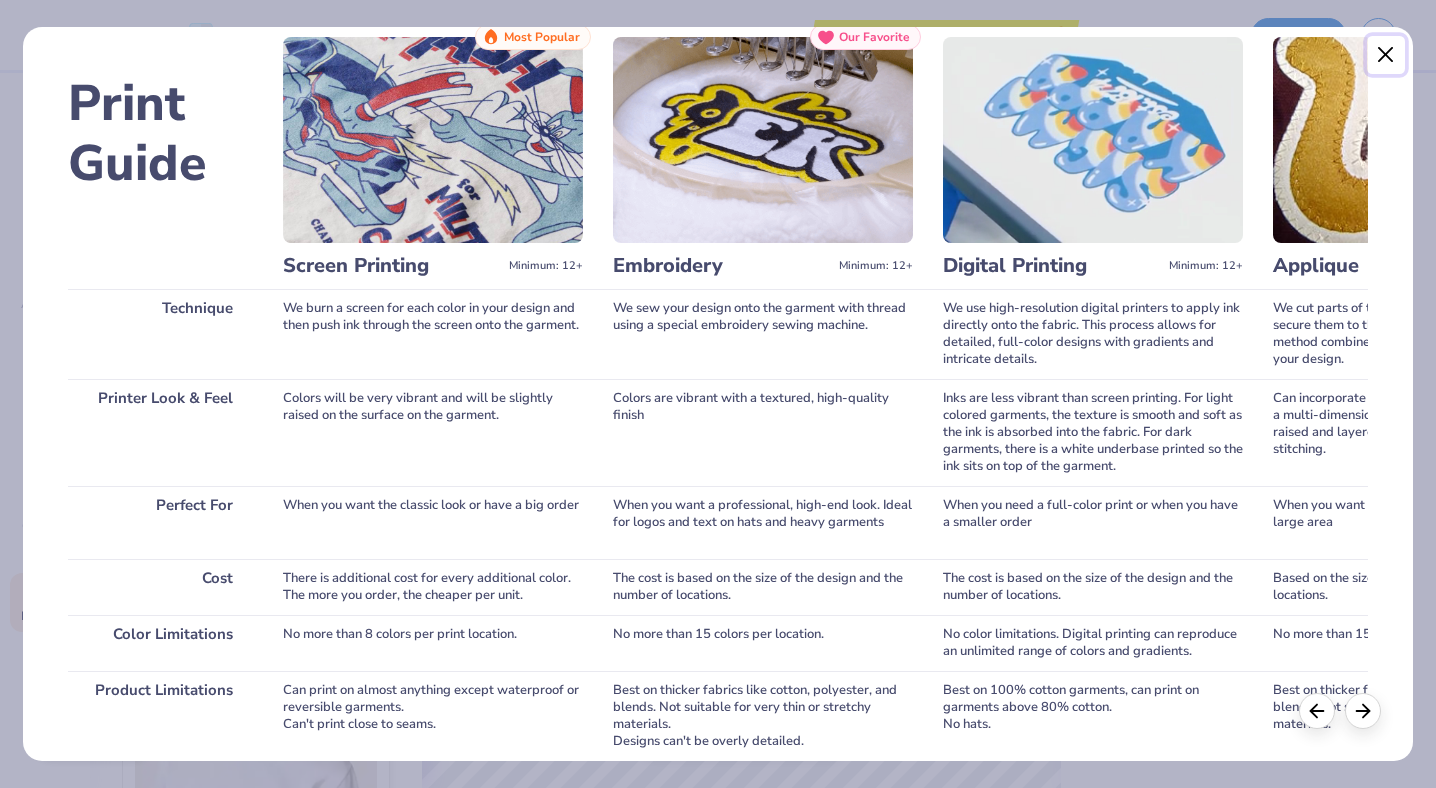 click at bounding box center (1386, 55) 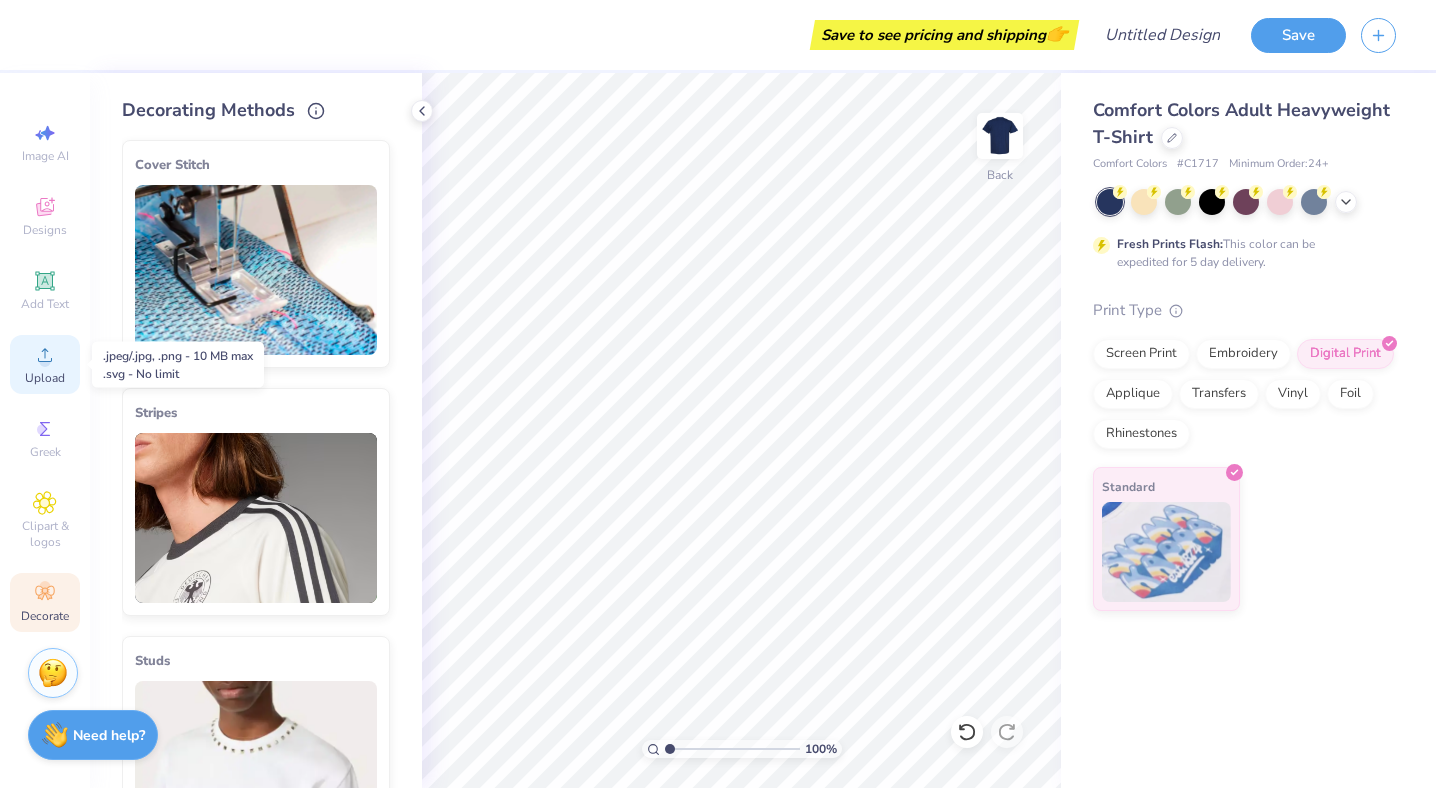 click 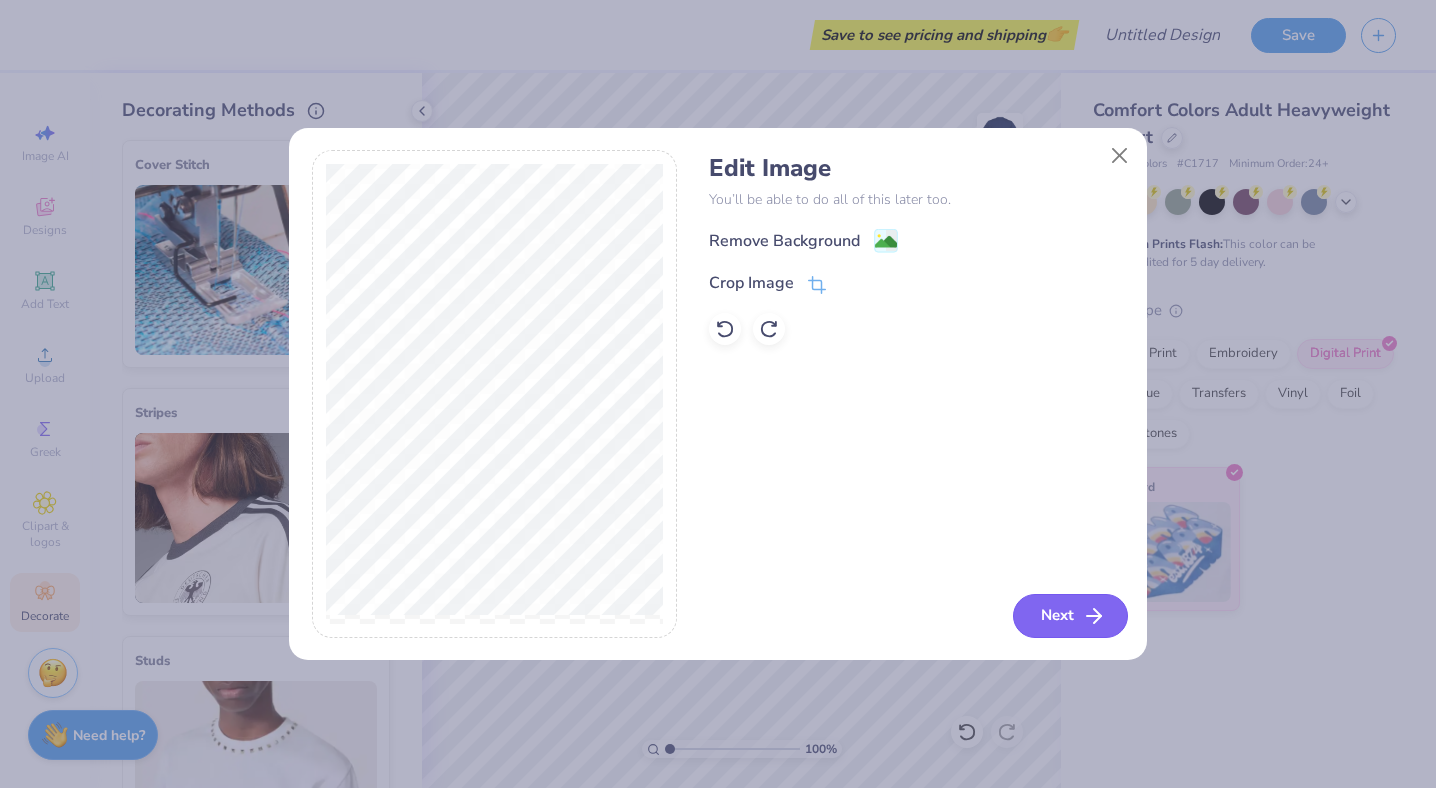click on "Next" at bounding box center (1070, 616) 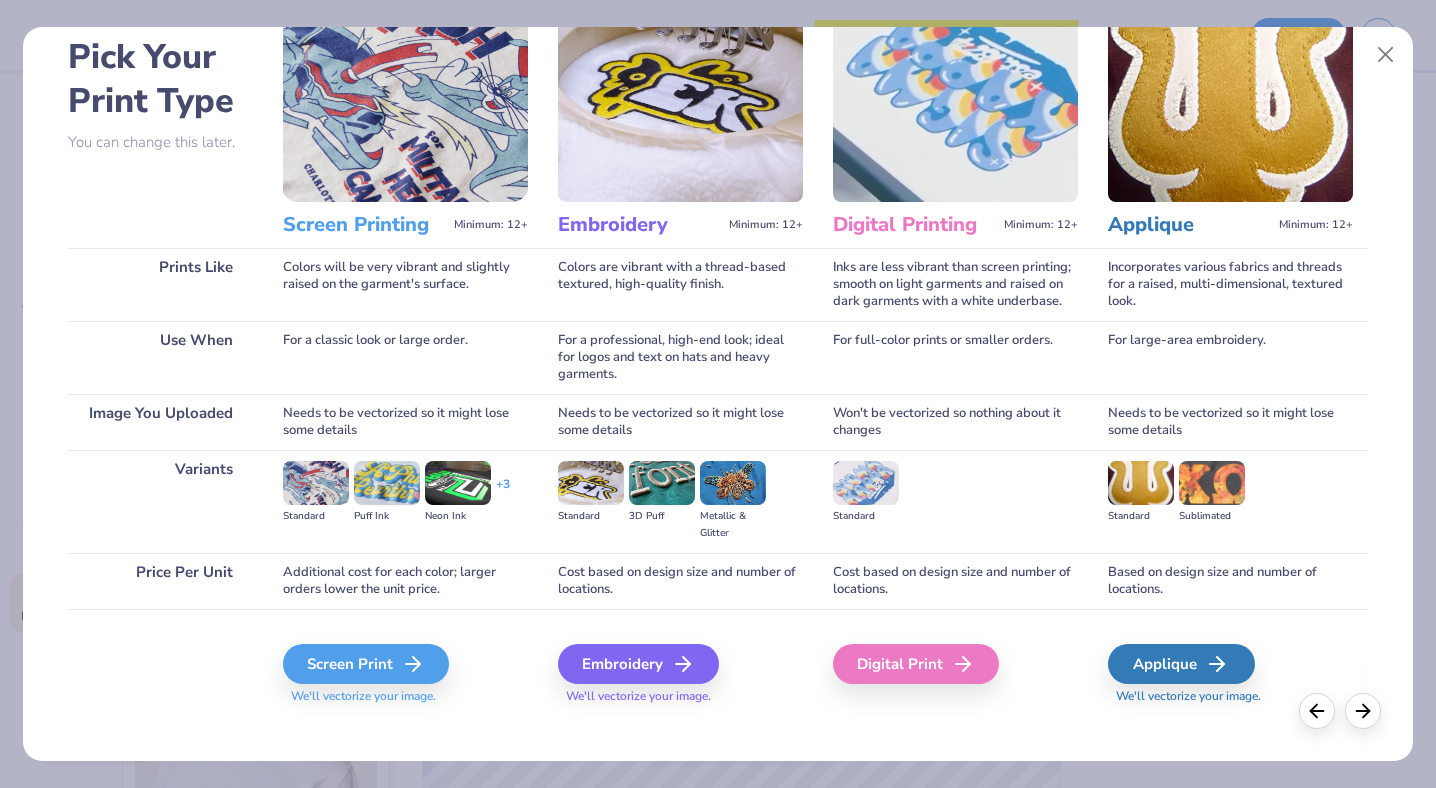 scroll, scrollTop: 109, scrollLeft: 0, axis: vertical 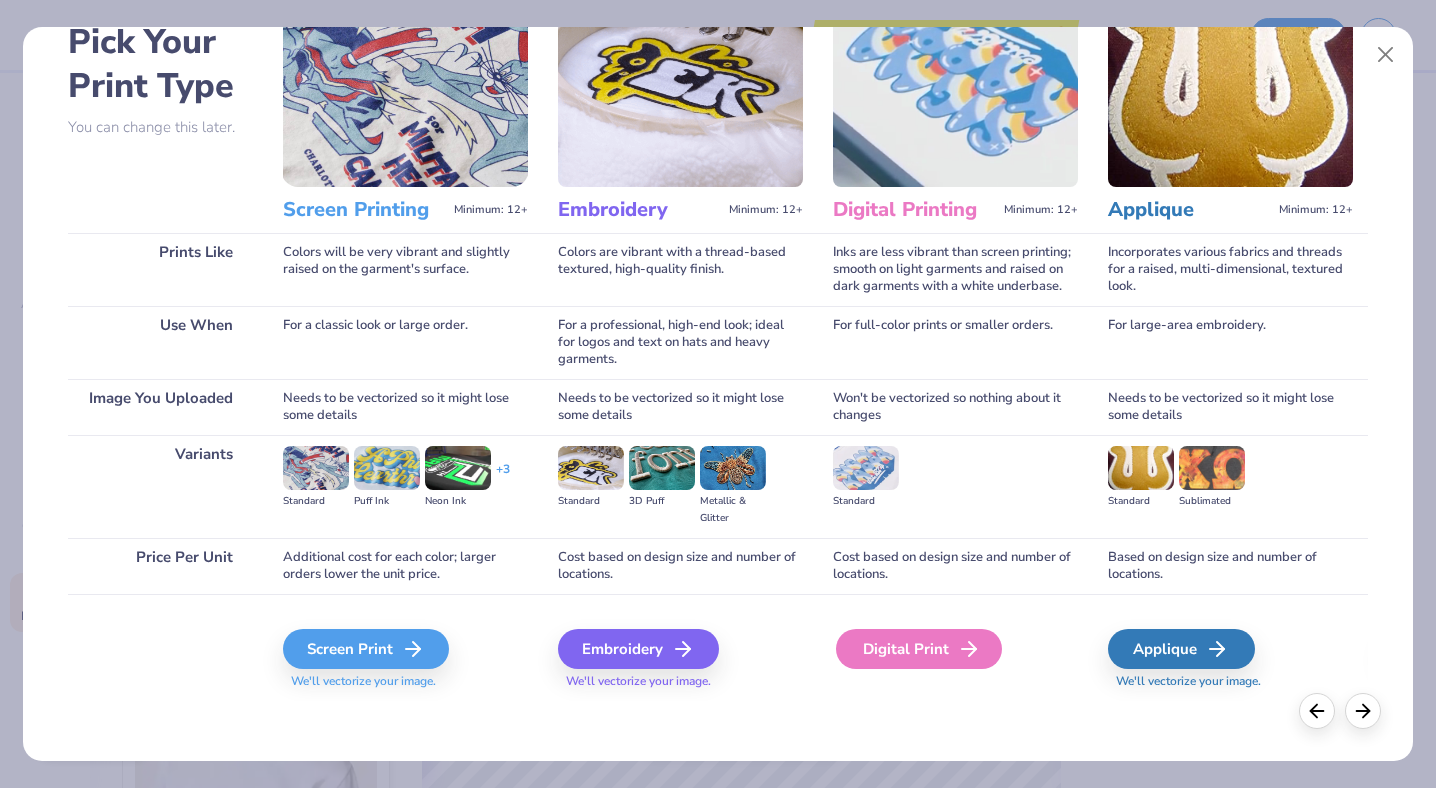 click on "Digital Print" at bounding box center [919, 649] 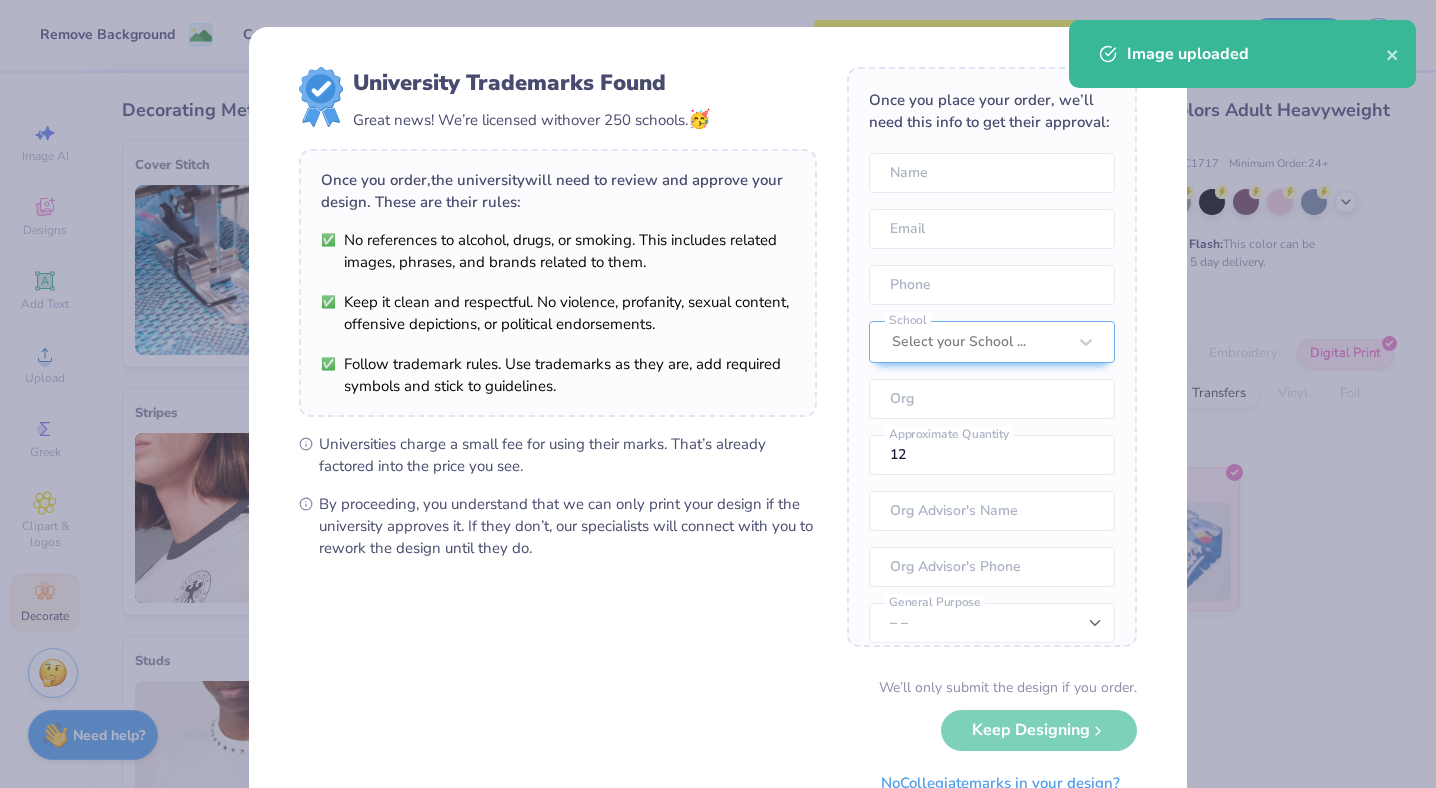 click on "Remove Background Crop Image Save to see pricing and shipping  👉 Design Title Save Image AI Designs Add Text Upload Greek Clipart & logos Decorate Decorating Methods Cover Stitch Pick a Color Pick a Placement Neckline & arms Neckline, arms & bottom Hood Stitch Pick a Color Lace Pick a Color Peach Made-to-Order Baby Pink White White Made-to-Order White 2 Made-to-Order Black Black Made-to-Order Stripes Pick a Color Pick a Placement Sleeve Stripes Location Both Sleeves One Sleeve # of Stripes 2 Stripes 3 Stripes Studs Pick a Color Pick a Placement Neckline & arms Neckline, arms & bottom Bows Pick a Color Pick a Placement Neckline: 1 Bow Neckline: 3 Bows Neckline: 5 Bows Rosettes Pick a Color Pick a Placement Neckline: 1 Rosette Neckline: 3 Rosettes Neckline: 5 Rosettes 100  % Back W 11.89 11.89 " H 15.21 15.21 " Y 4.90 4.90 " Center Middle Top Bottom Comfort Colors Adult Heavyweight T-Shirt Comfort Colors # C1717 Minimum Order:  24 +   Fresh Prints Flash: Print Type Screen Print Vinyl" at bounding box center [718, 394] 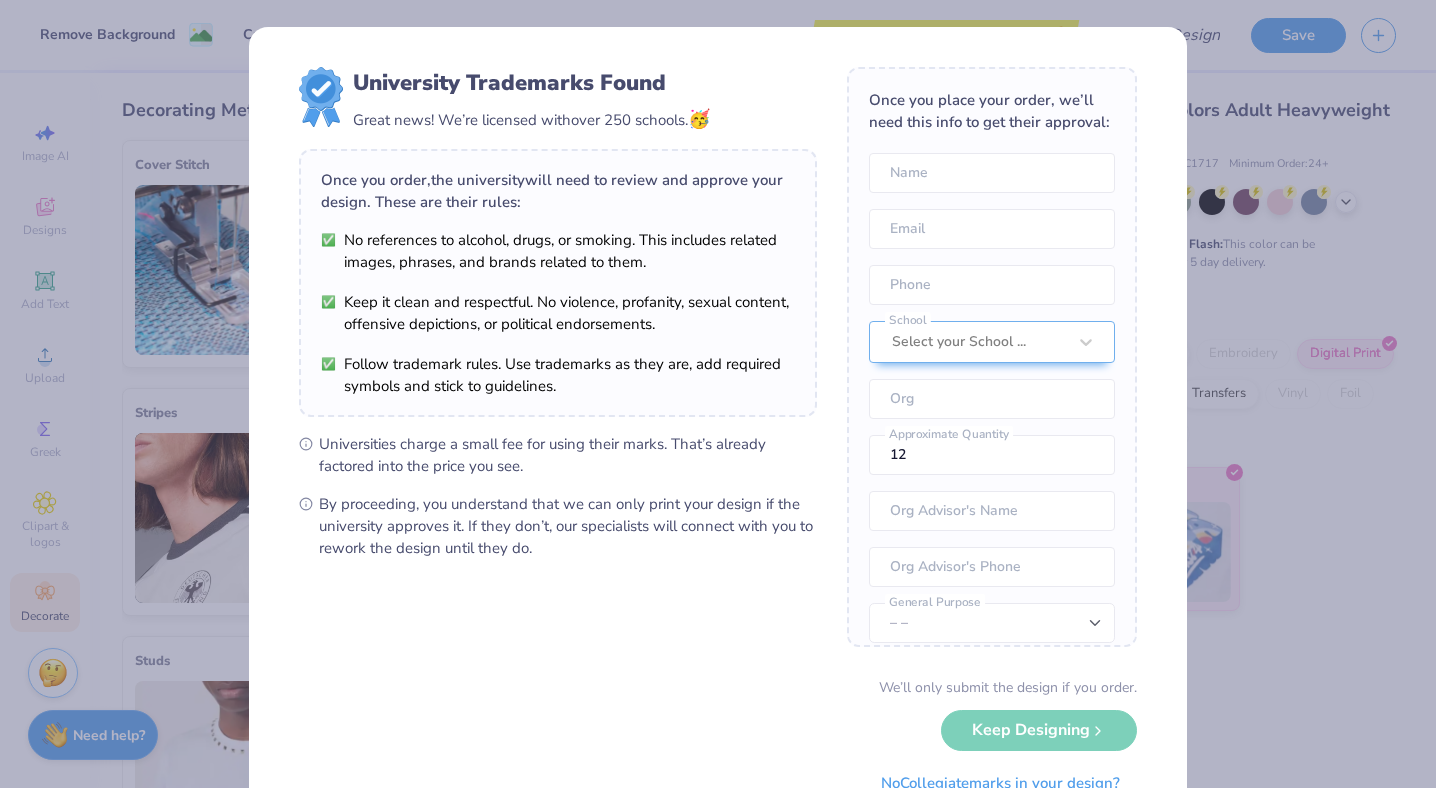 scroll, scrollTop: 74, scrollLeft: 0, axis: vertical 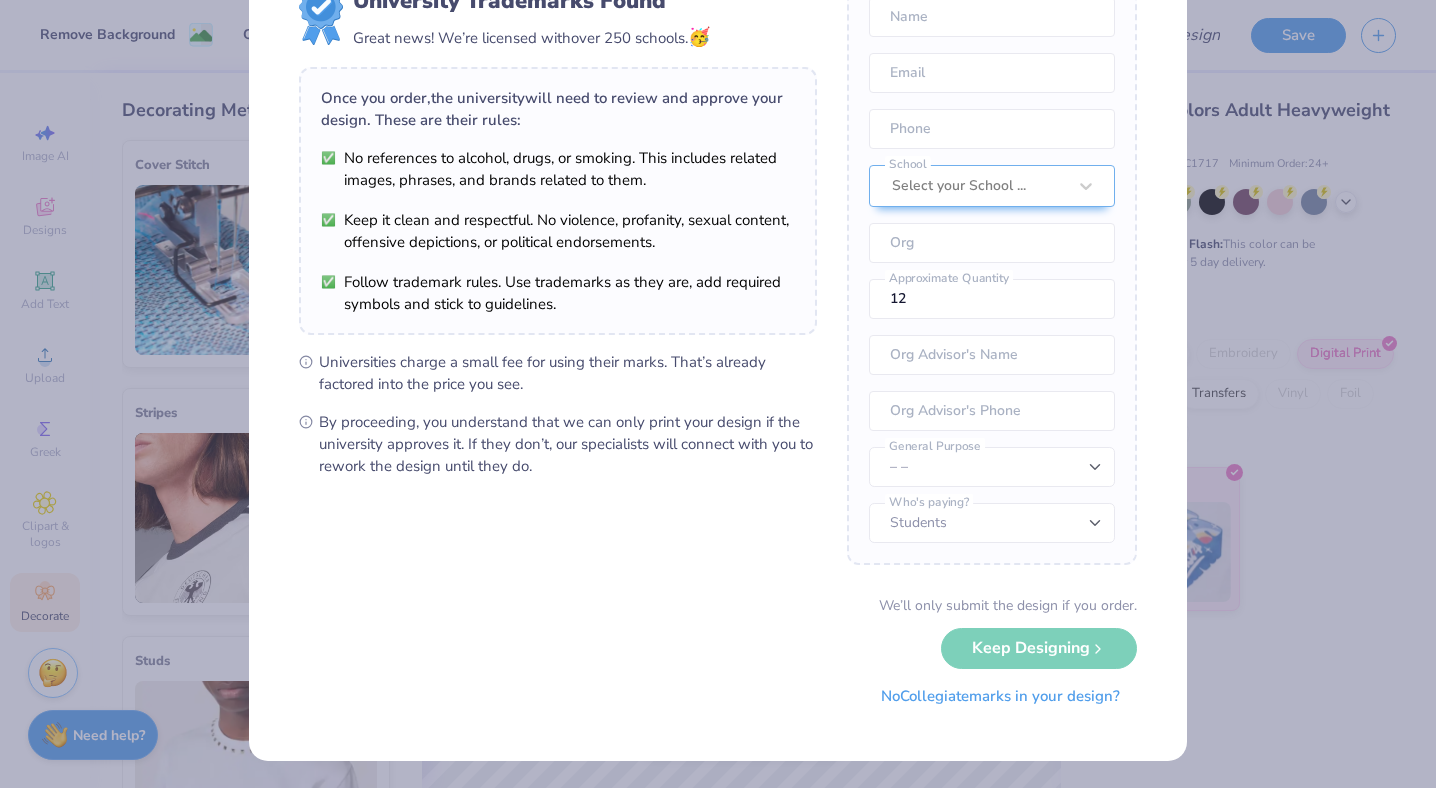 click on "No  Collegiate  marks in your design?" at bounding box center [1000, 696] 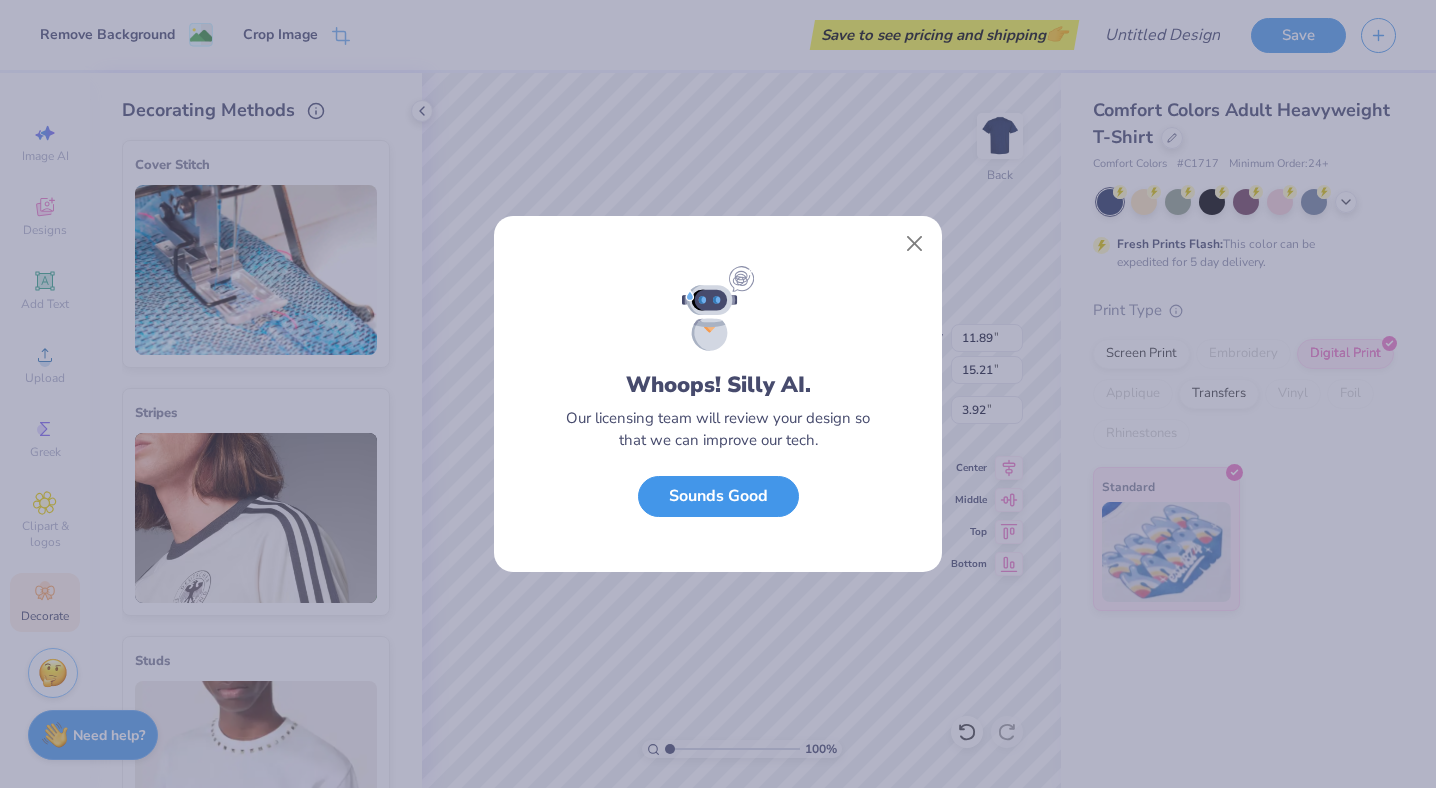 click on "Sounds Good" at bounding box center (718, 496) 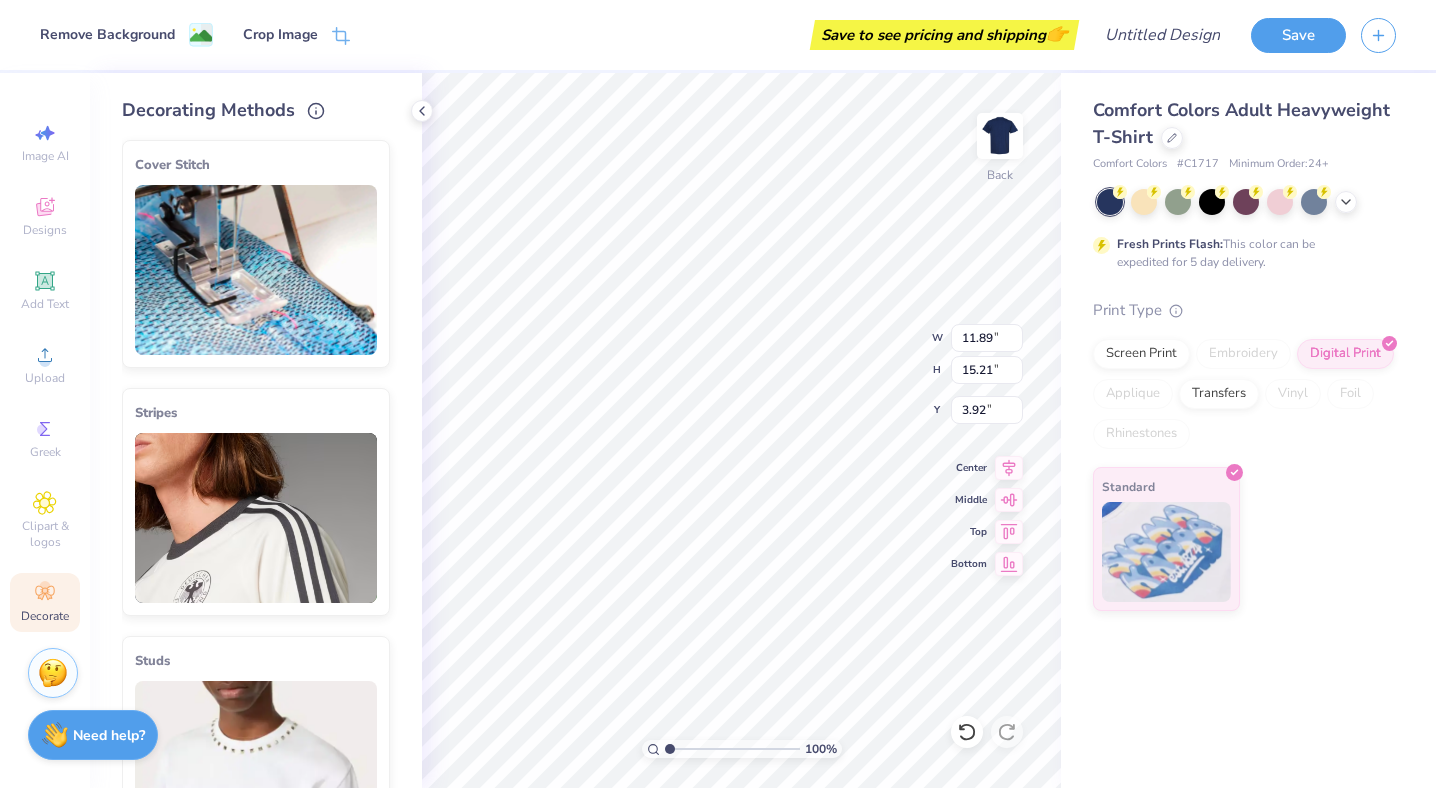type on "3.00" 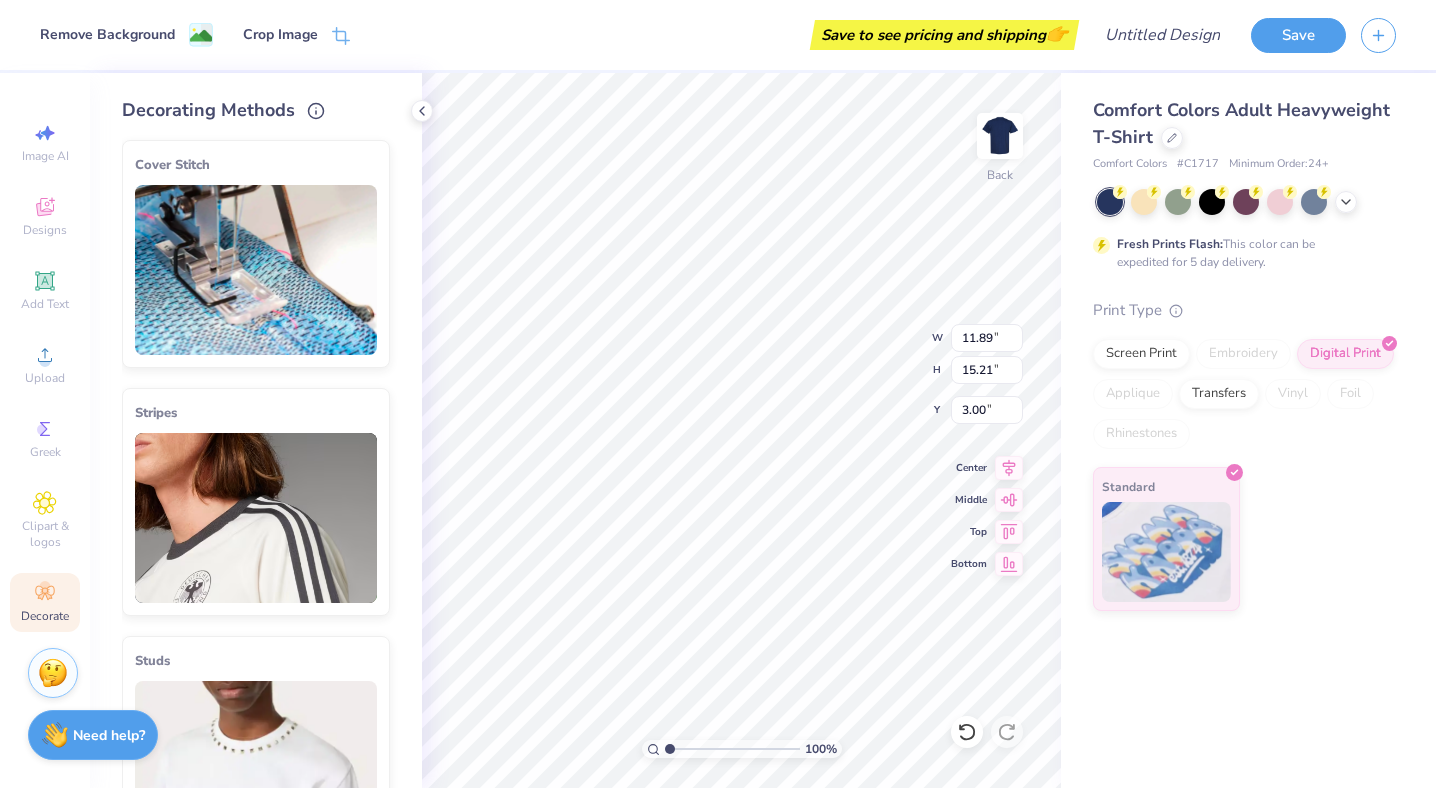 type on "12.18" 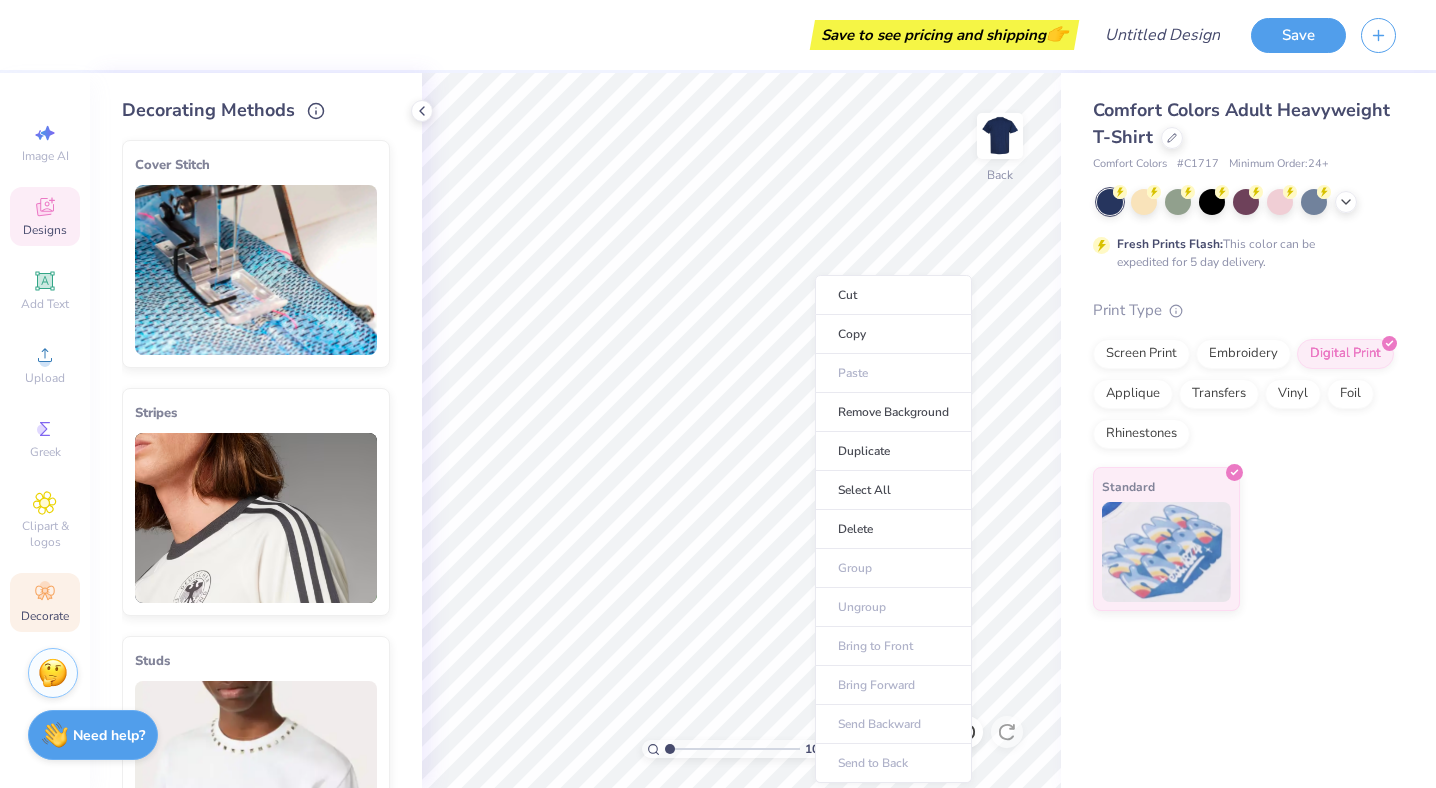 click on "Designs" at bounding box center (45, 216) 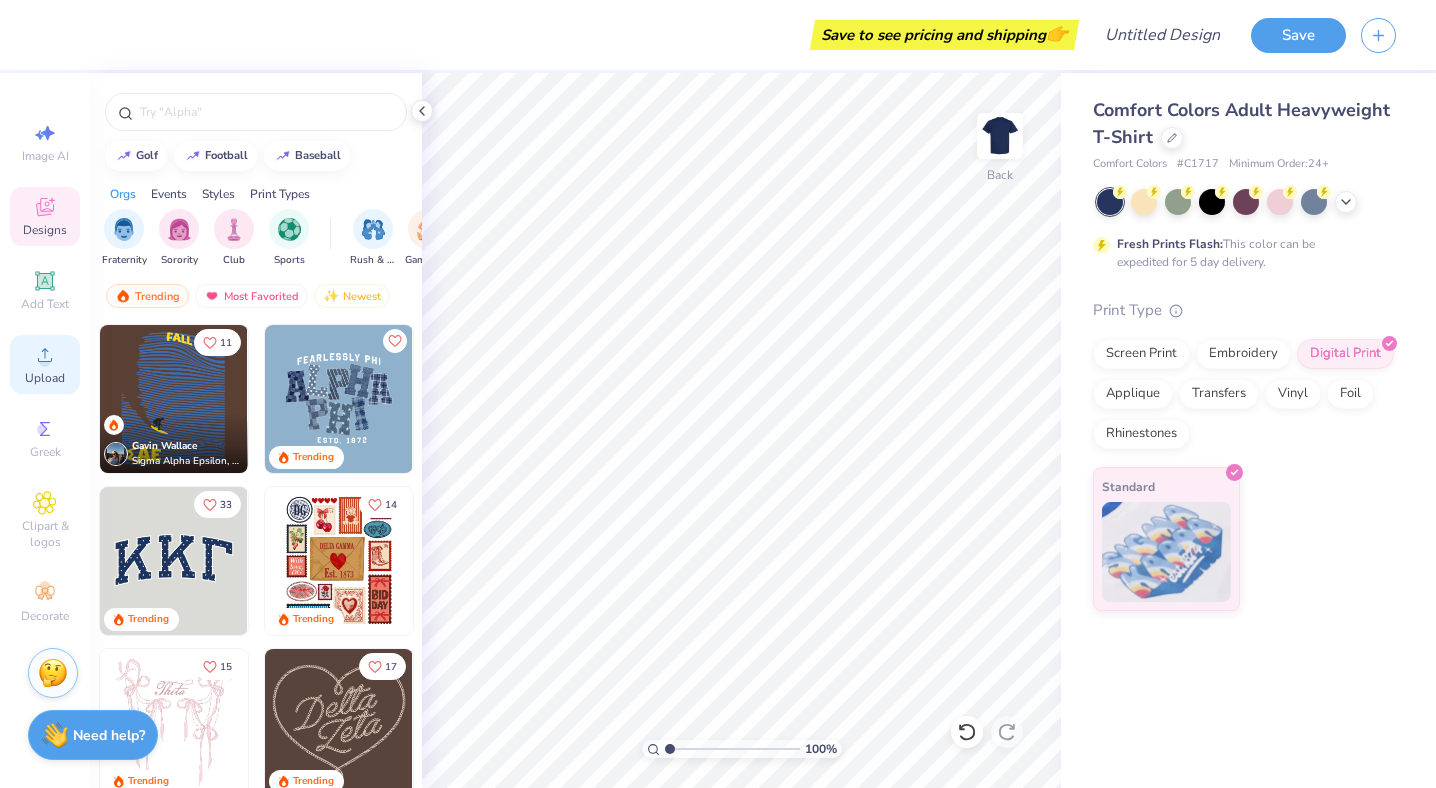 click on "Upload" at bounding box center [45, 364] 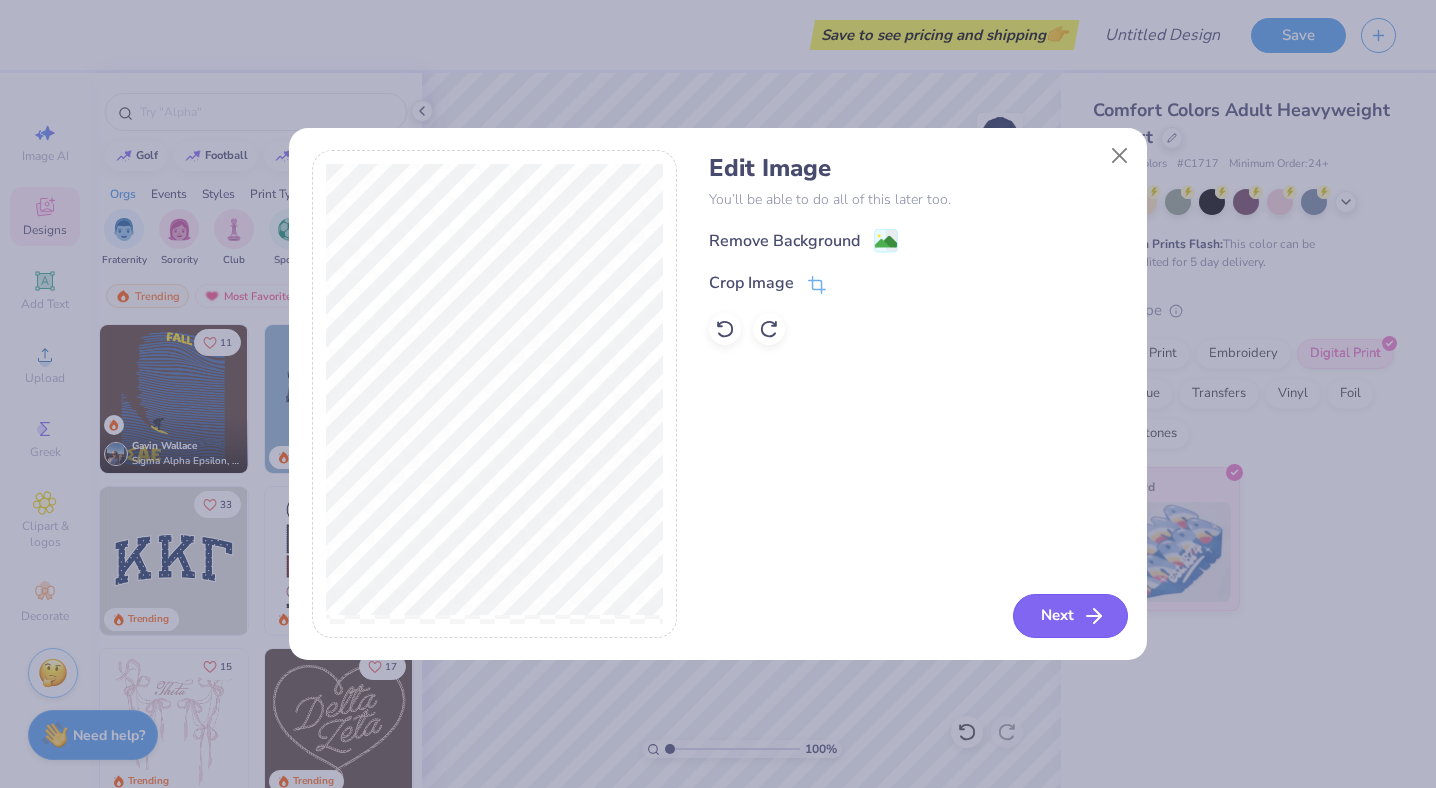 click on "Next" at bounding box center [1070, 616] 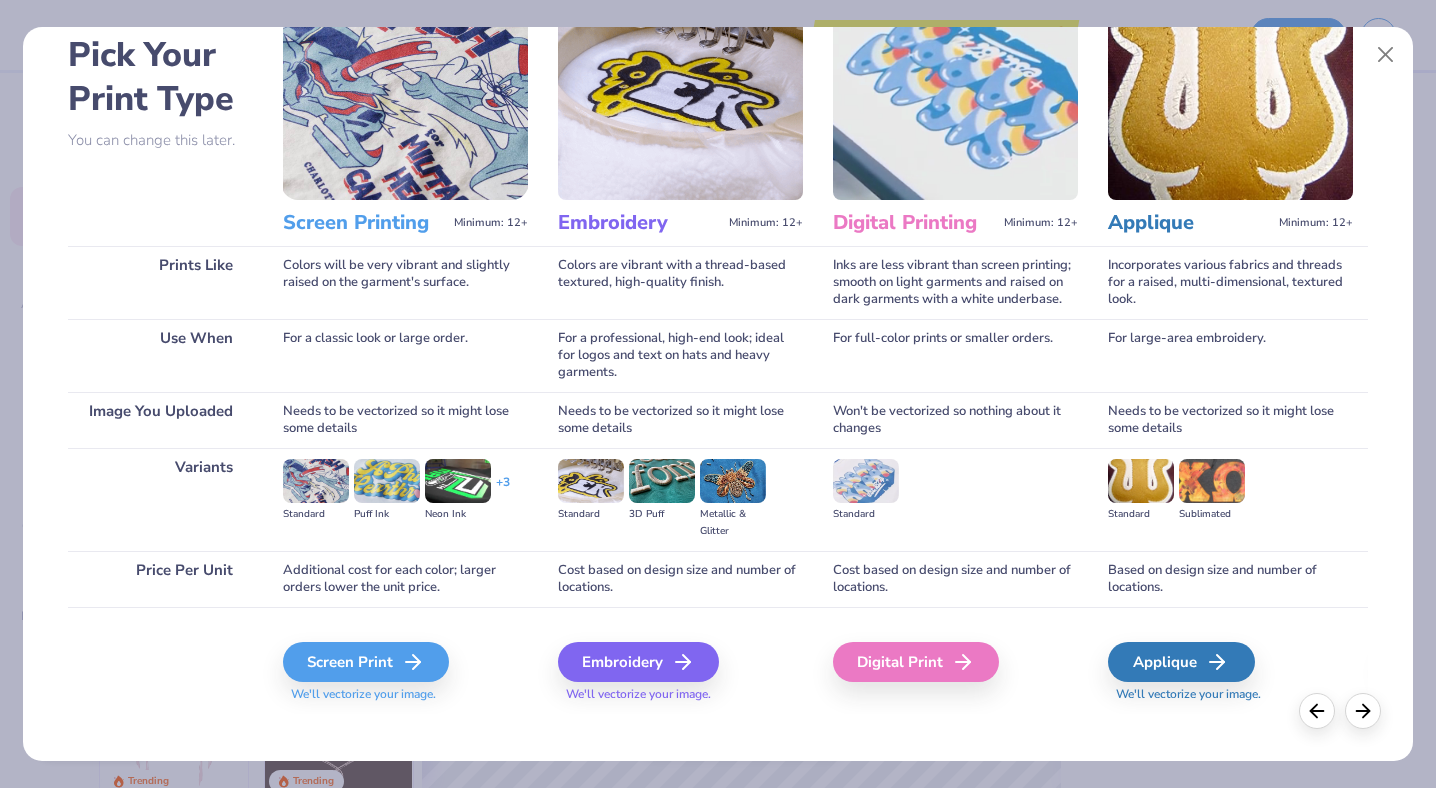 scroll, scrollTop: 109, scrollLeft: 0, axis: vertical 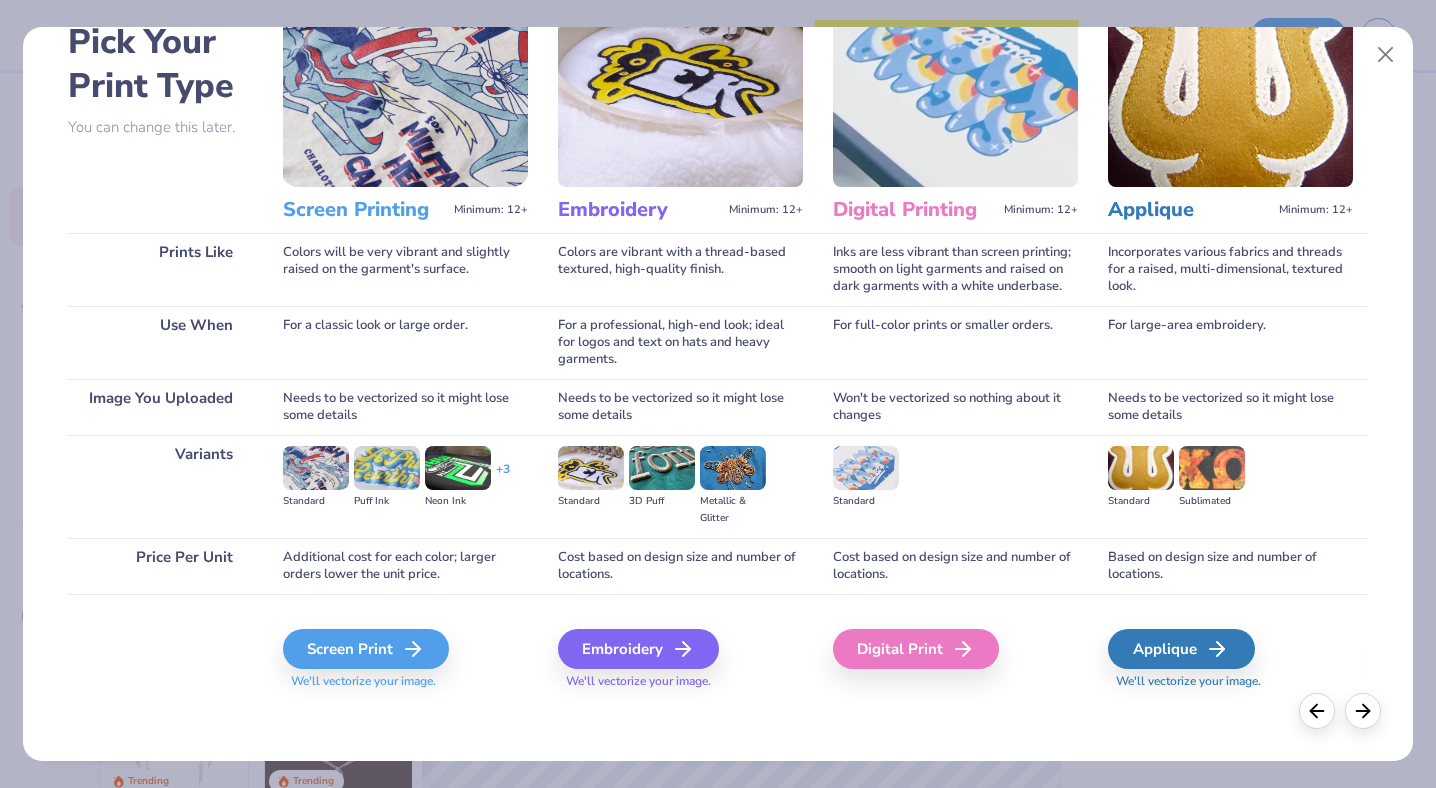 click at bounding box center (316, 468) 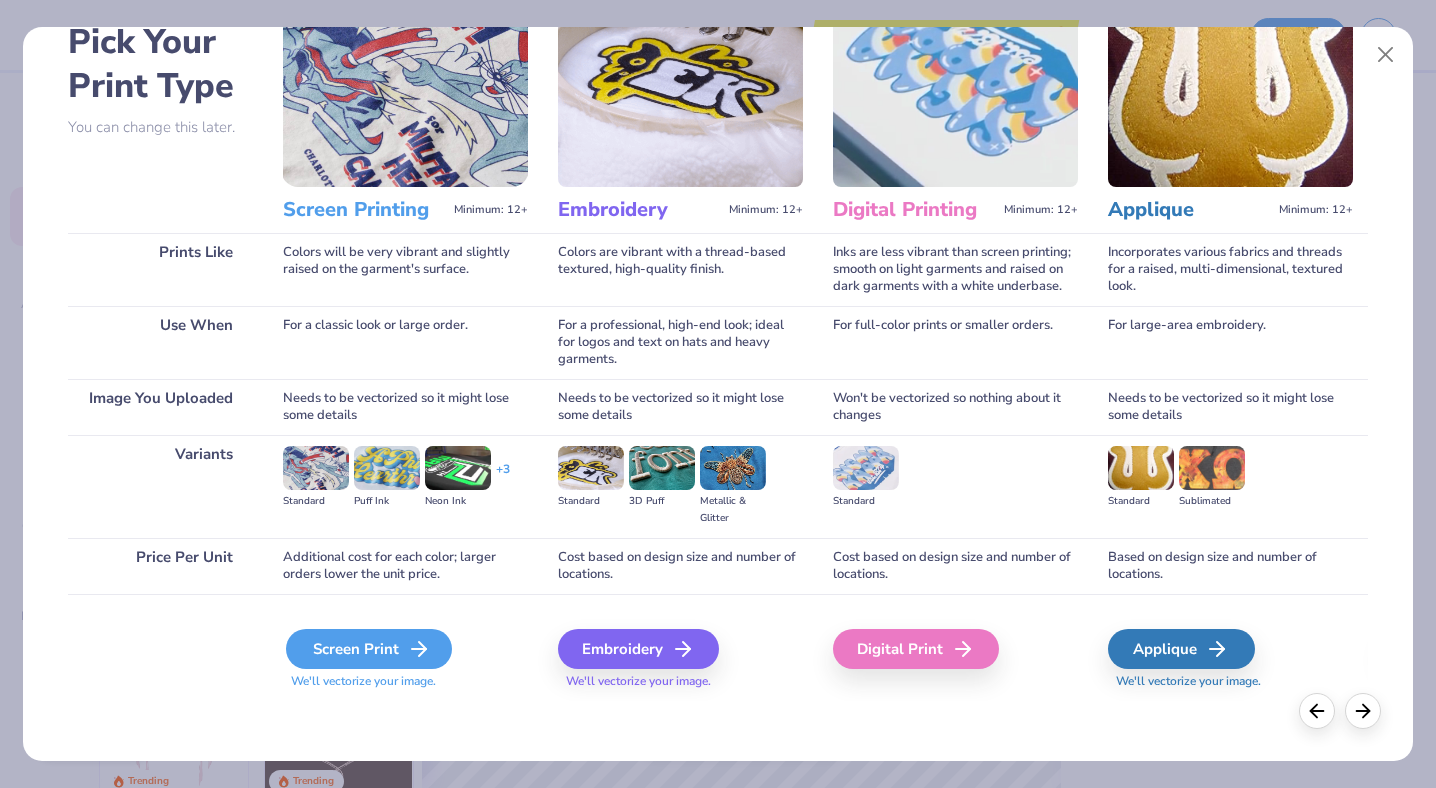 click on "Screen Print" at bounding box center (369, 649) 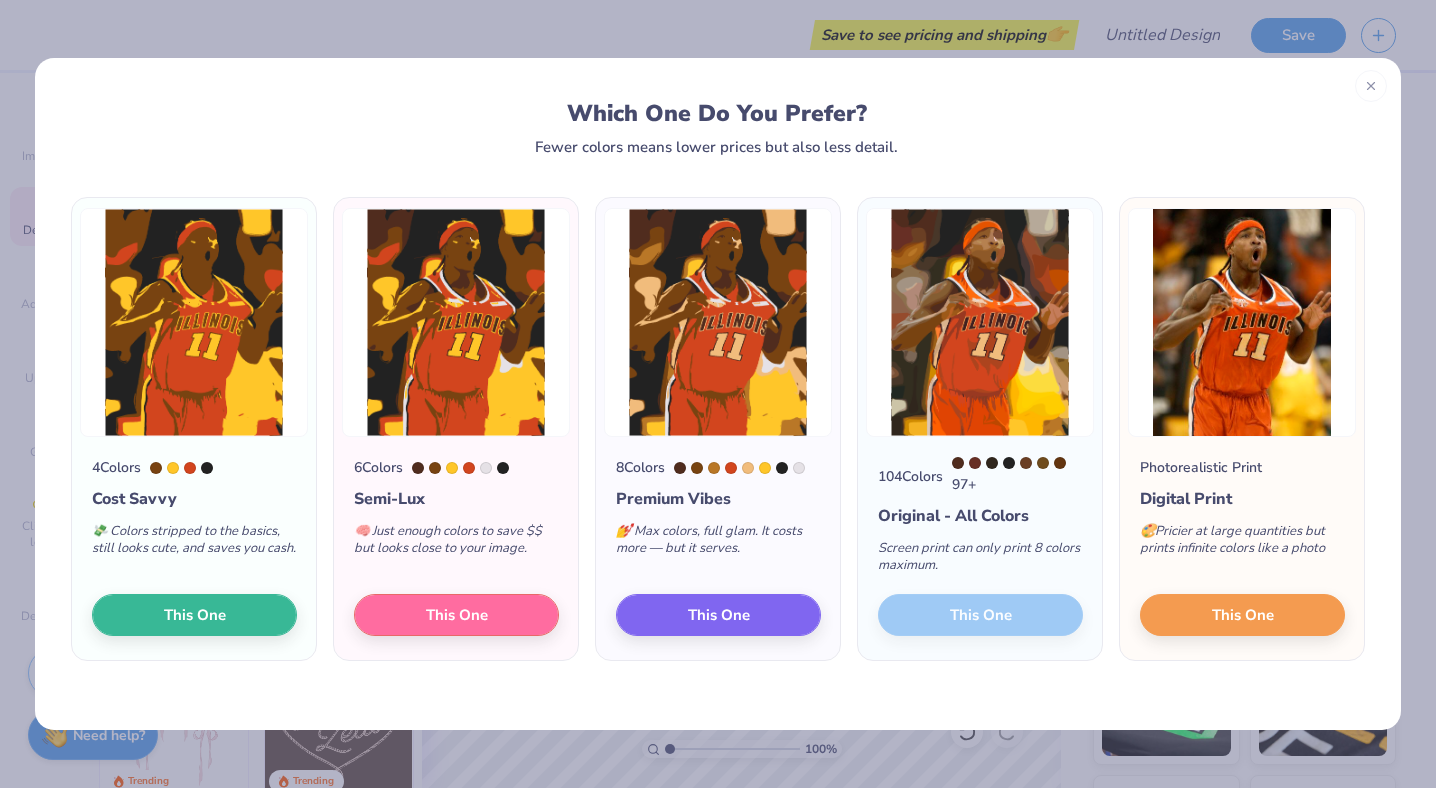 click on "104  Colors 97 + Original - All Colors Screen print can only print 8 colors maximum. This One" at bounding box center [980, 548] 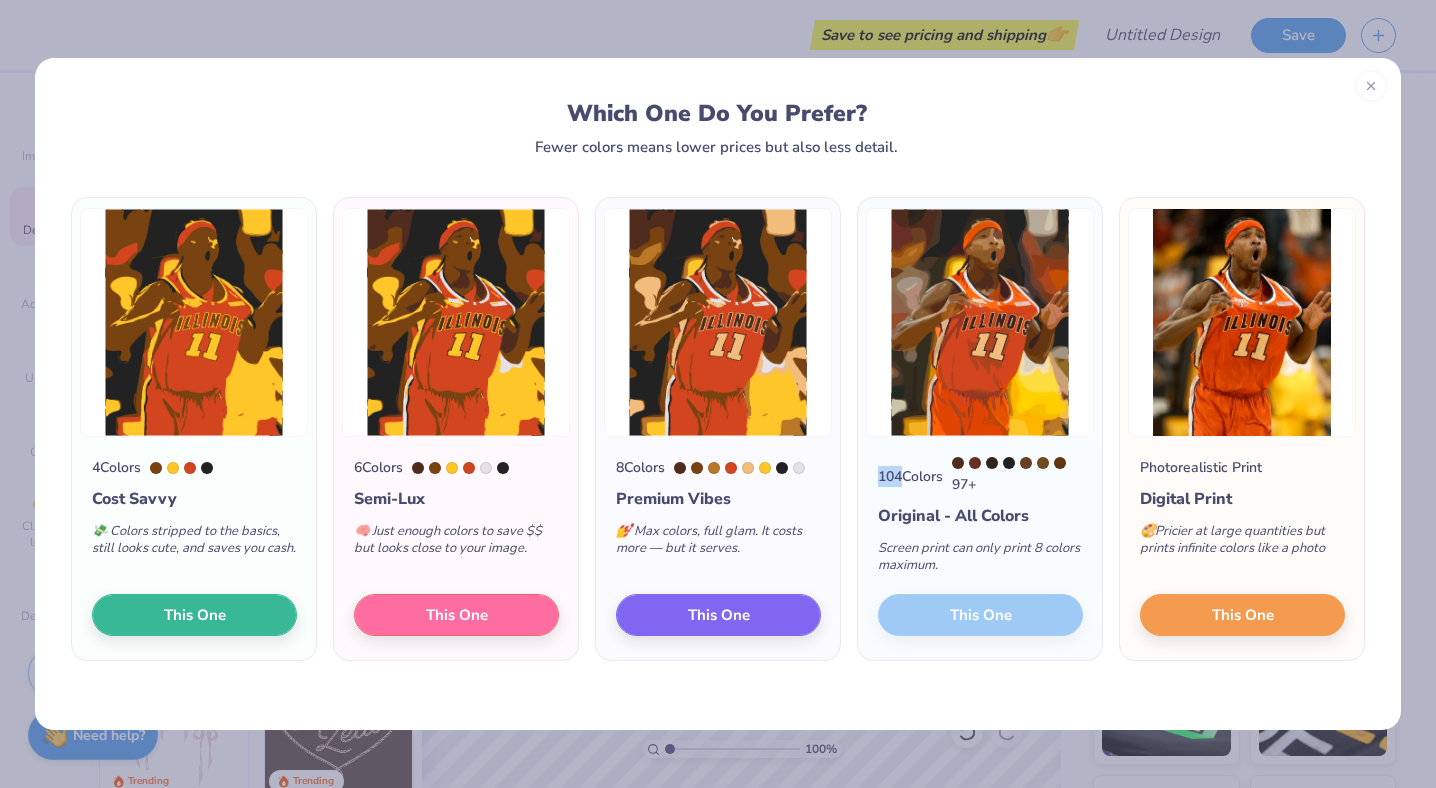 click on "104  Colors 97 + Original - All Colors Screen print can only print 8 colors maximum. This One" at bounding box center [980, 548] 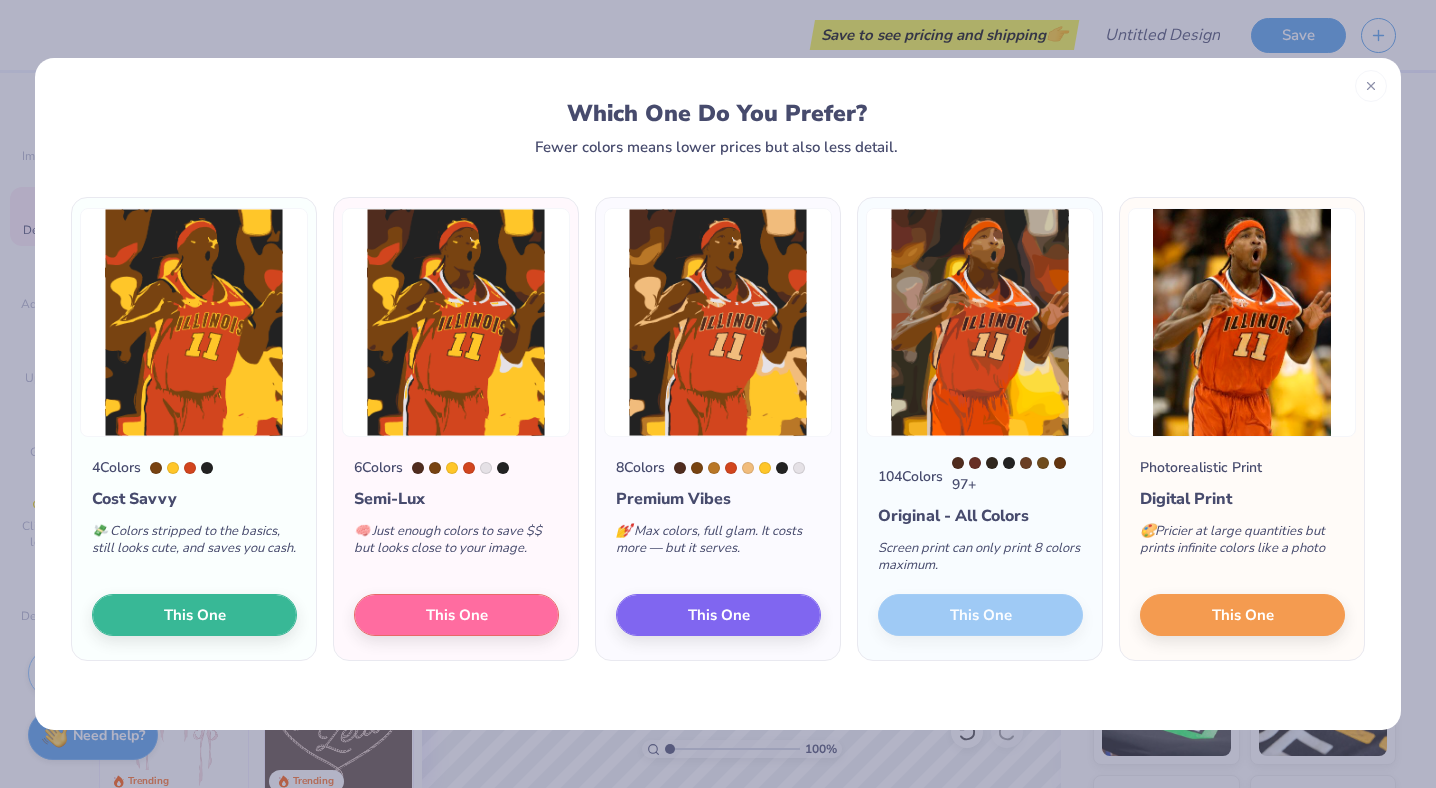 click on "97 +" at bounding box center (1017, 476) 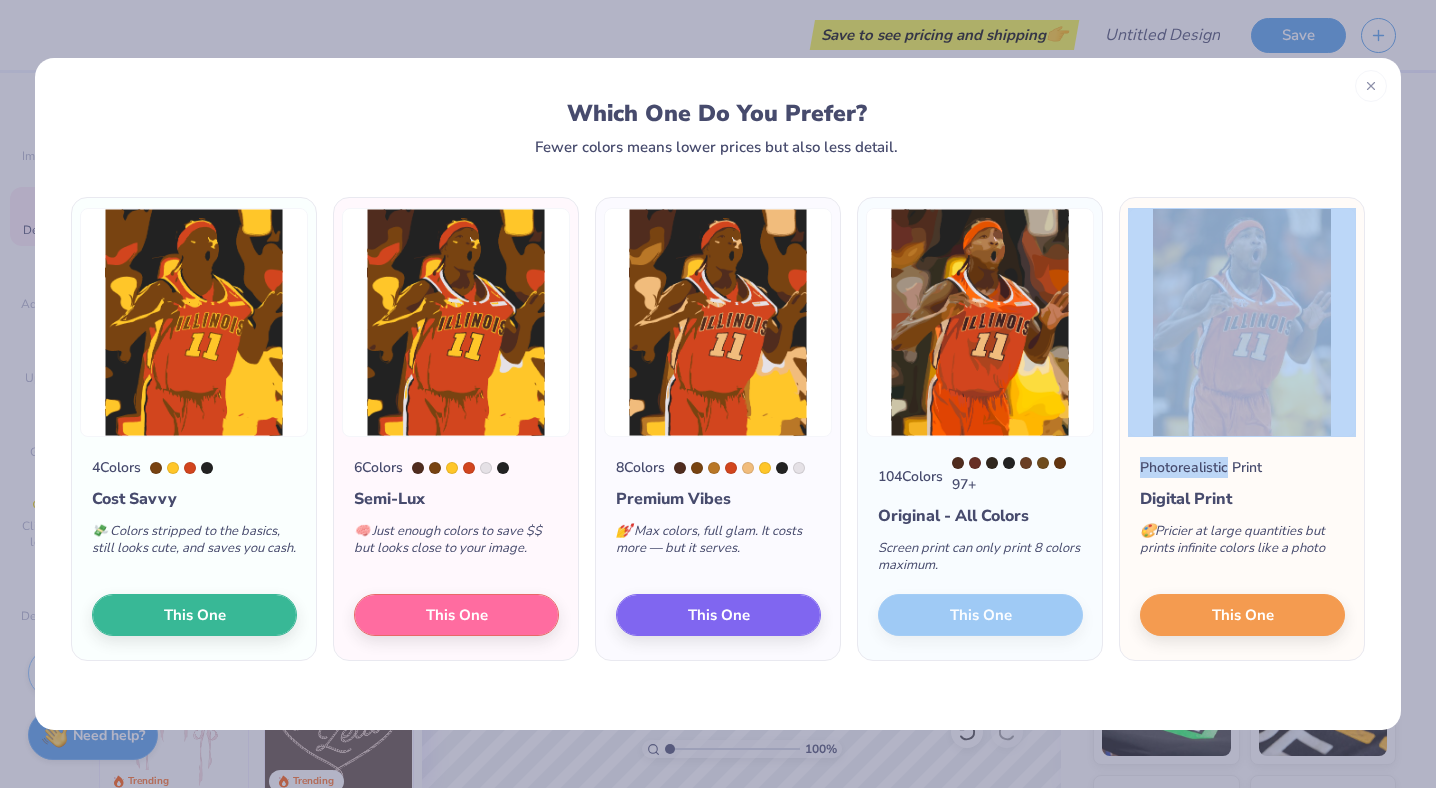 click on "104  Colors 97 + Original - All Colors Screen print can only print 8 colors maximum. This One" at bounding box center (980, 548) 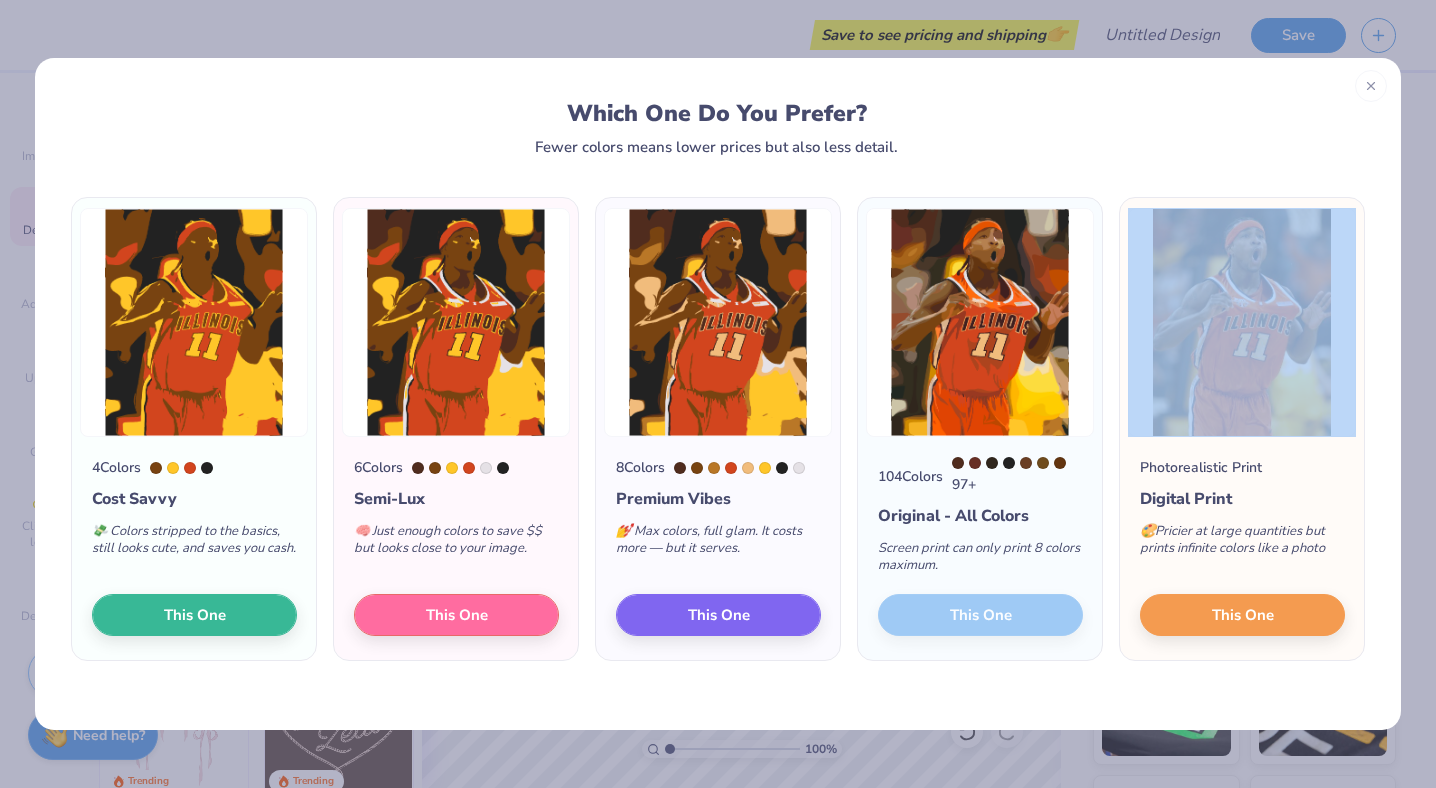 click on "104  Colors 97 + Original - All Colors Screen print can only print 8 colors maximum. This One" at bounding box center (980, 548) 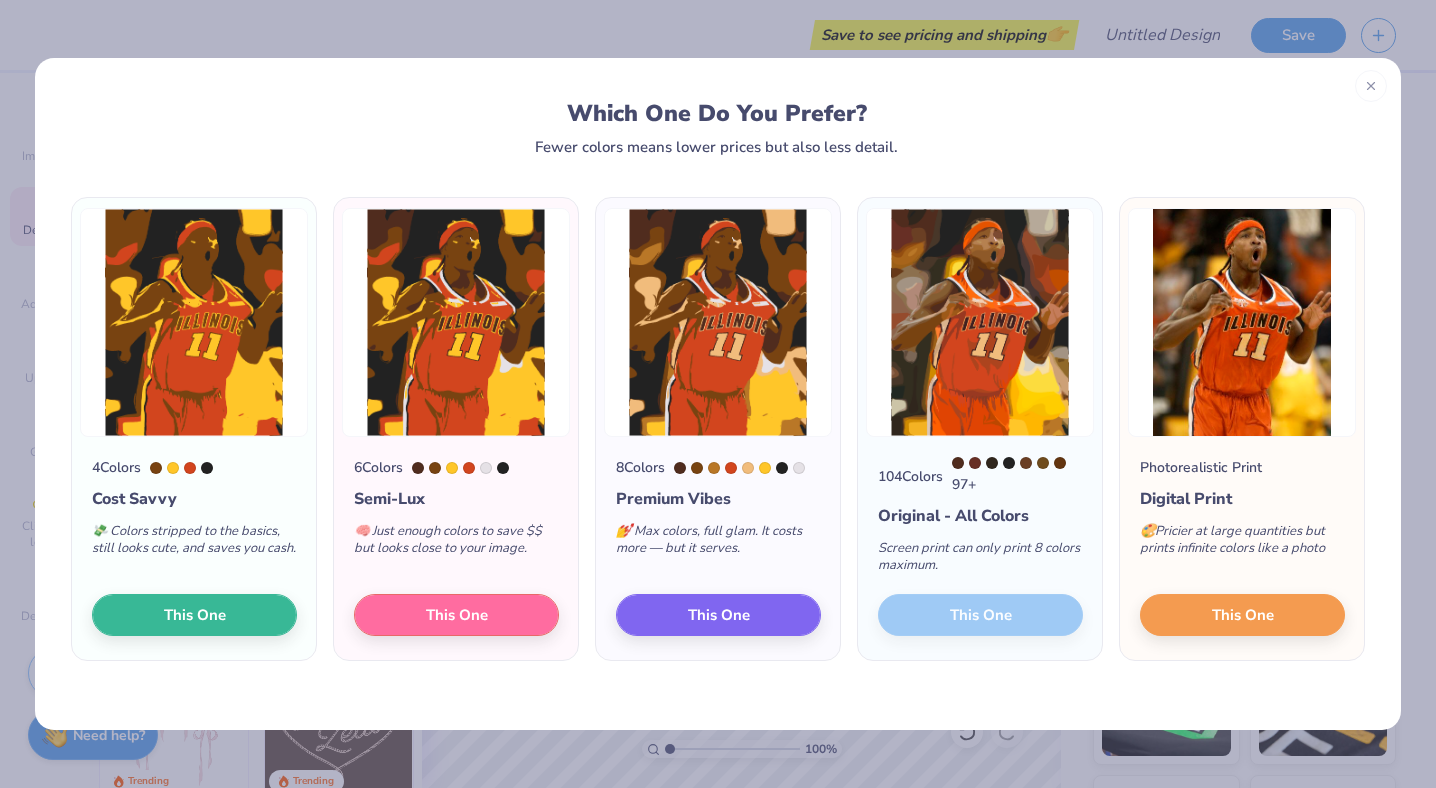 click on "Screen print can only print 8 colors maximum." at bounding box center (980, 561) 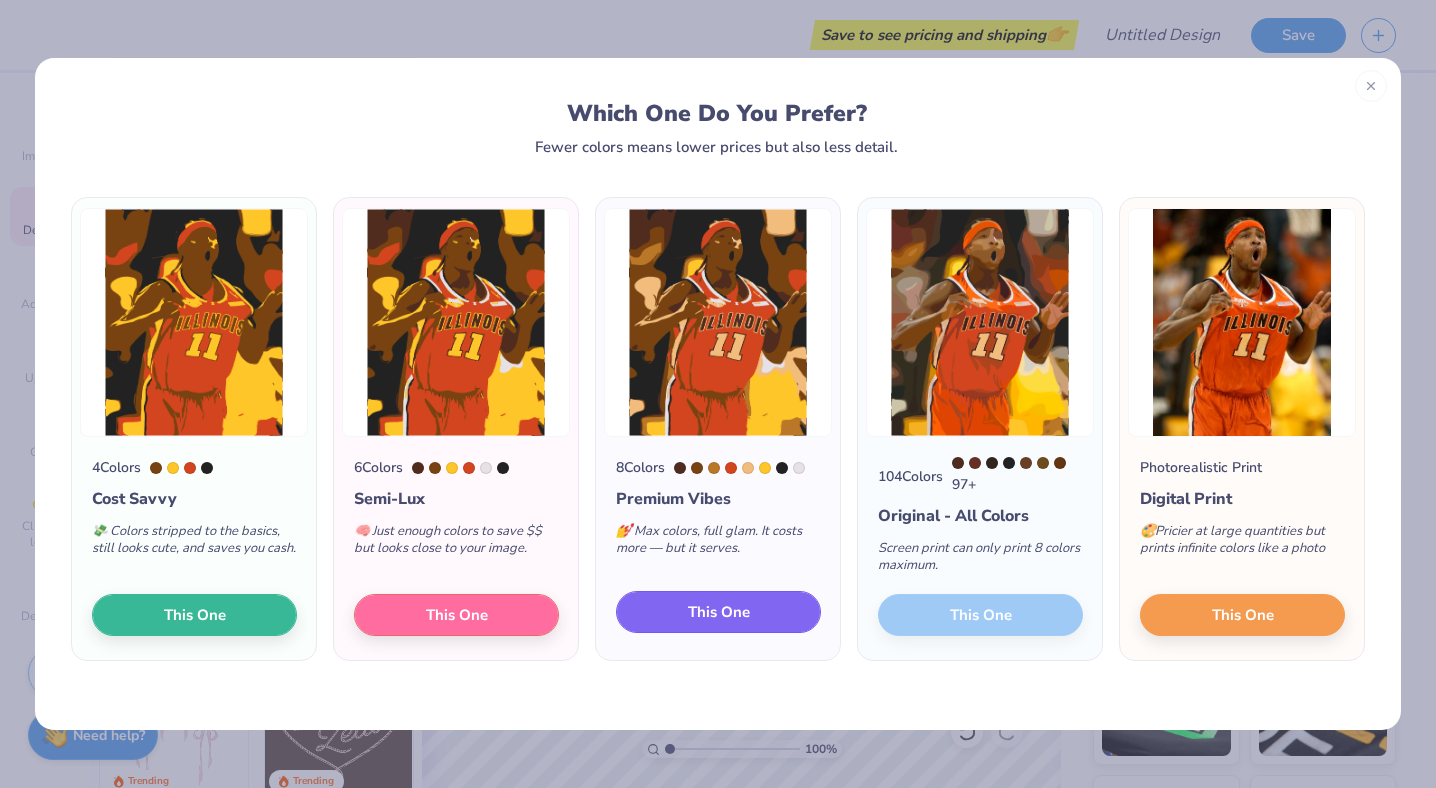 click on "This One" at bounding box center (719, 612) 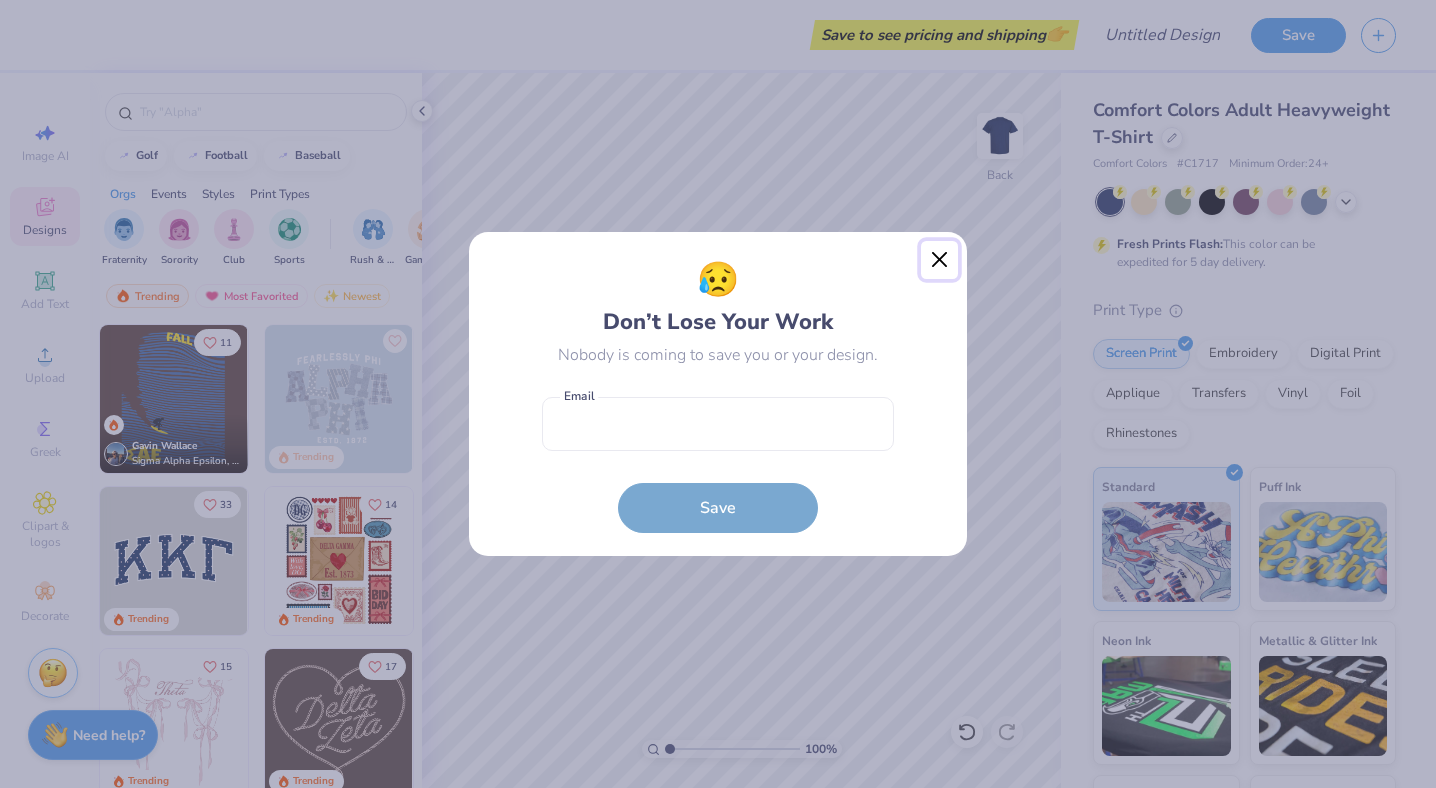 click at bounding box center (940, 260) 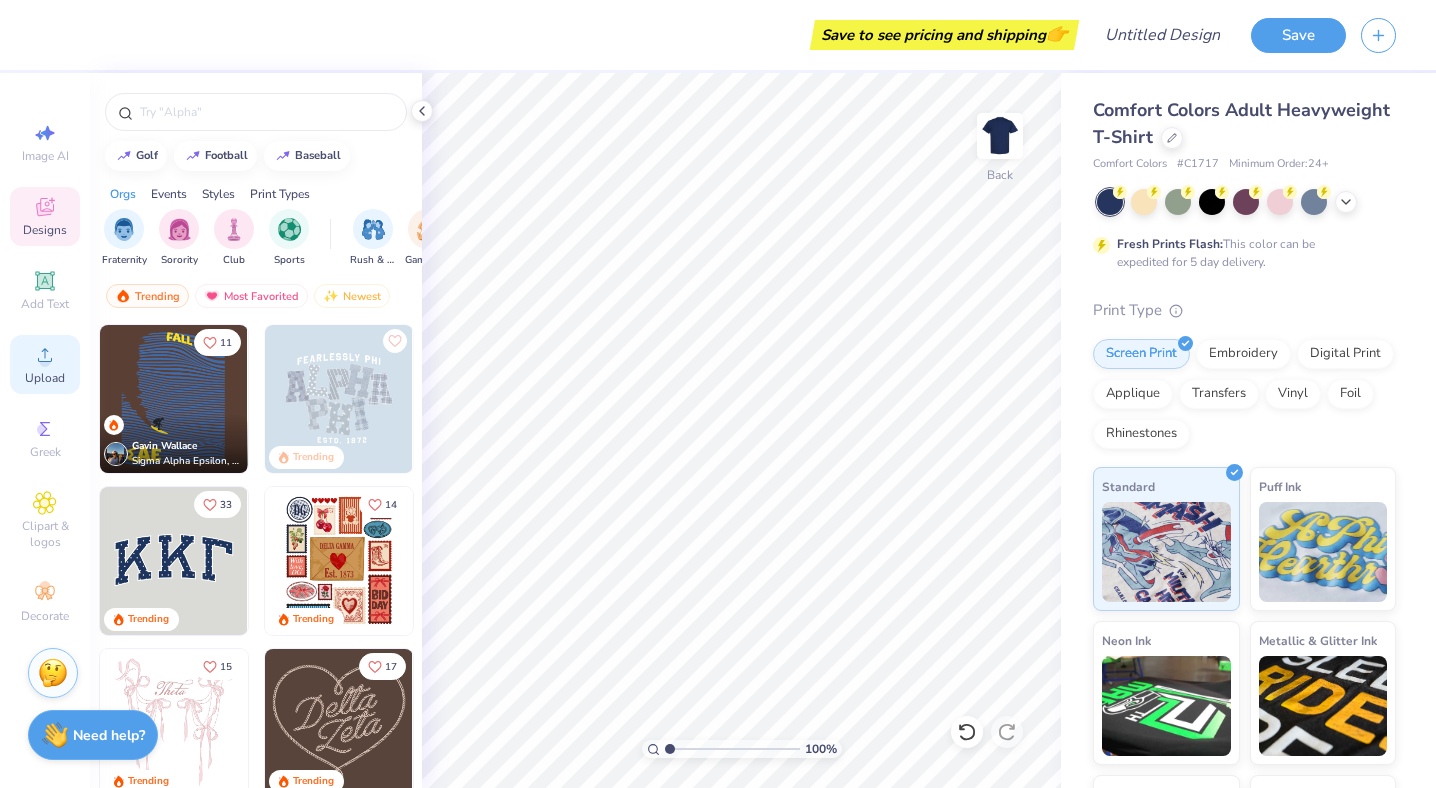 click 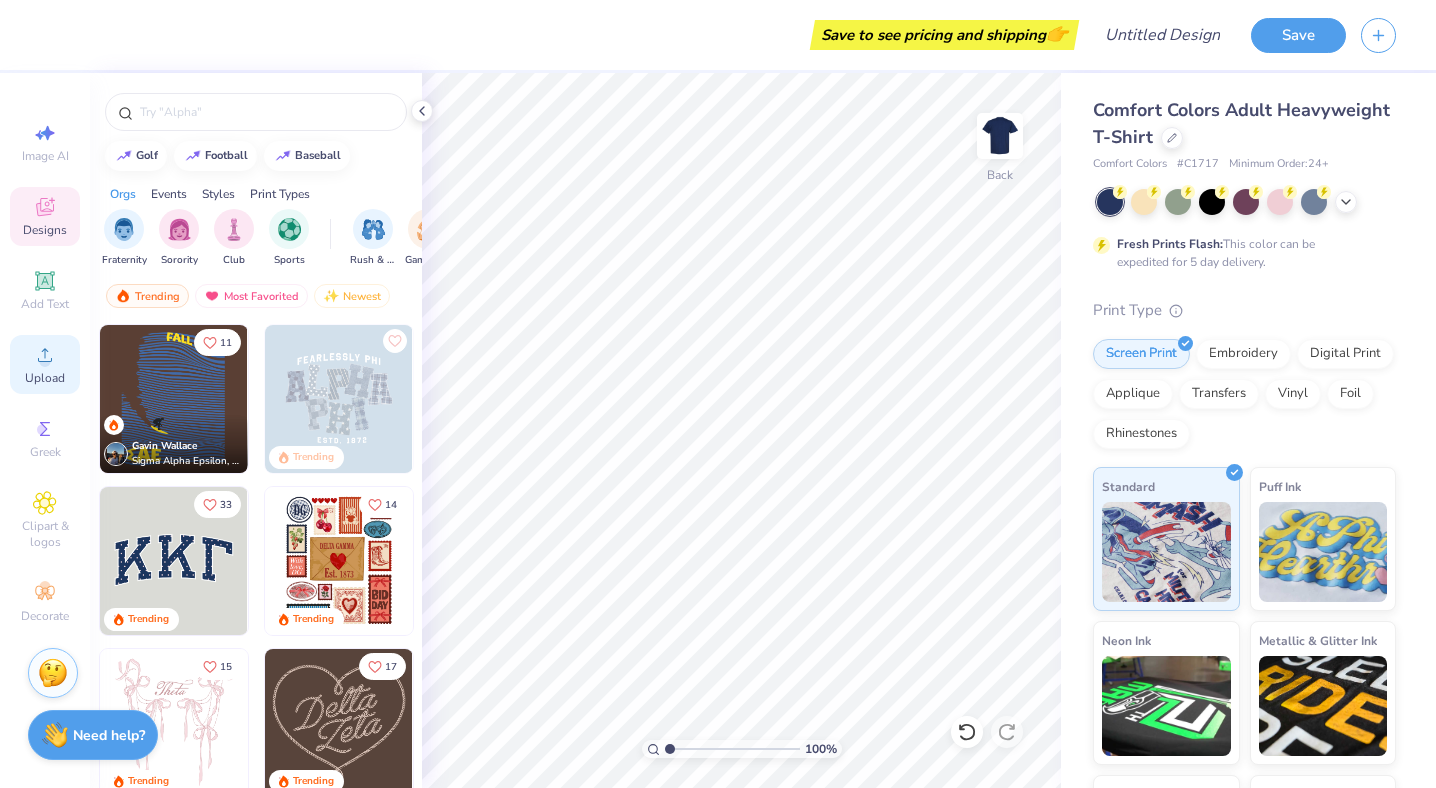 click 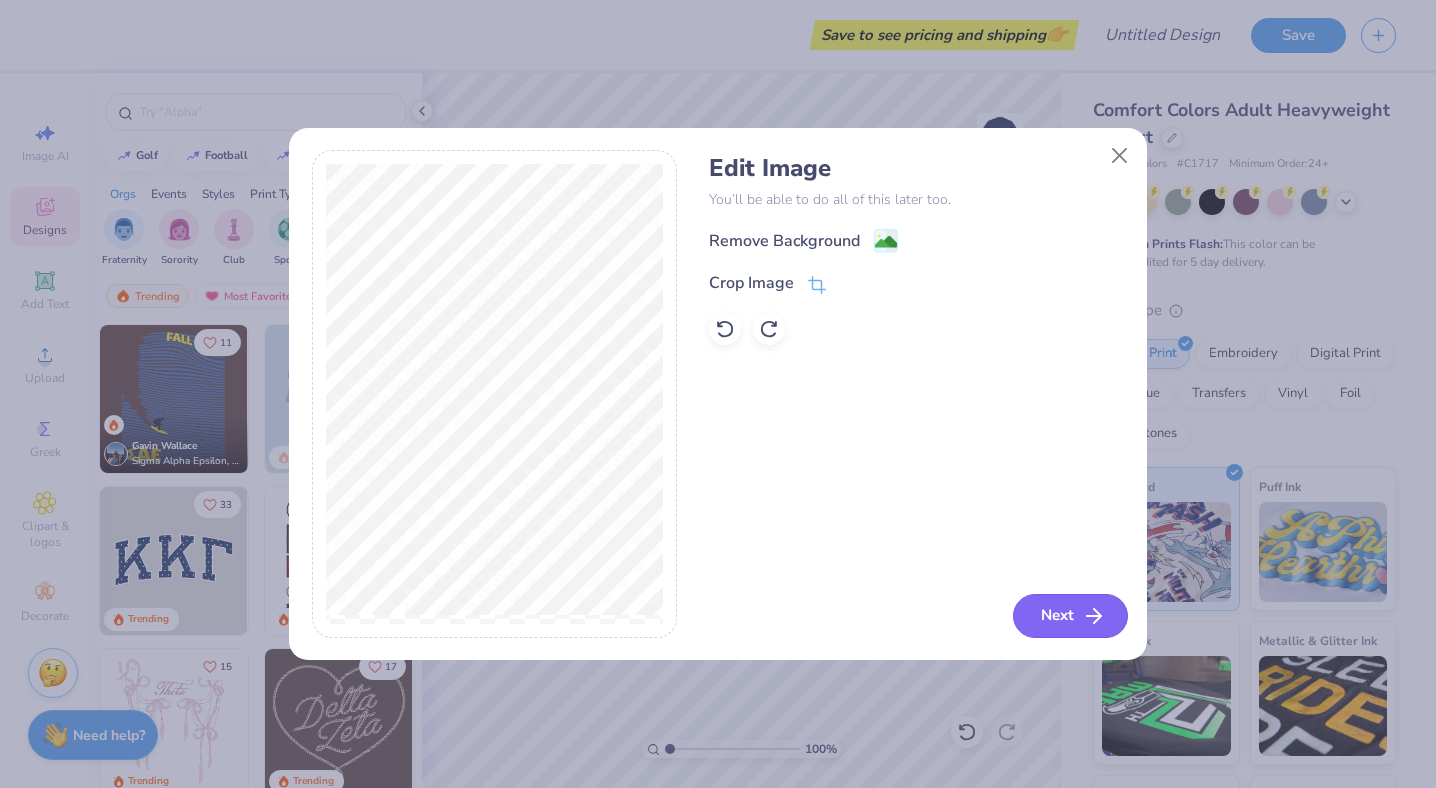 click on "Next" at bounding box center (1070, 616) 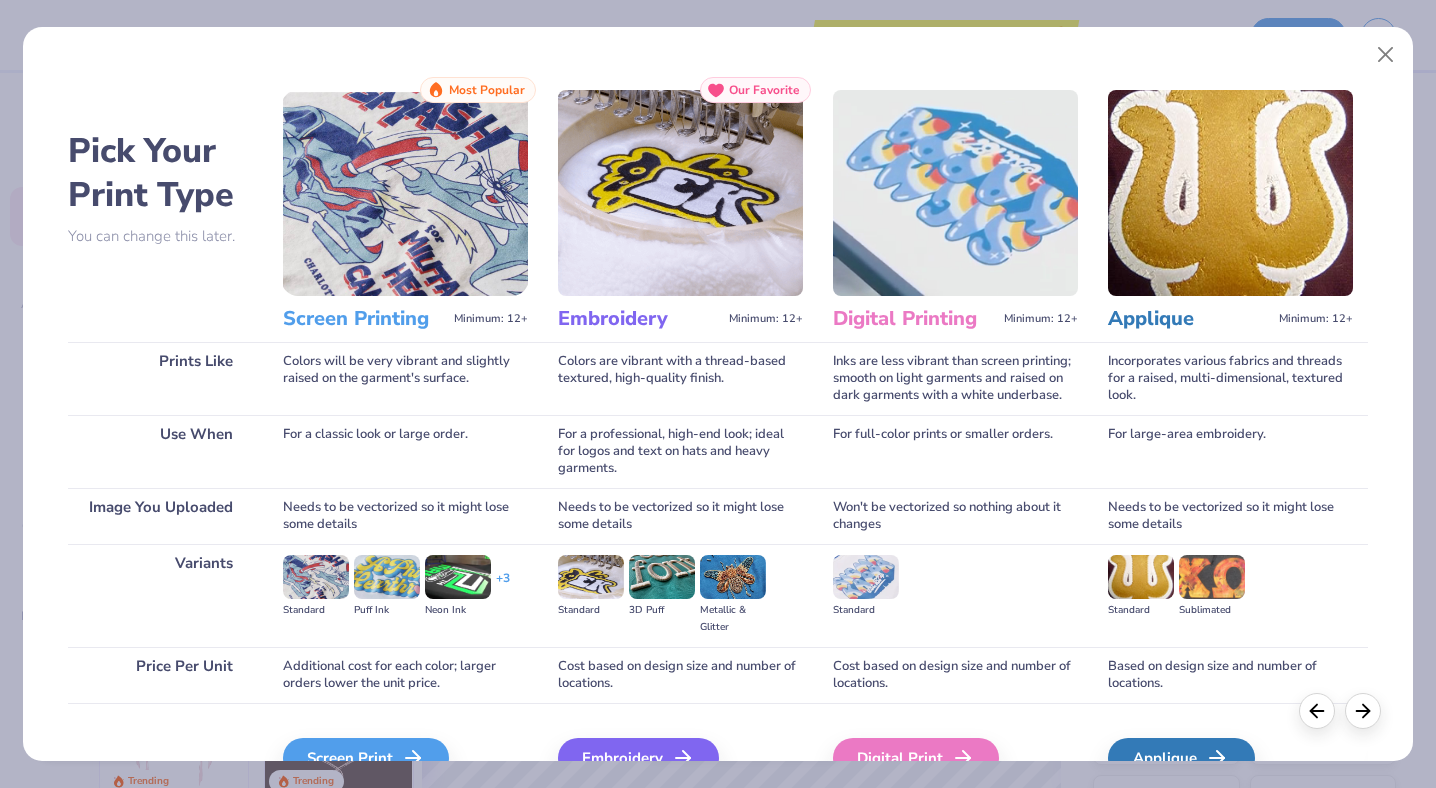 scroll, scrollTop: 109, scrollLeft: 0, axis: vertical 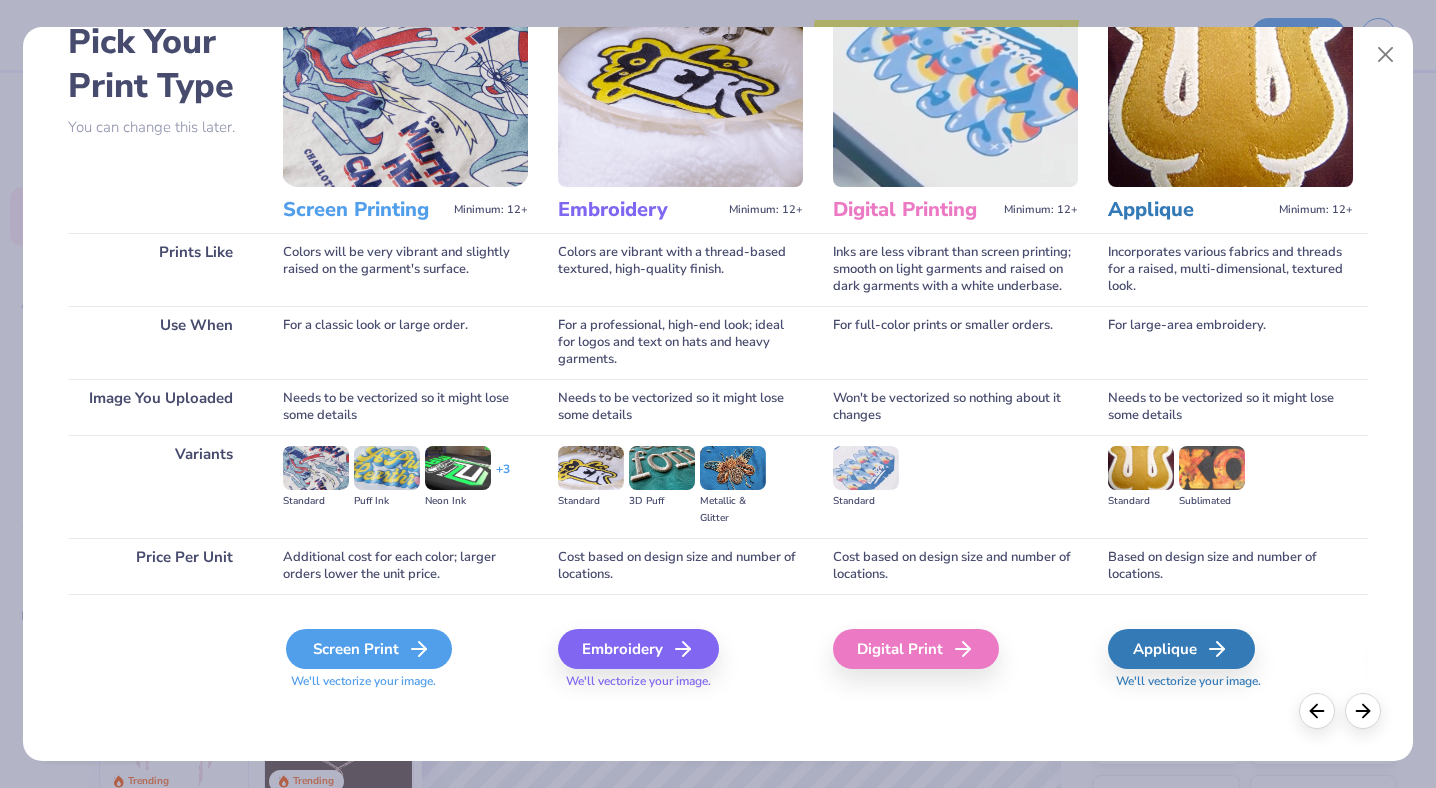 click 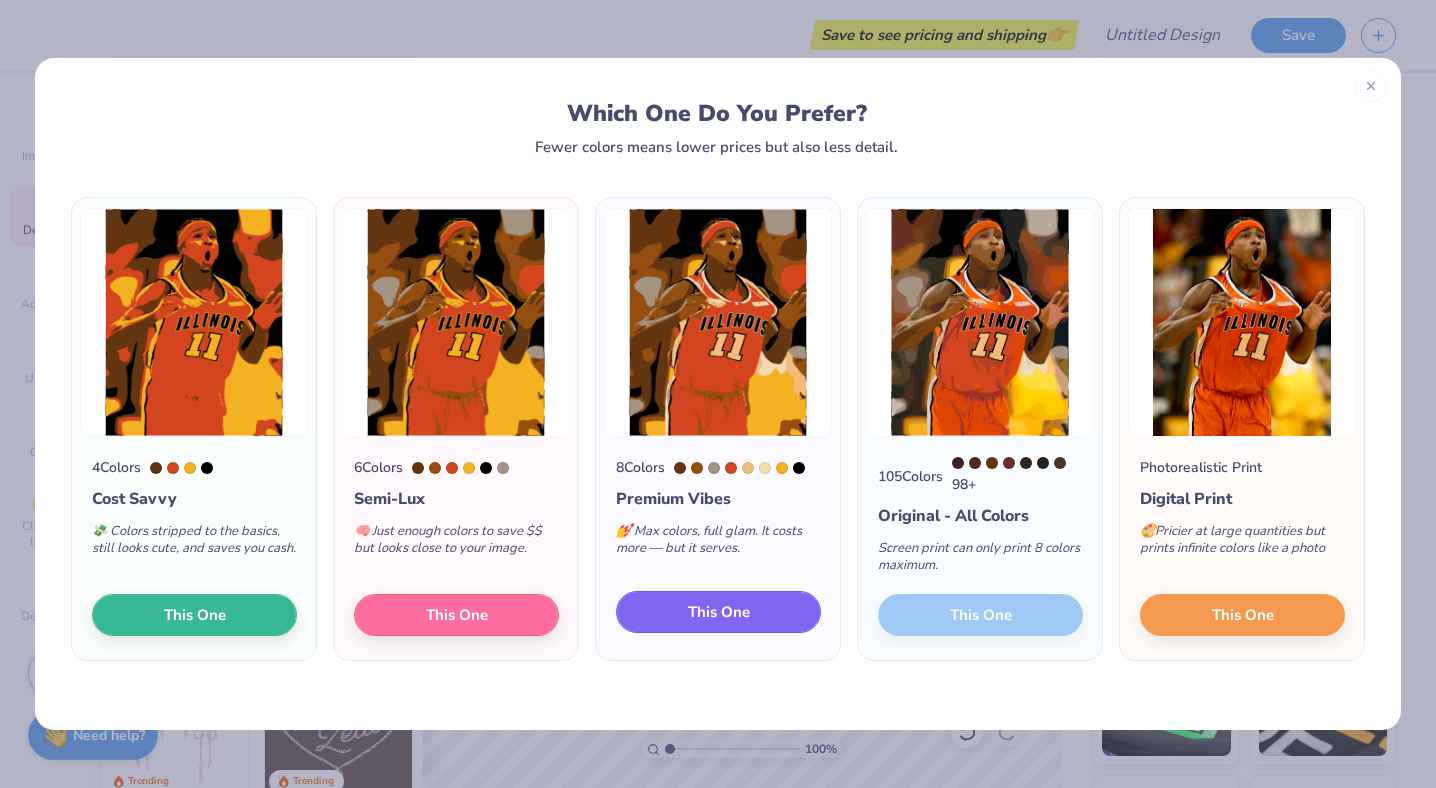 click on "This One" at bounding box center (719, 612) 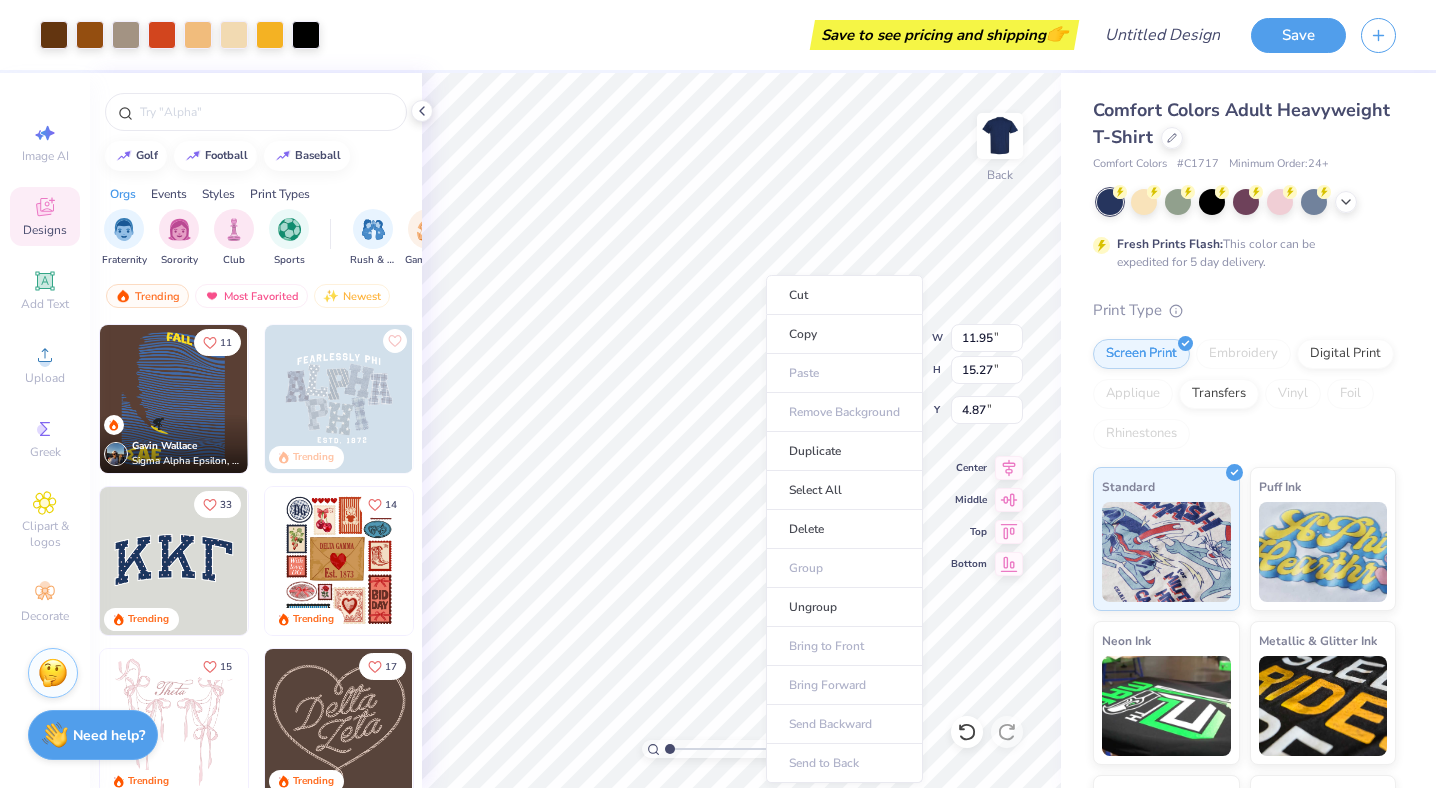 click on "Cut Copy Paste Remove Background Duplicate Select All Delete Group Ungroup Bring to Front Bring Forward Send Backward Send to Back" at bounding box center [844, 529] 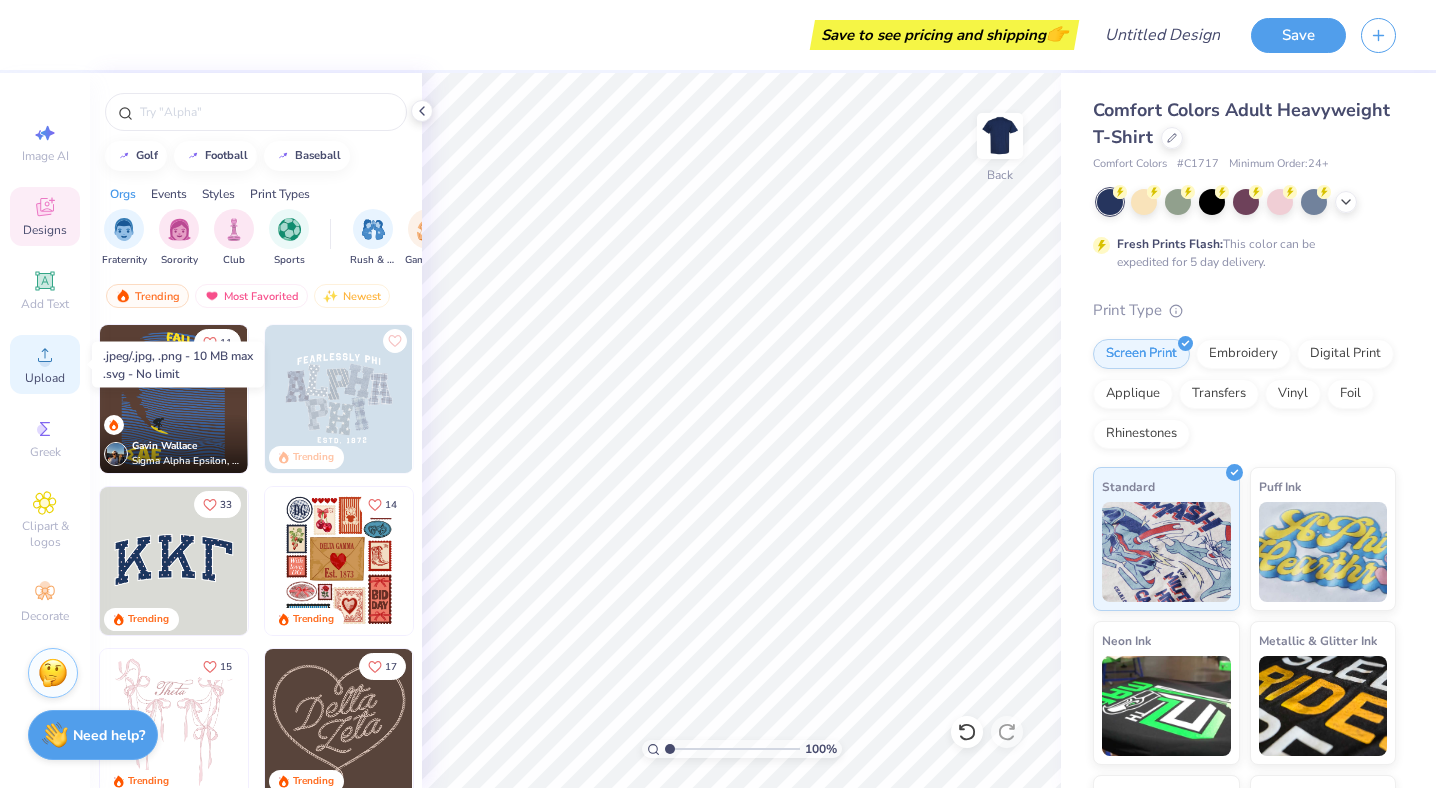 click on "Upload" at bounding box center (45, 378) 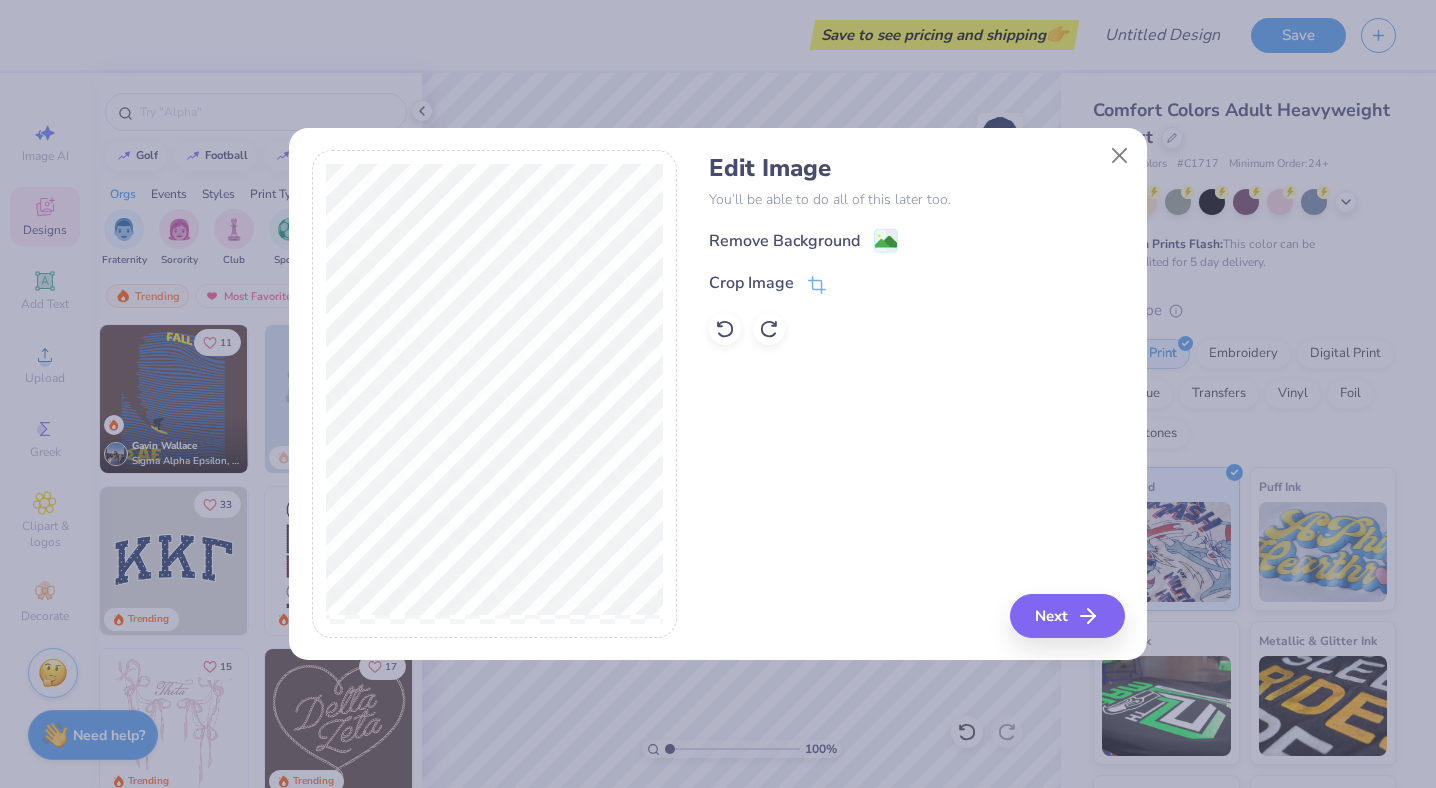 click on "Remove Background" at bounding box center [916, 240] 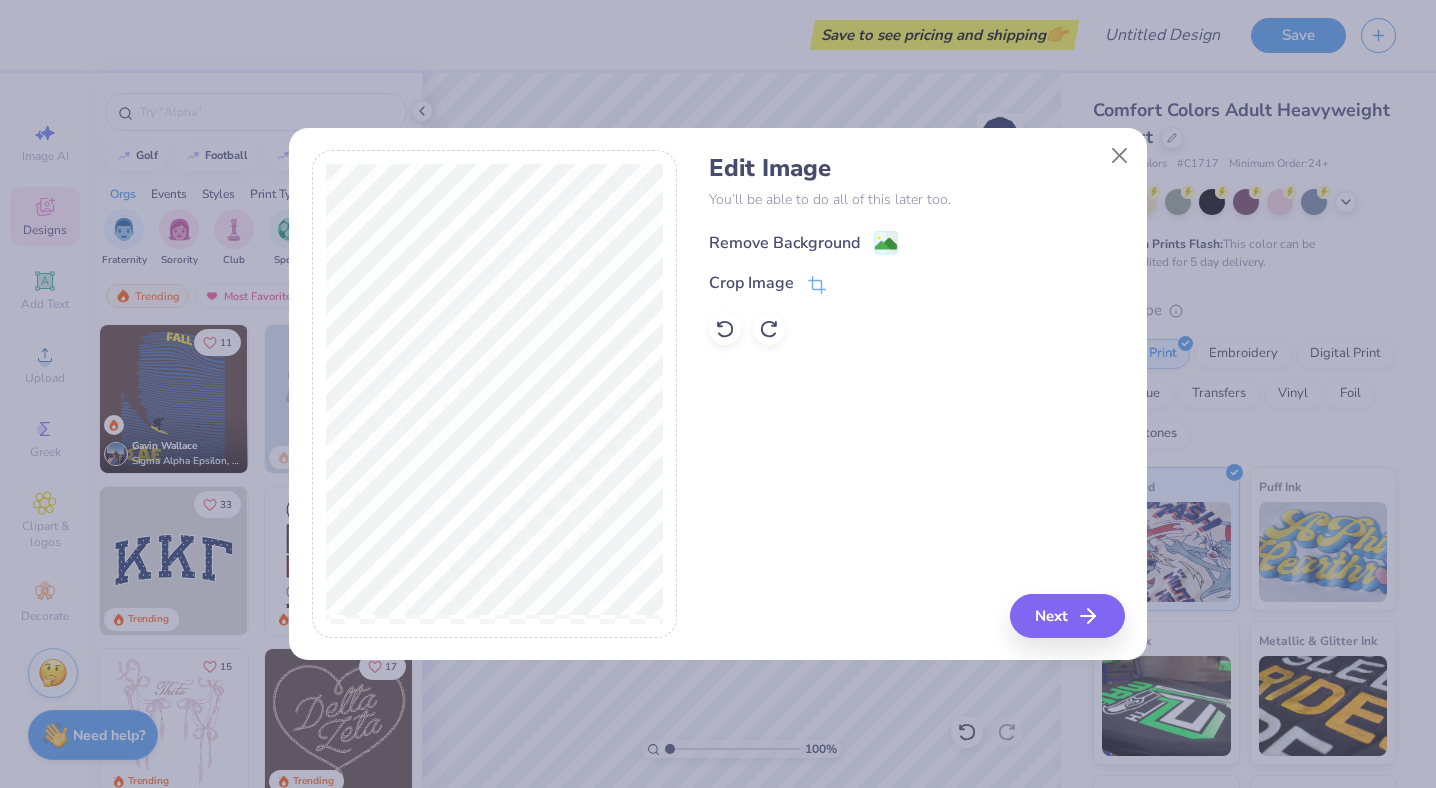 click on "Remove Background" at bounding box center [803, 242] 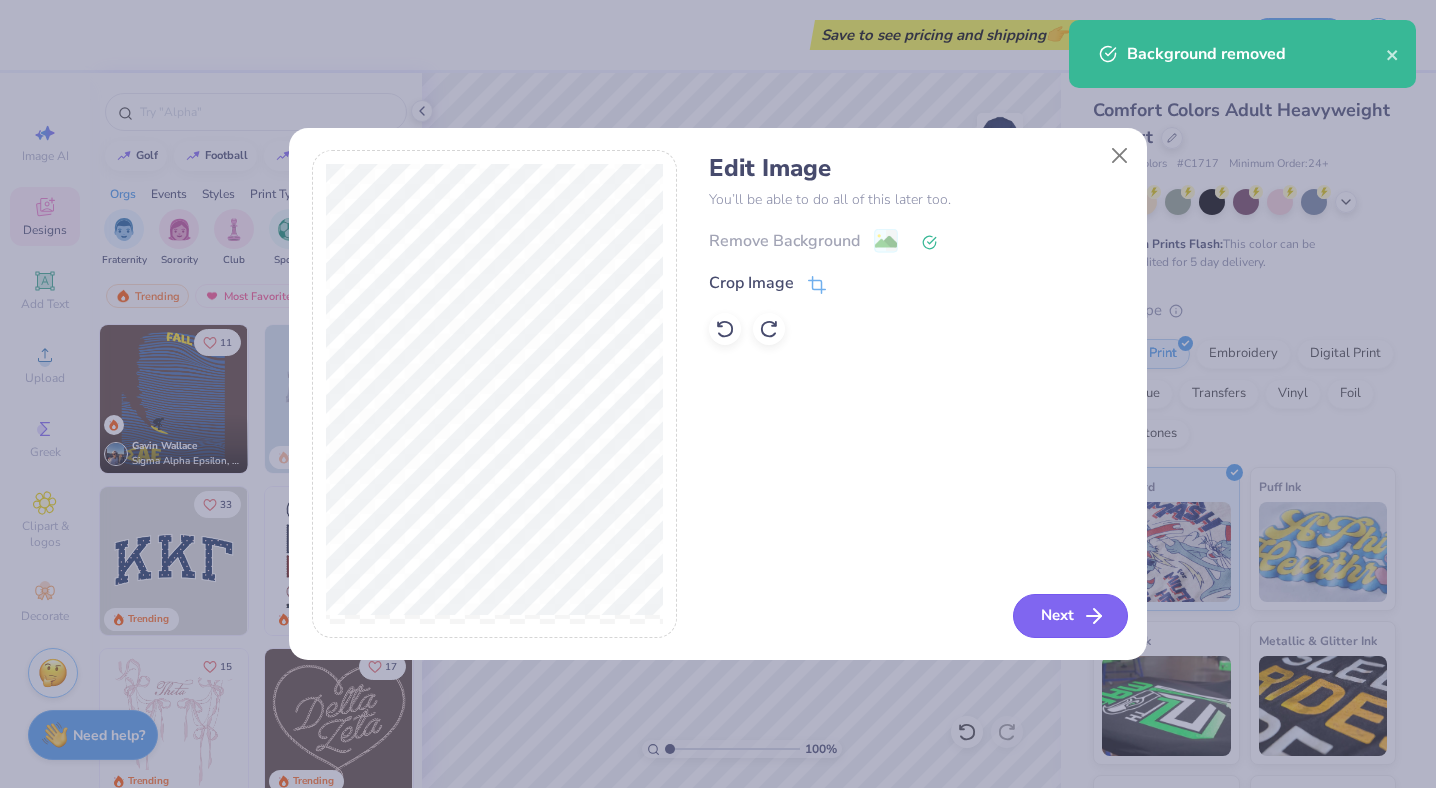 click on "Next" at bounding box center [1070, 616] 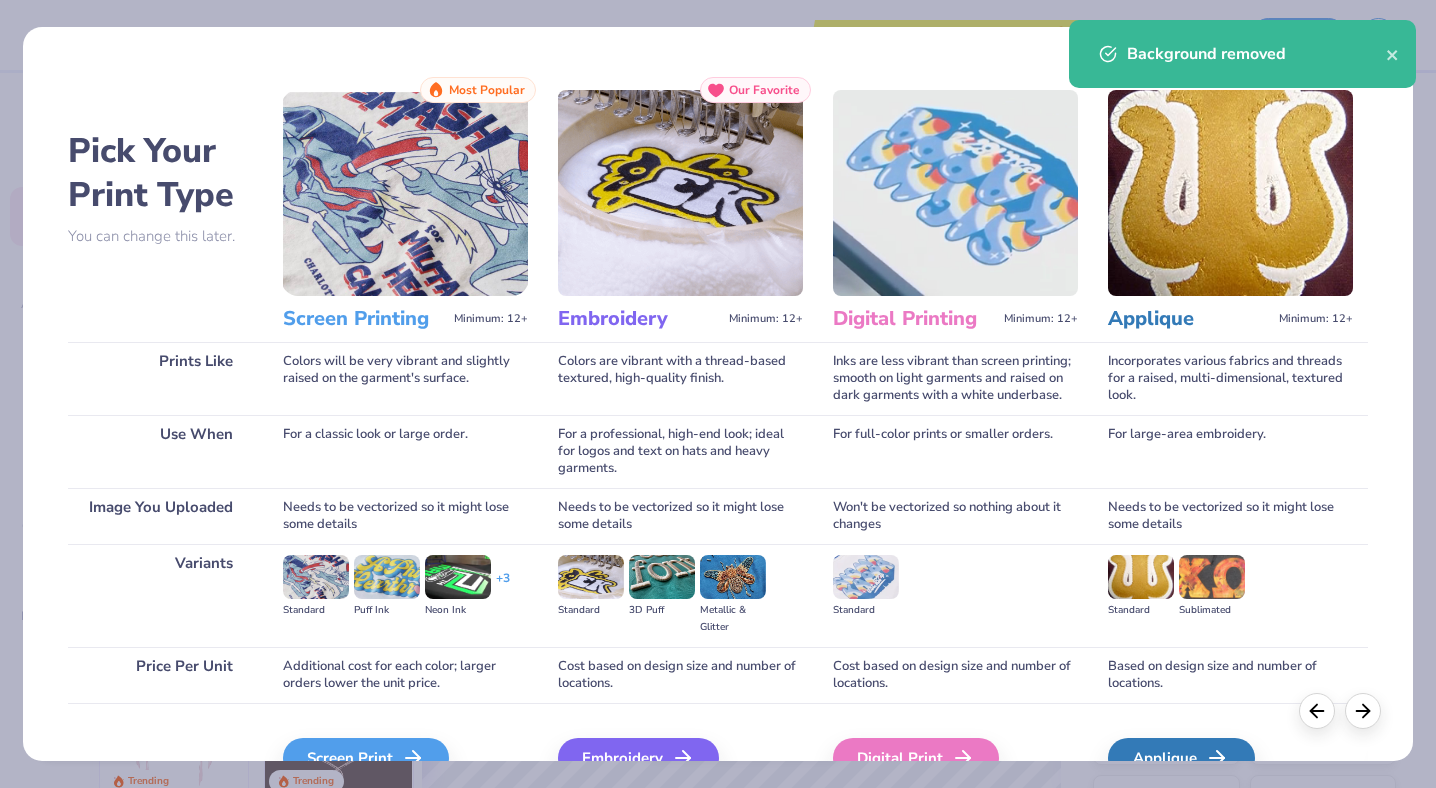 scroll, scrollTop: 109, scrollLeft: 0, axis: vertical 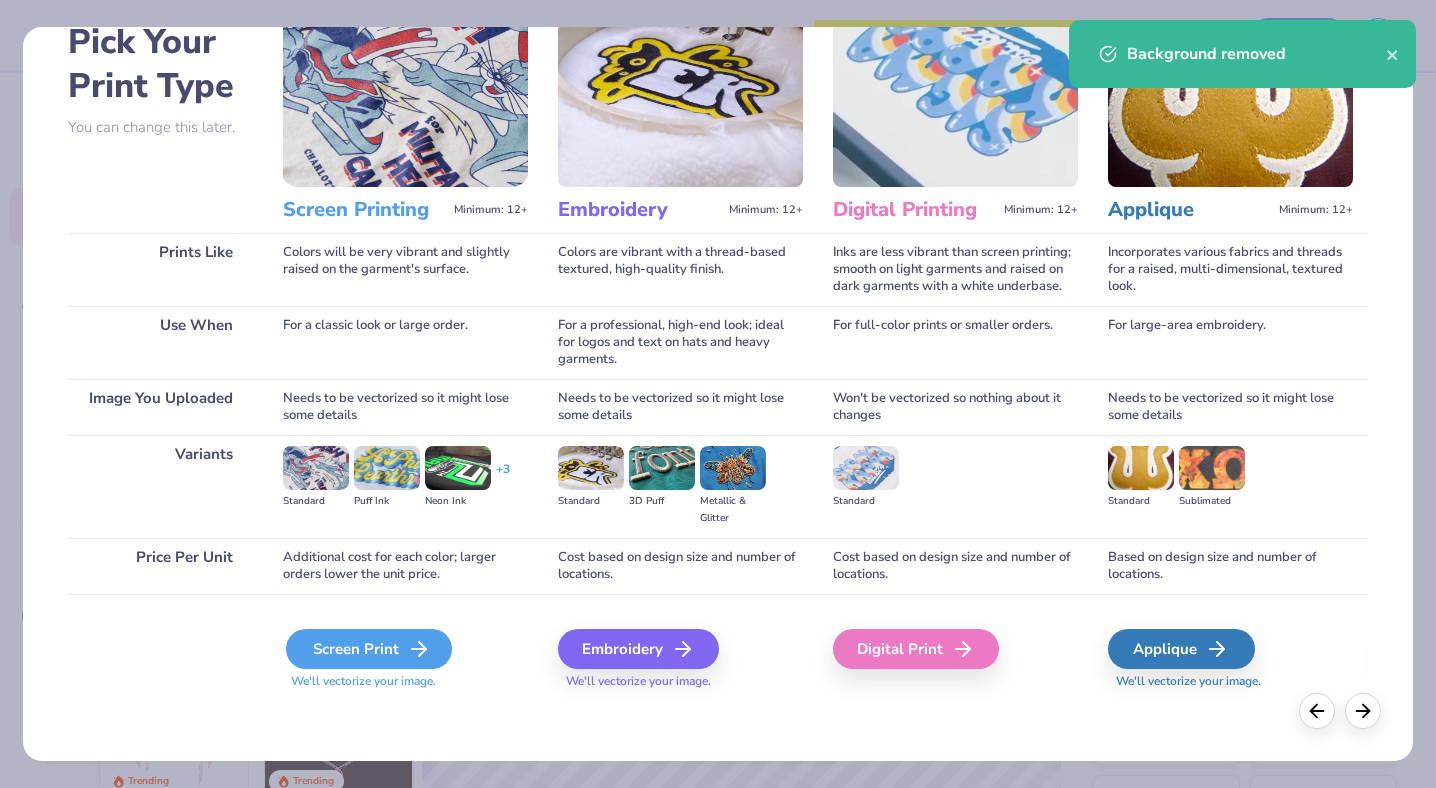 click on "Screen Print" at bounding box center [369, 649] 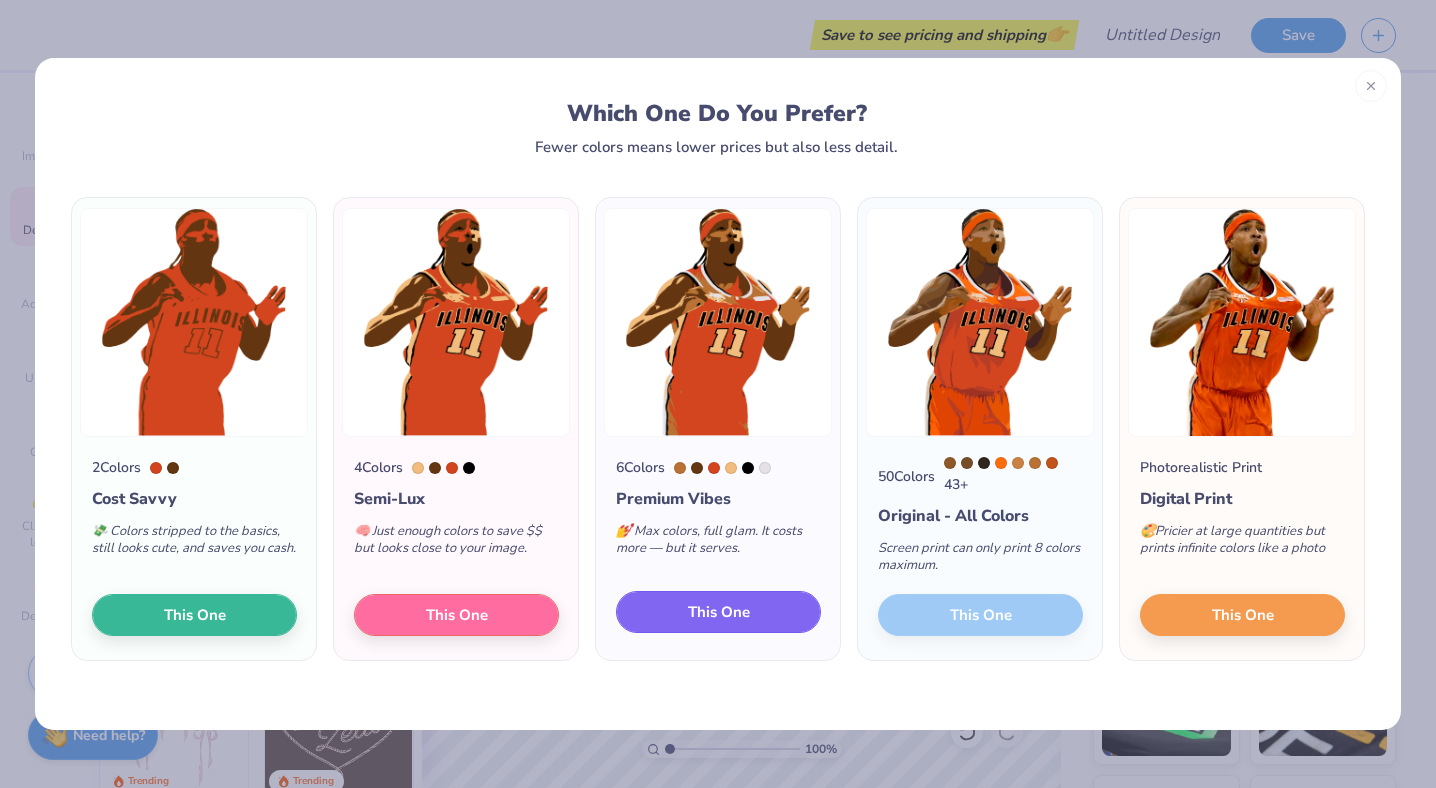 click on "This One" at bounding box center (718, 612) 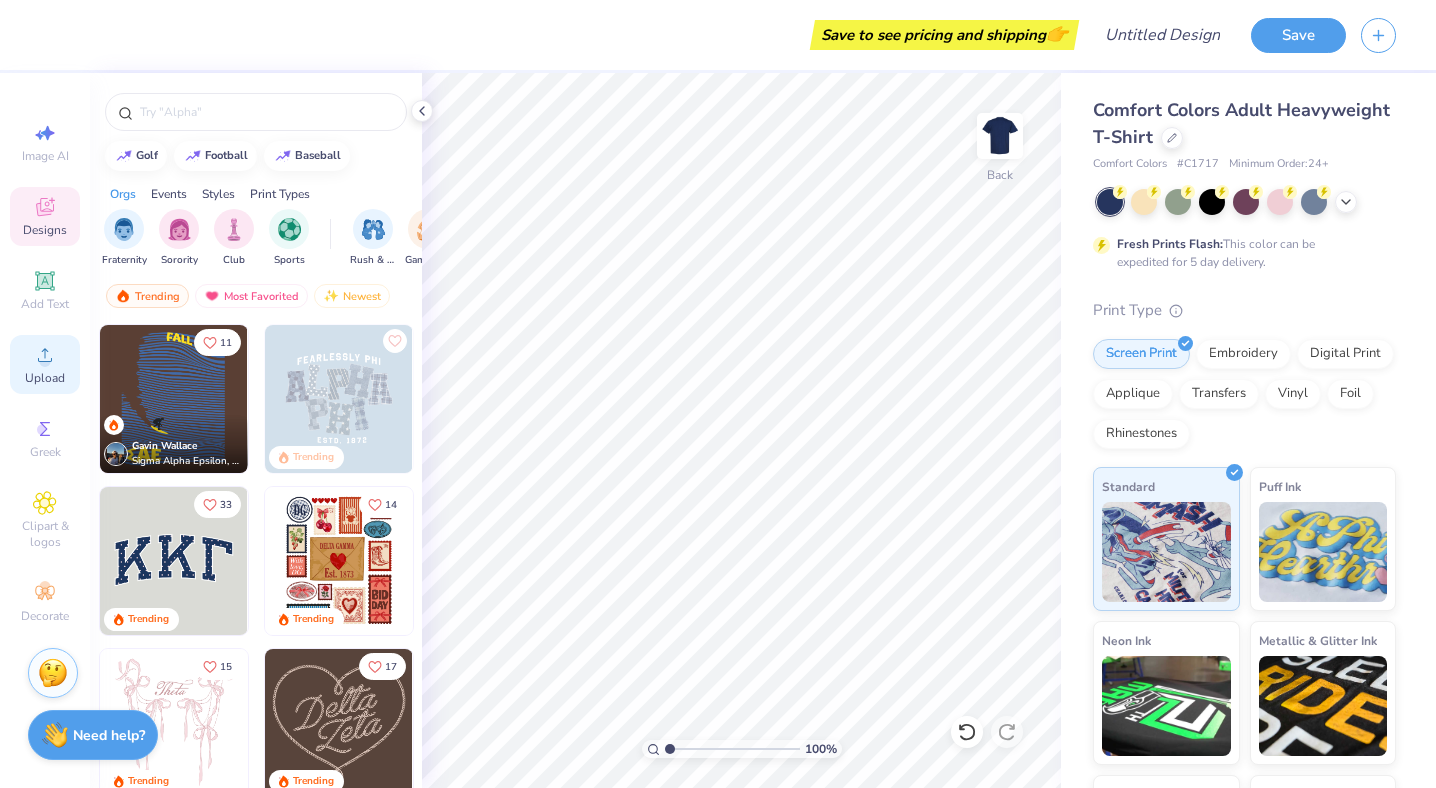 click 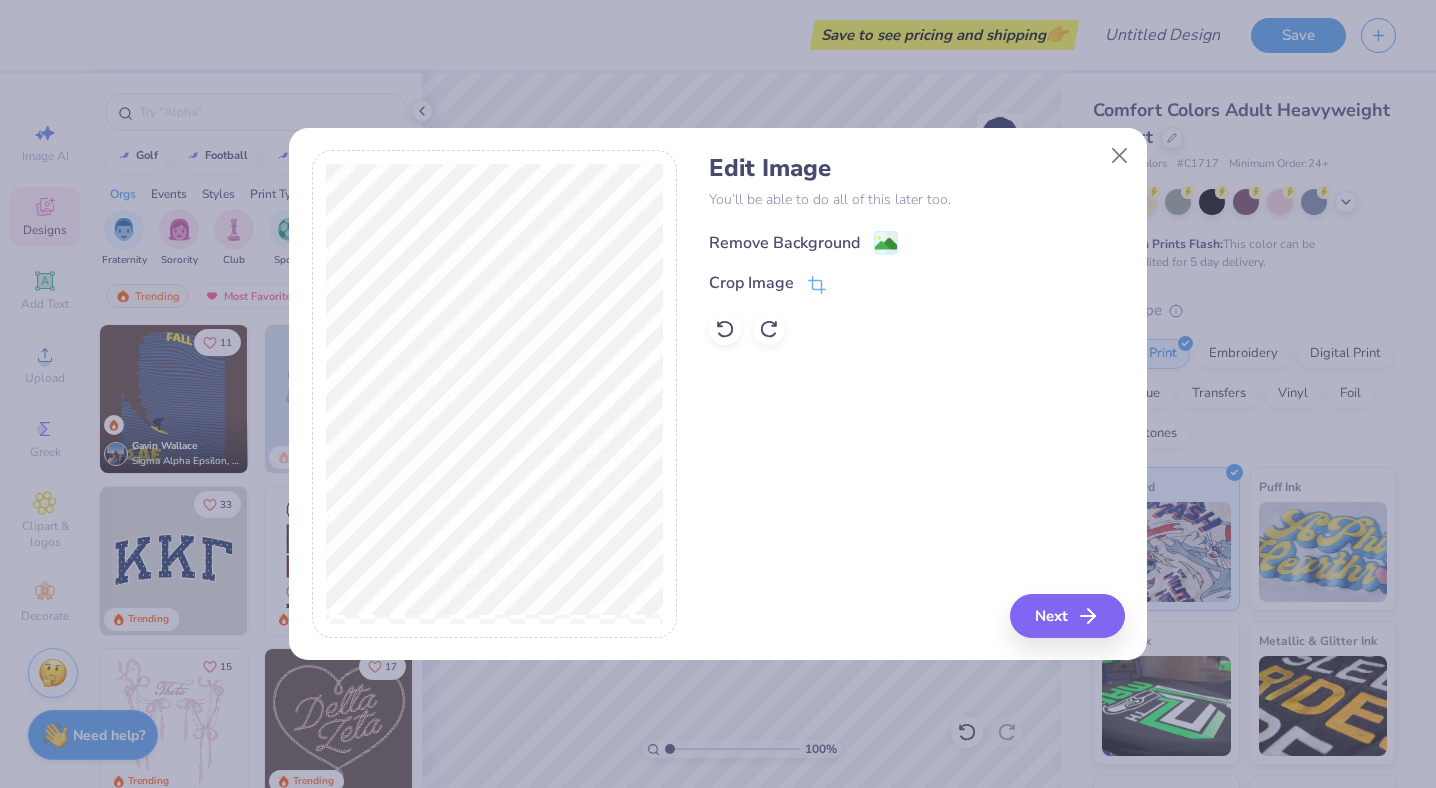 click on "Remove Background" at bounding box center (784, 243) 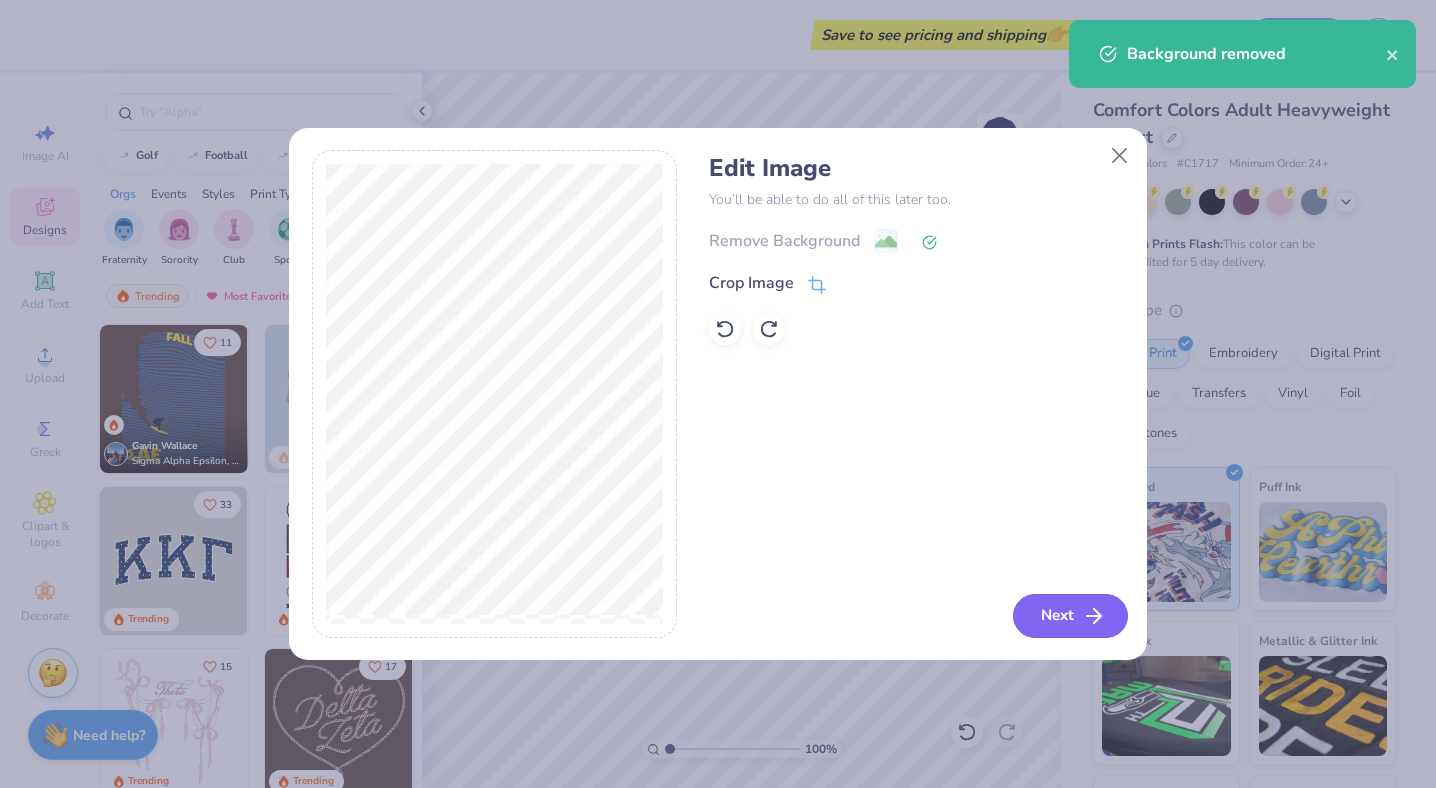 click on "Next" at bounding box center (1070, 616) 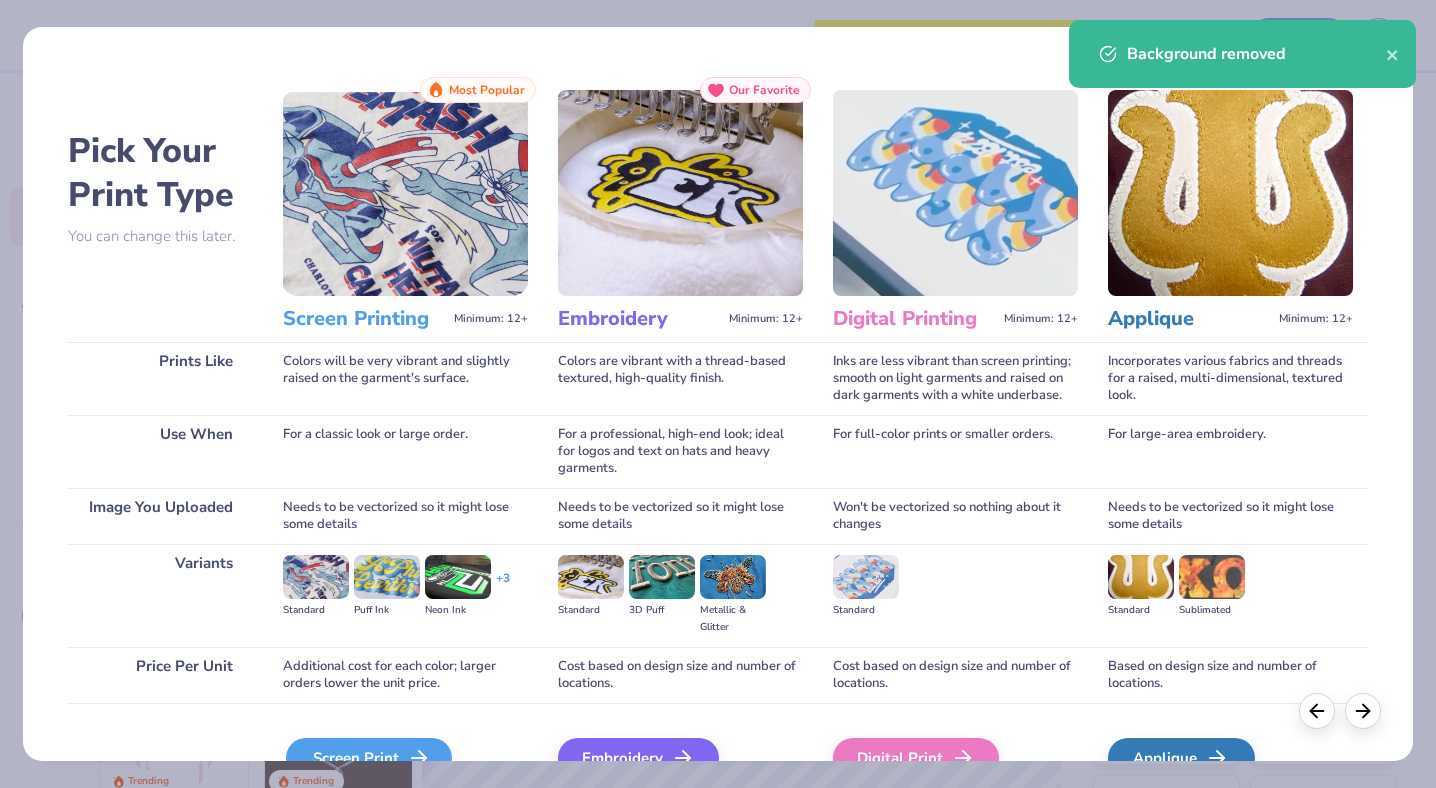 click on "Screen Print" at bounding box center (369, 758) 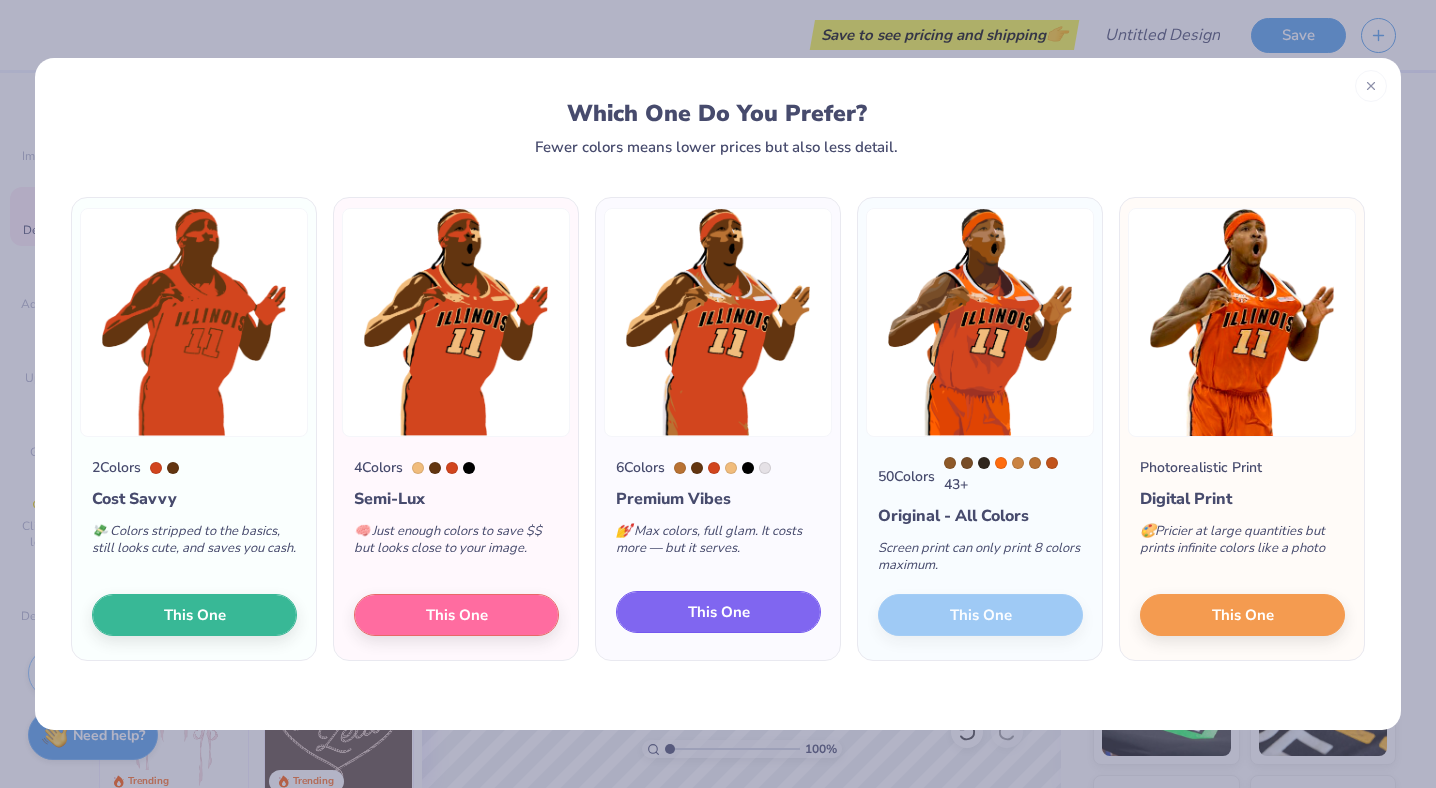 click on "This One" at bounding box center (719, 612) 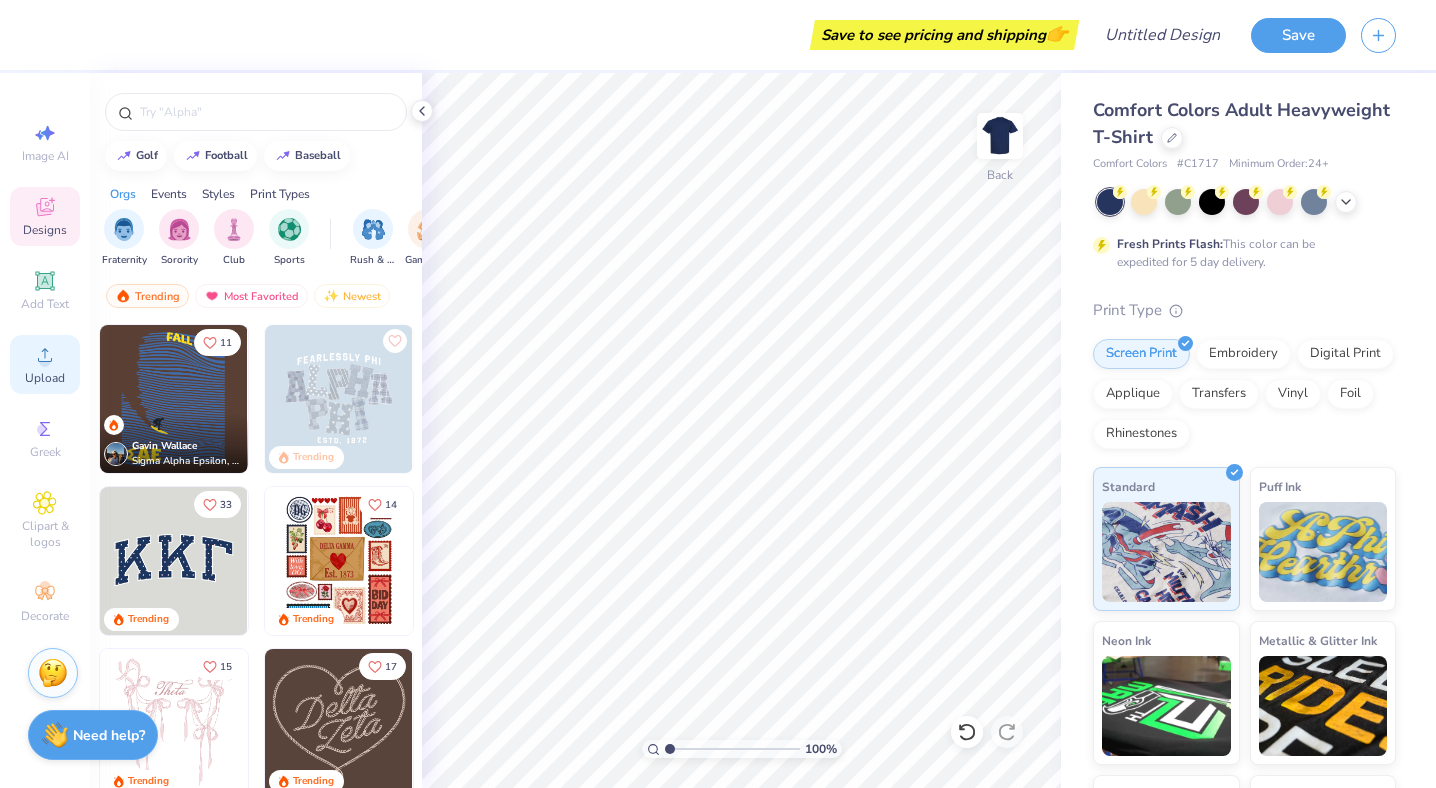 click 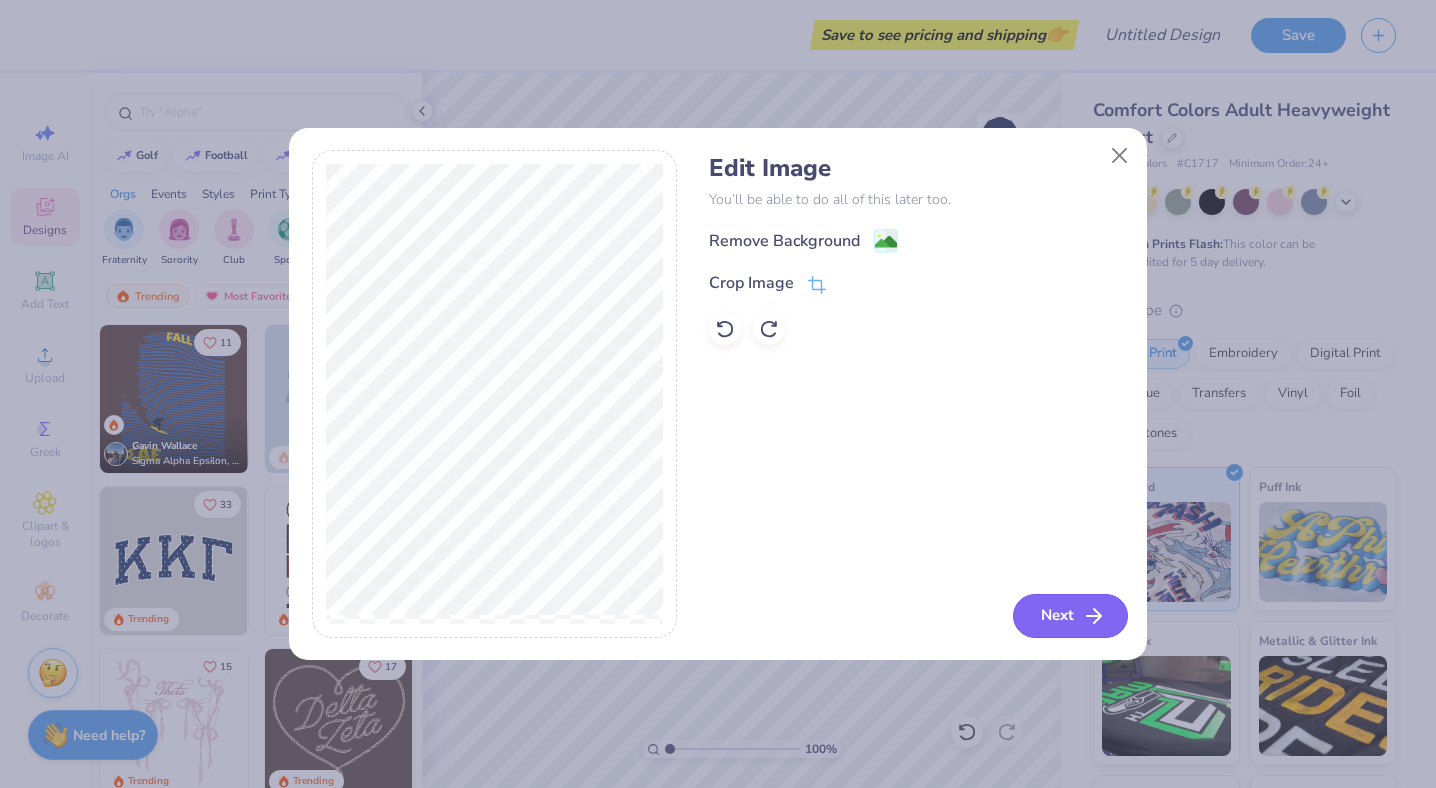 click on "Next" at bounding box center (1070, 616) 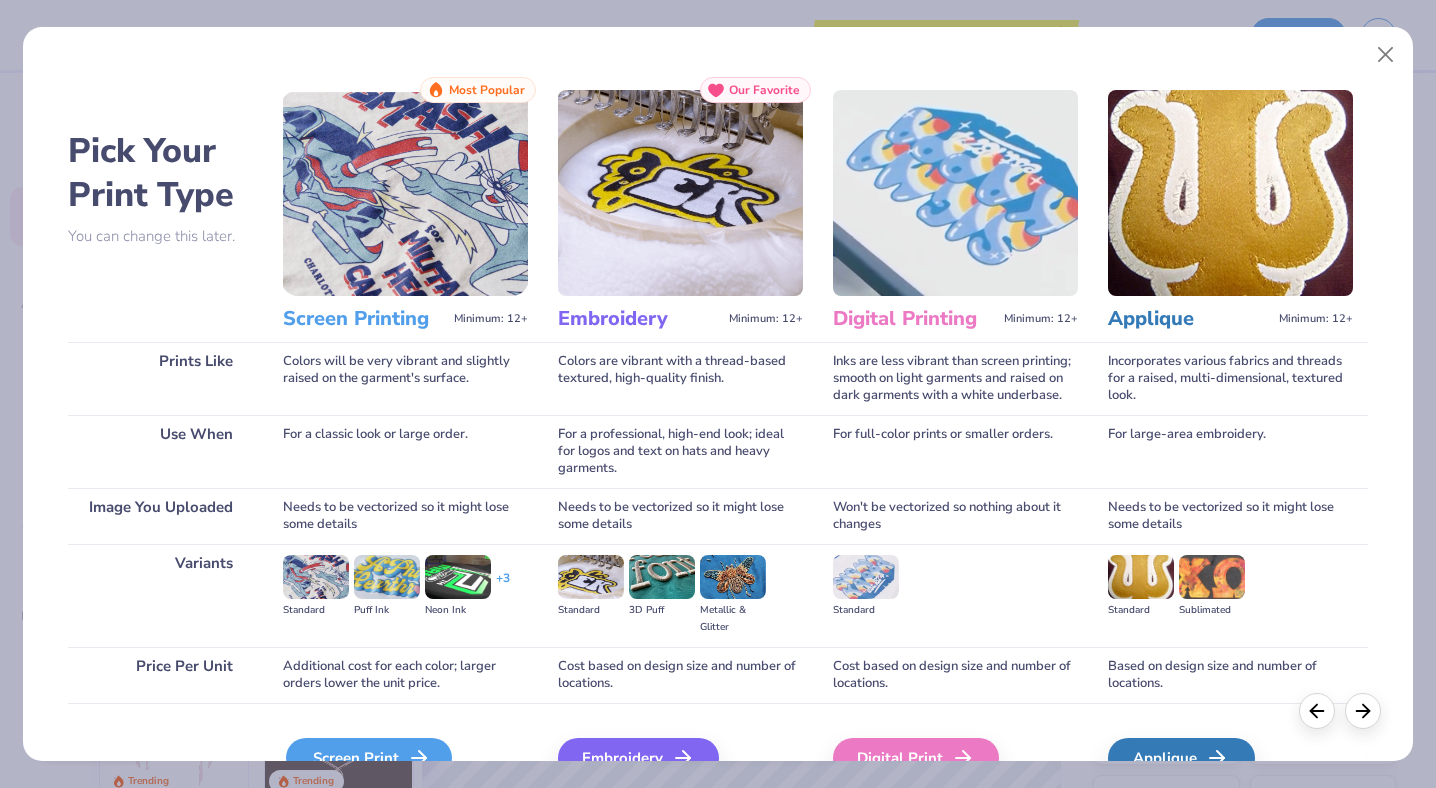 click on "Screen Print" at bounding box center [369, 758] 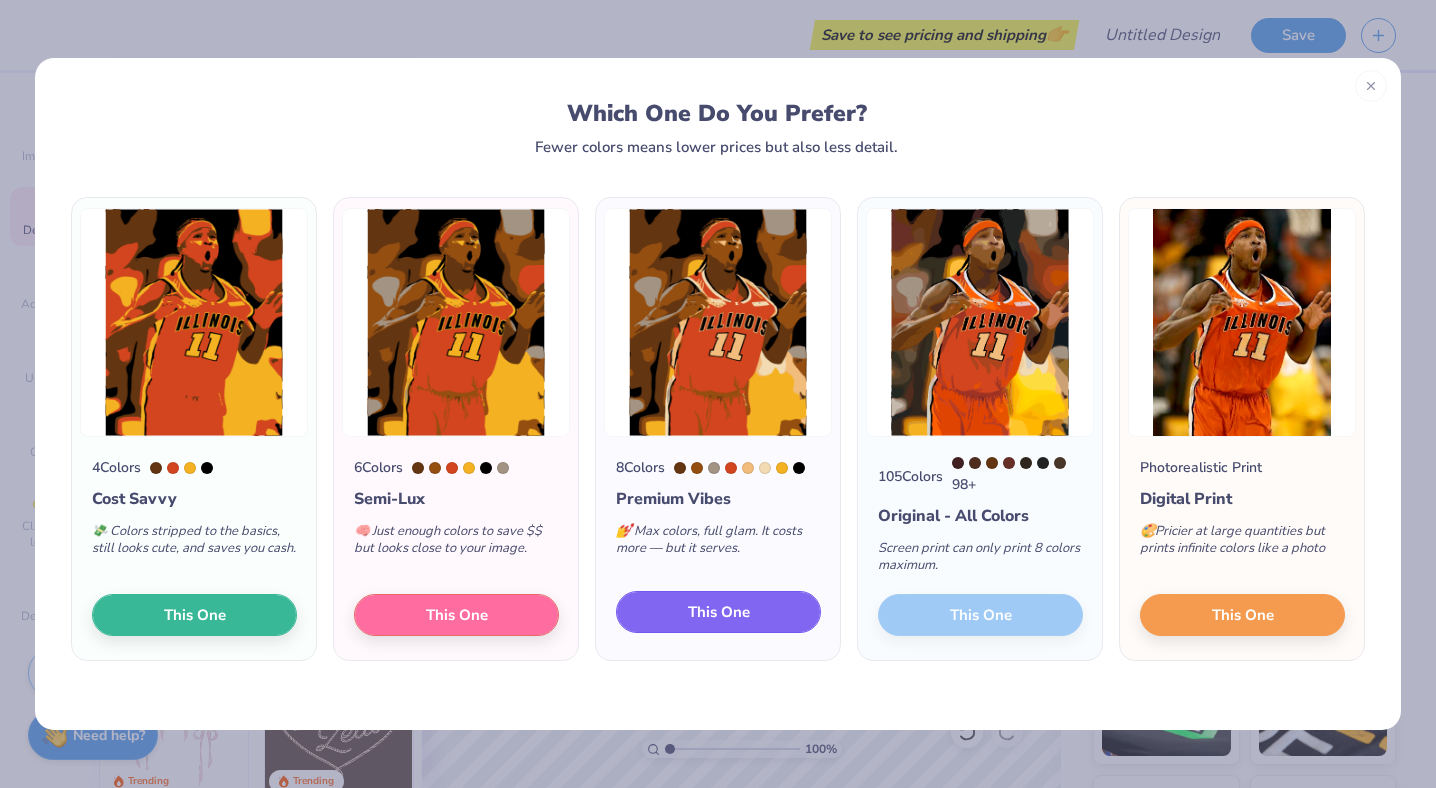 click on "This One" at bounding box center [719, 612] 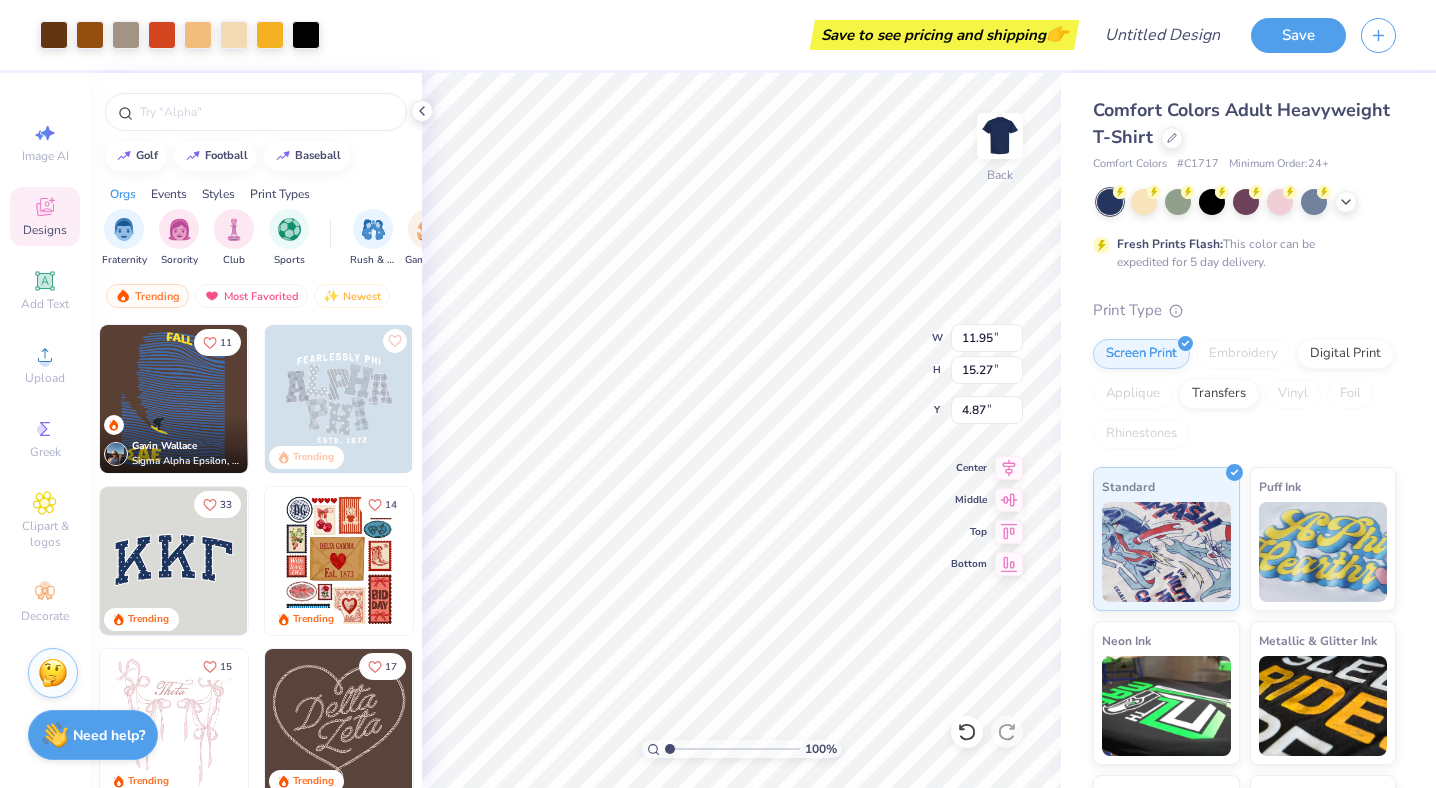 type on "3.00" 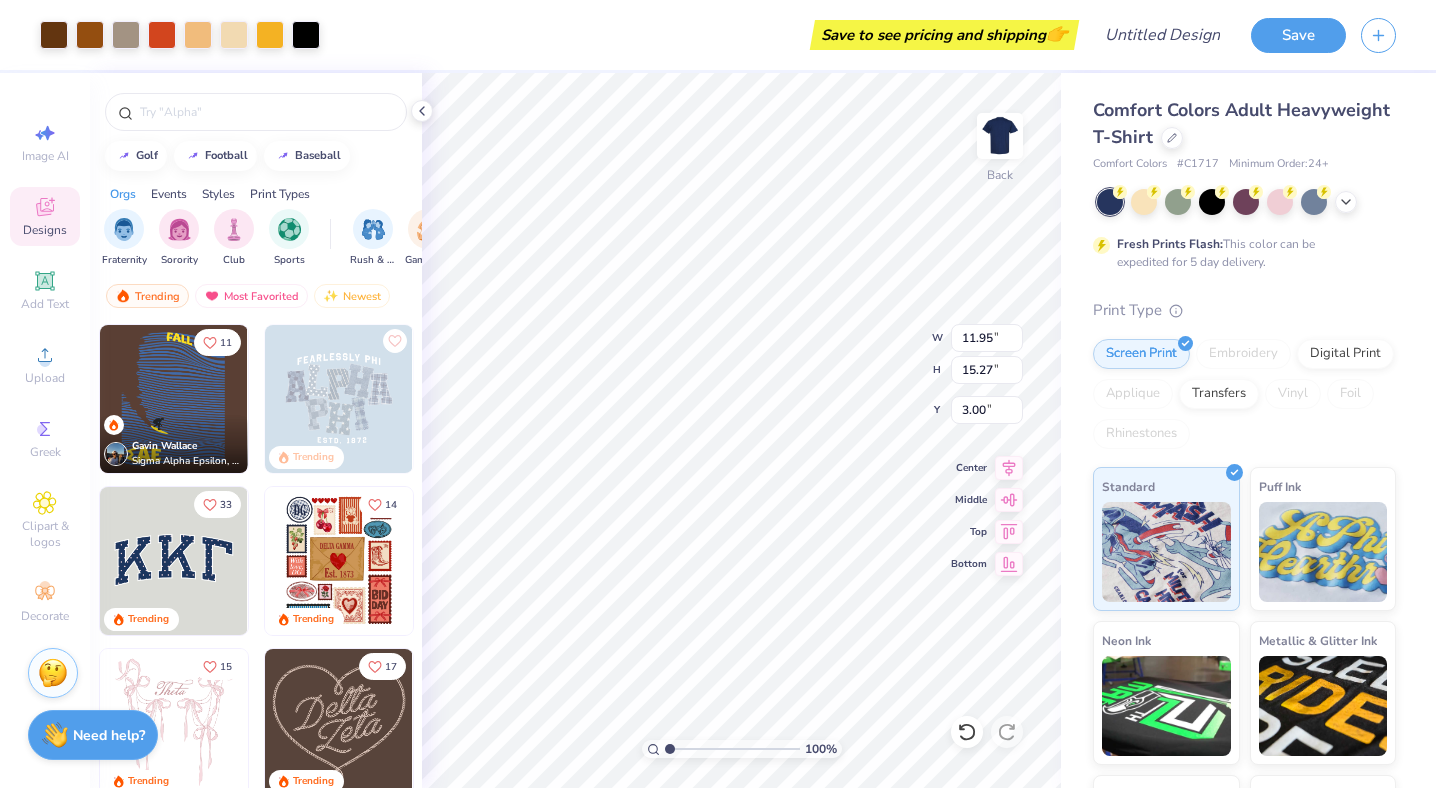click on "Print Types" at bounding box center (280, 194) 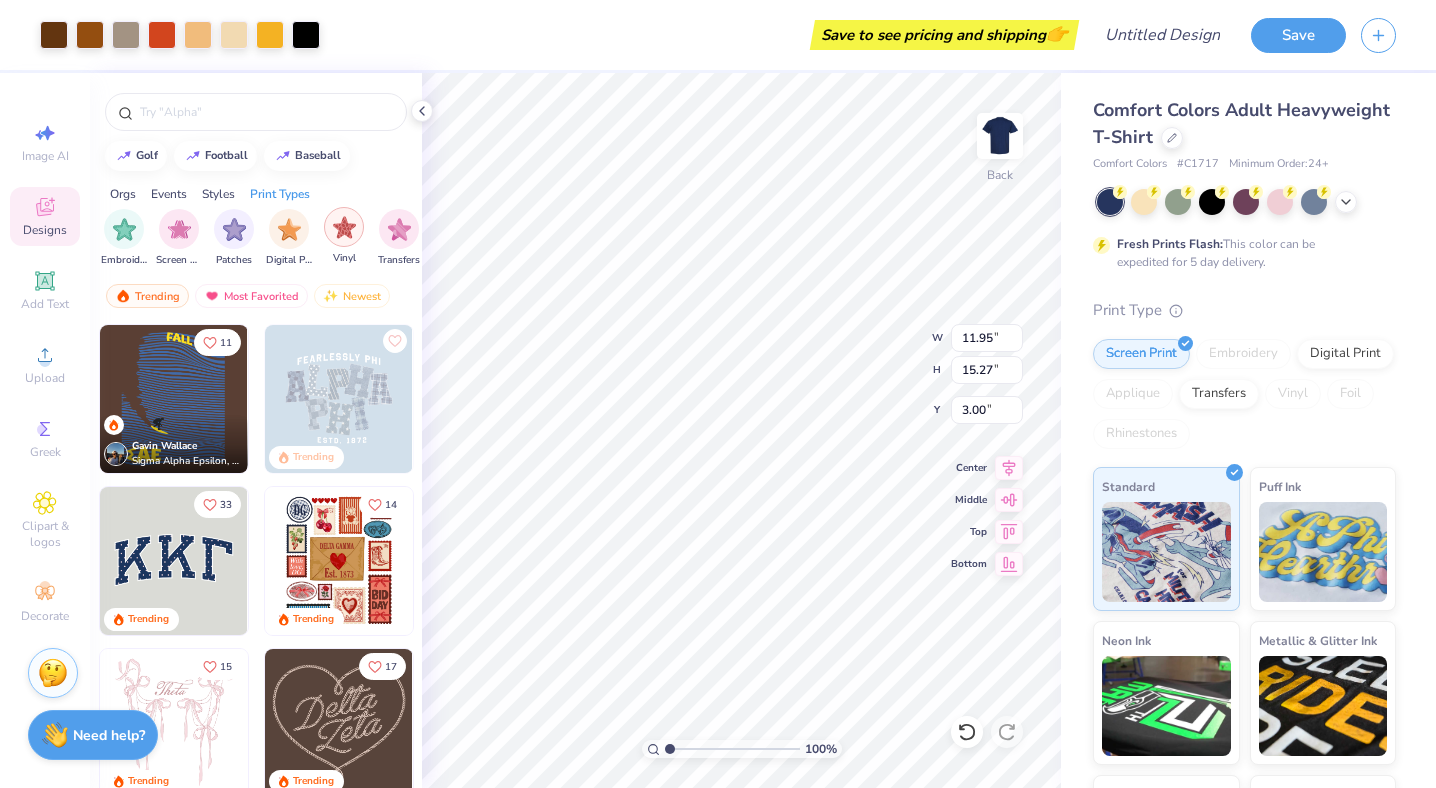scroll, scrollTop: 0, scrollLeft: 1693, axis: horizontal 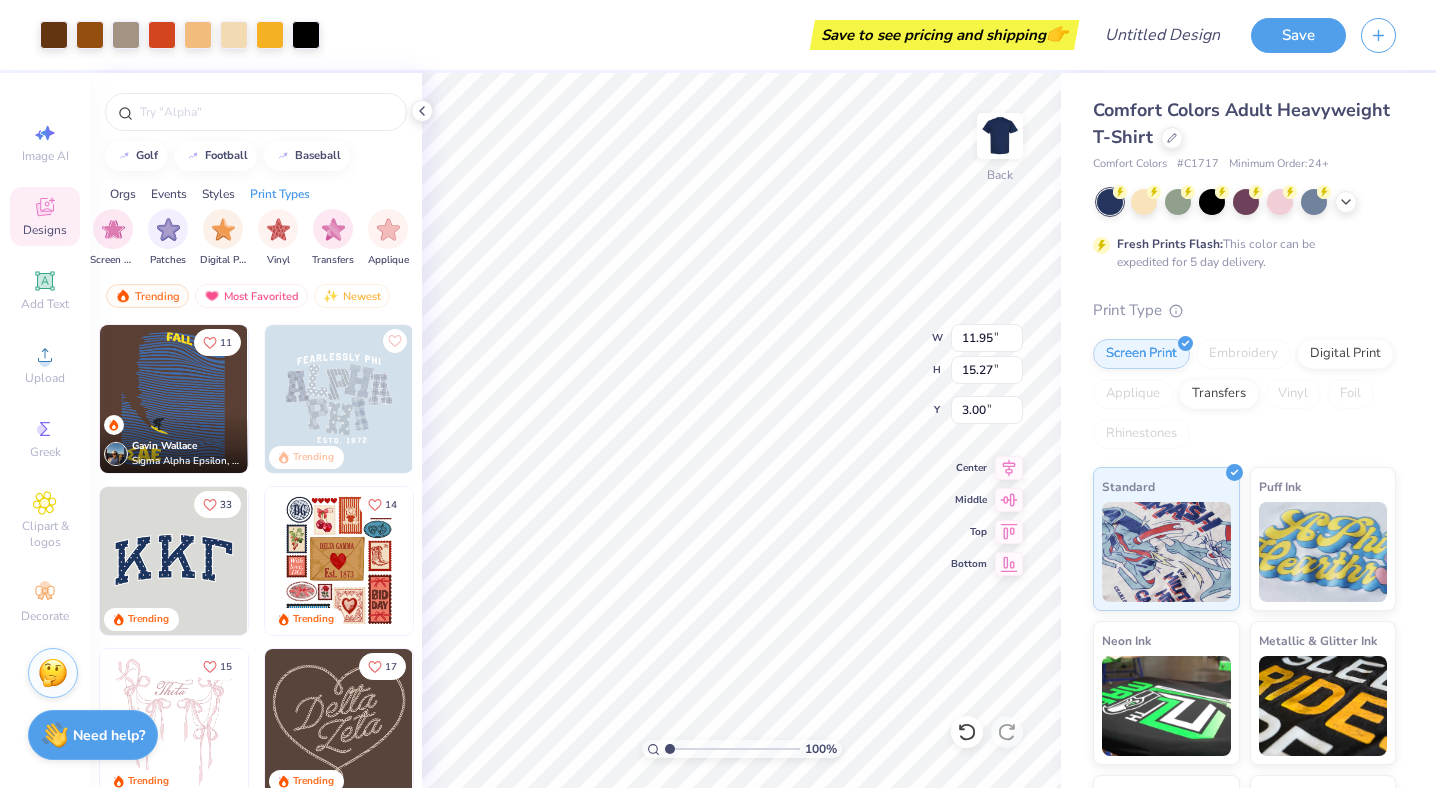 click on "Styles" at bounding box center (218, 194) 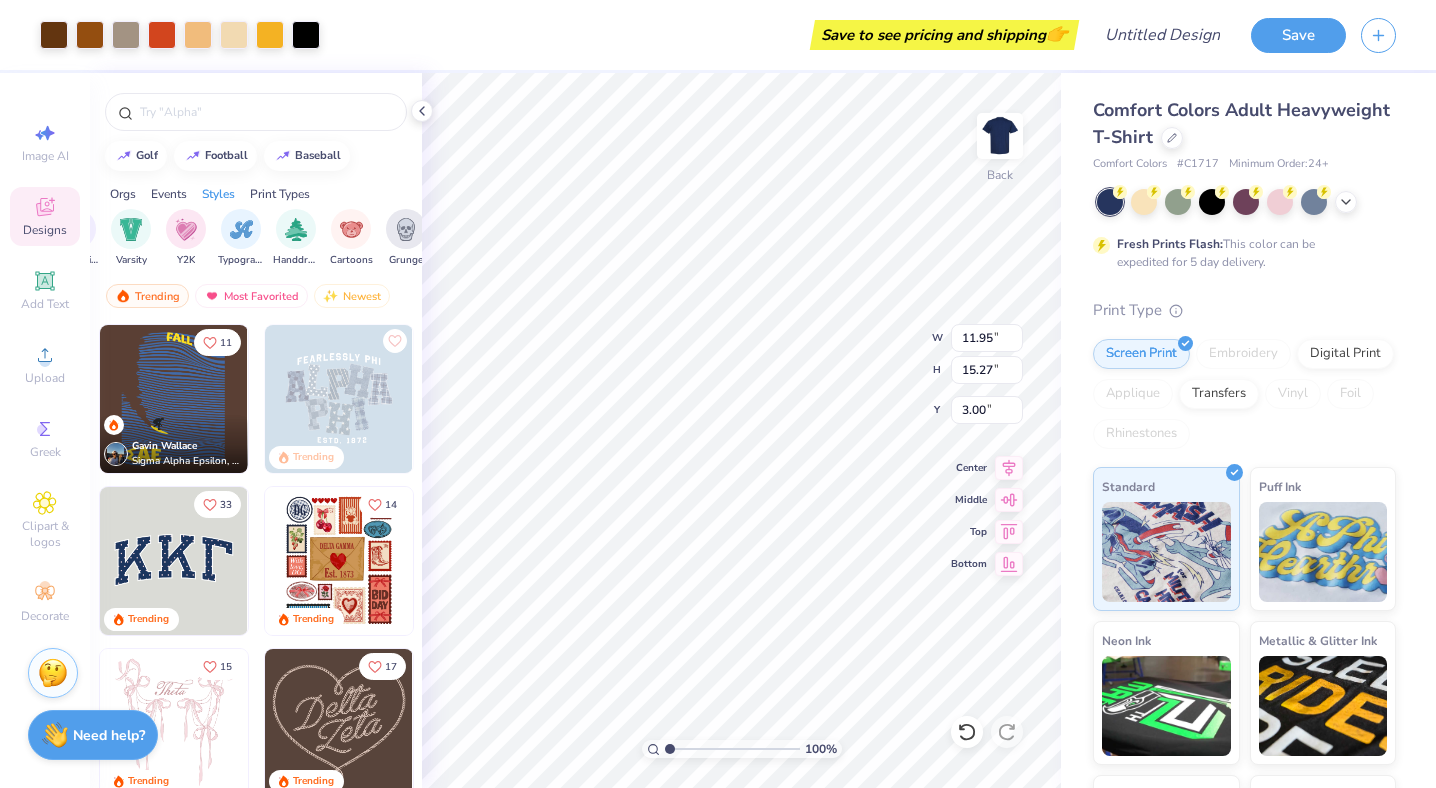 scroll, scrollTop: 0, scrollLeft: 1048, axis: horizontal 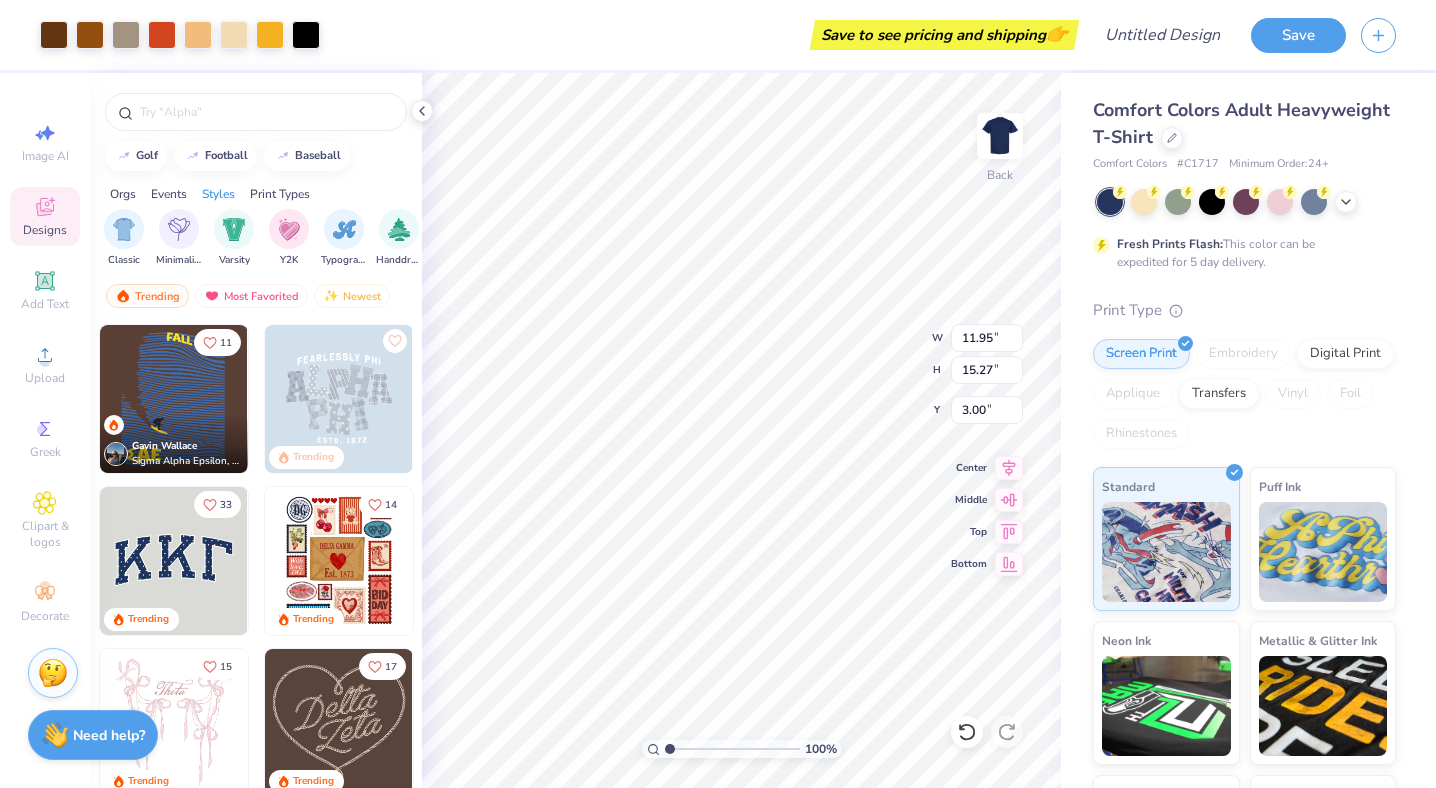 click on "Events" at bounding box center [169, 194] 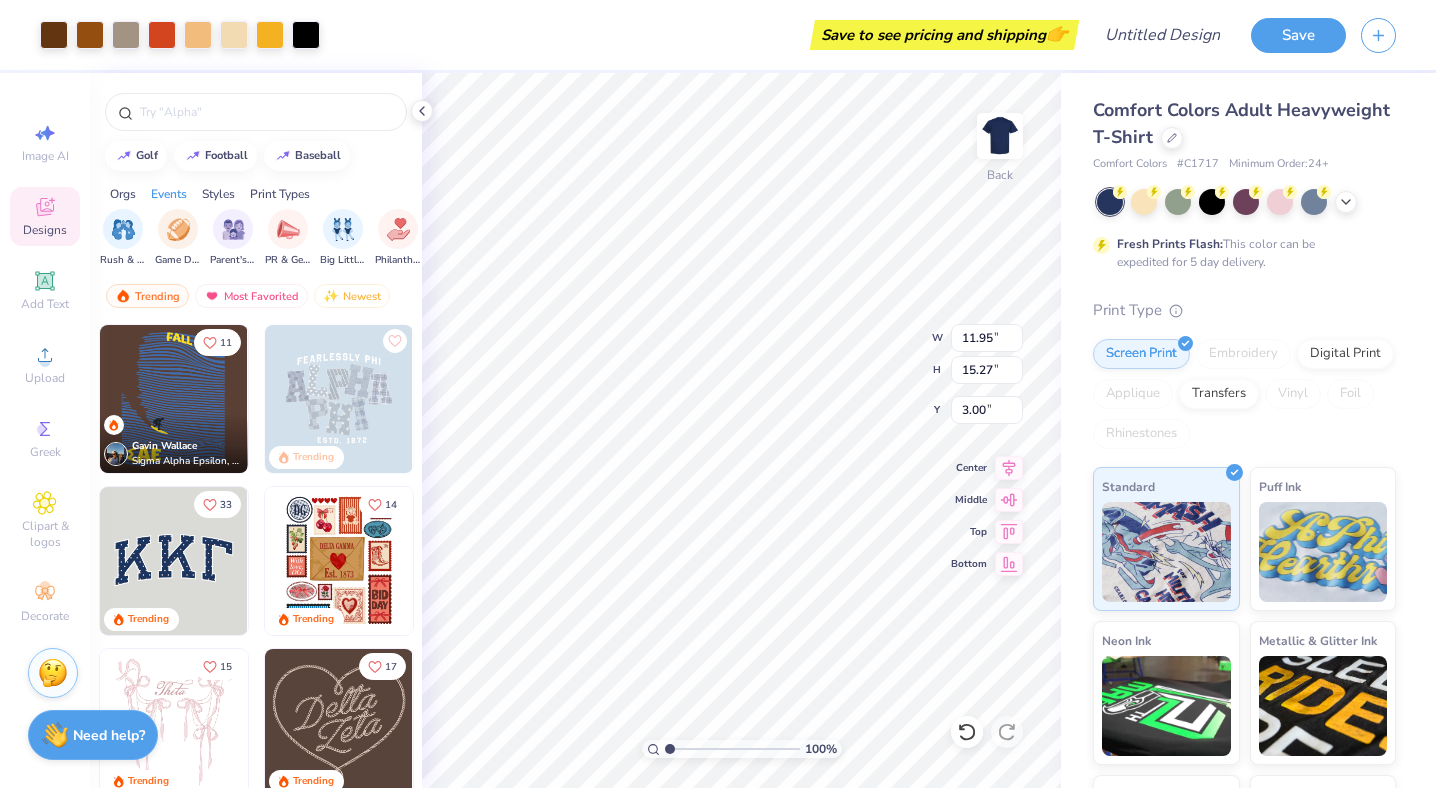 scroll, scrollTop: 0, scrollLeft: 249, axis: horizontal 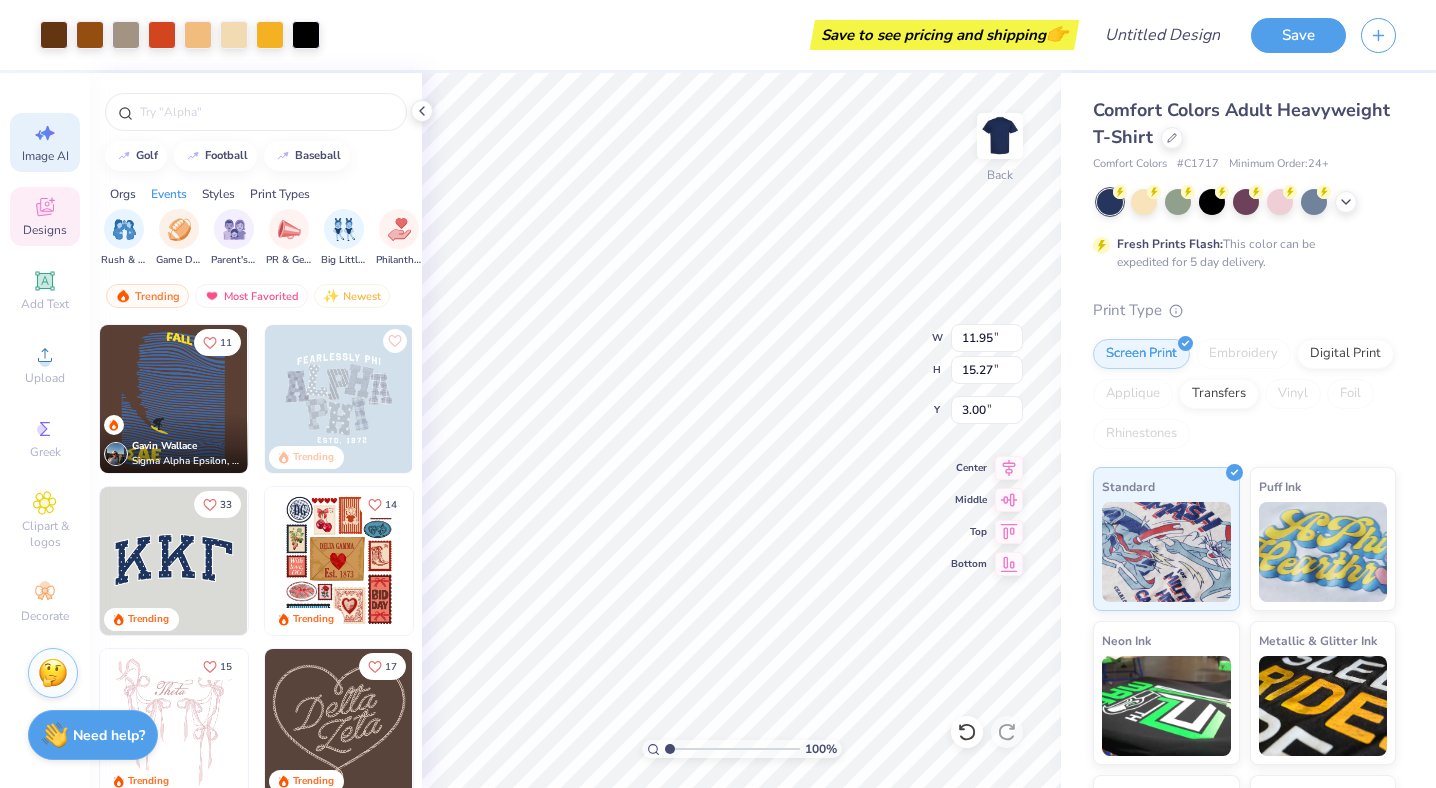 click on "Image AI" at bounding box center (45, 156) 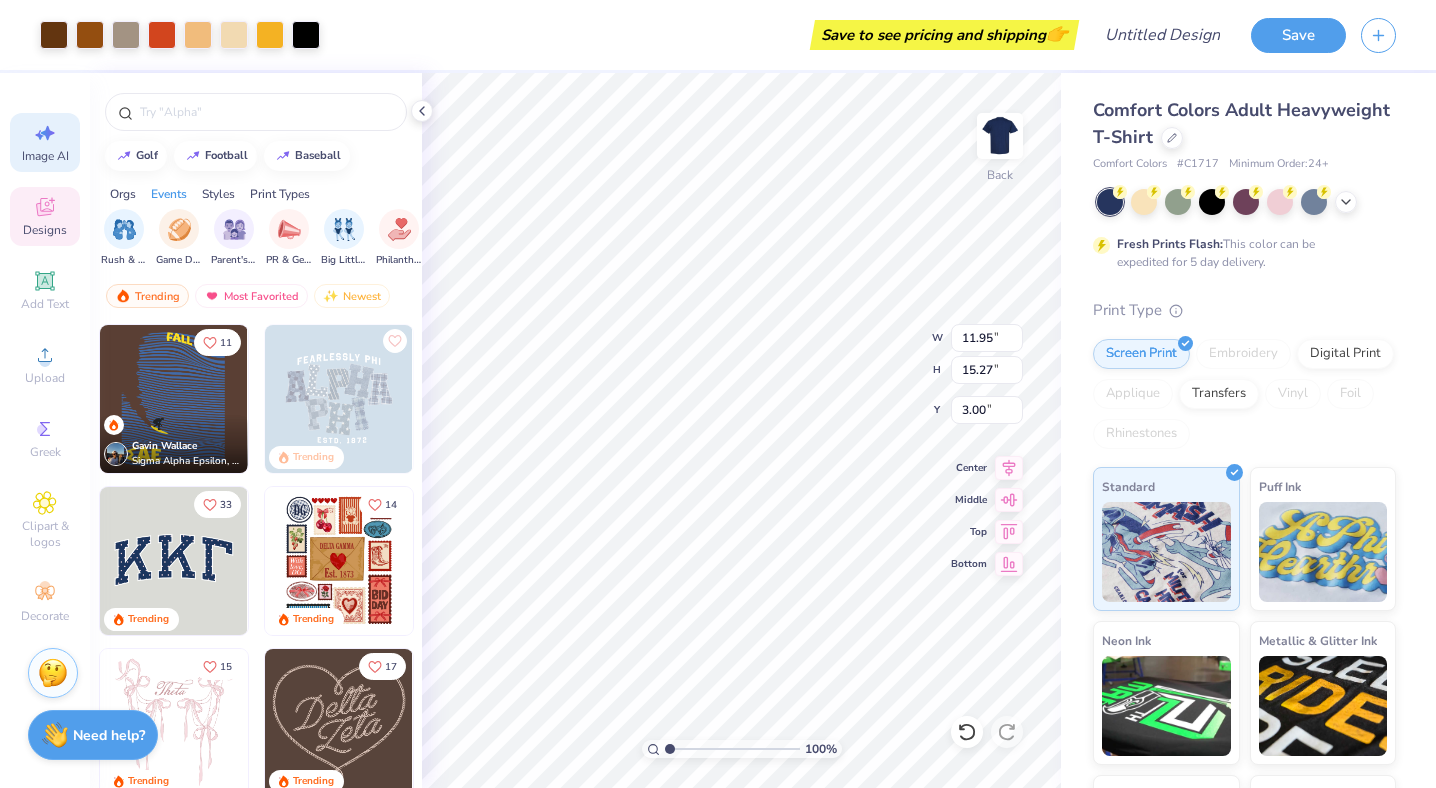 select on "4" 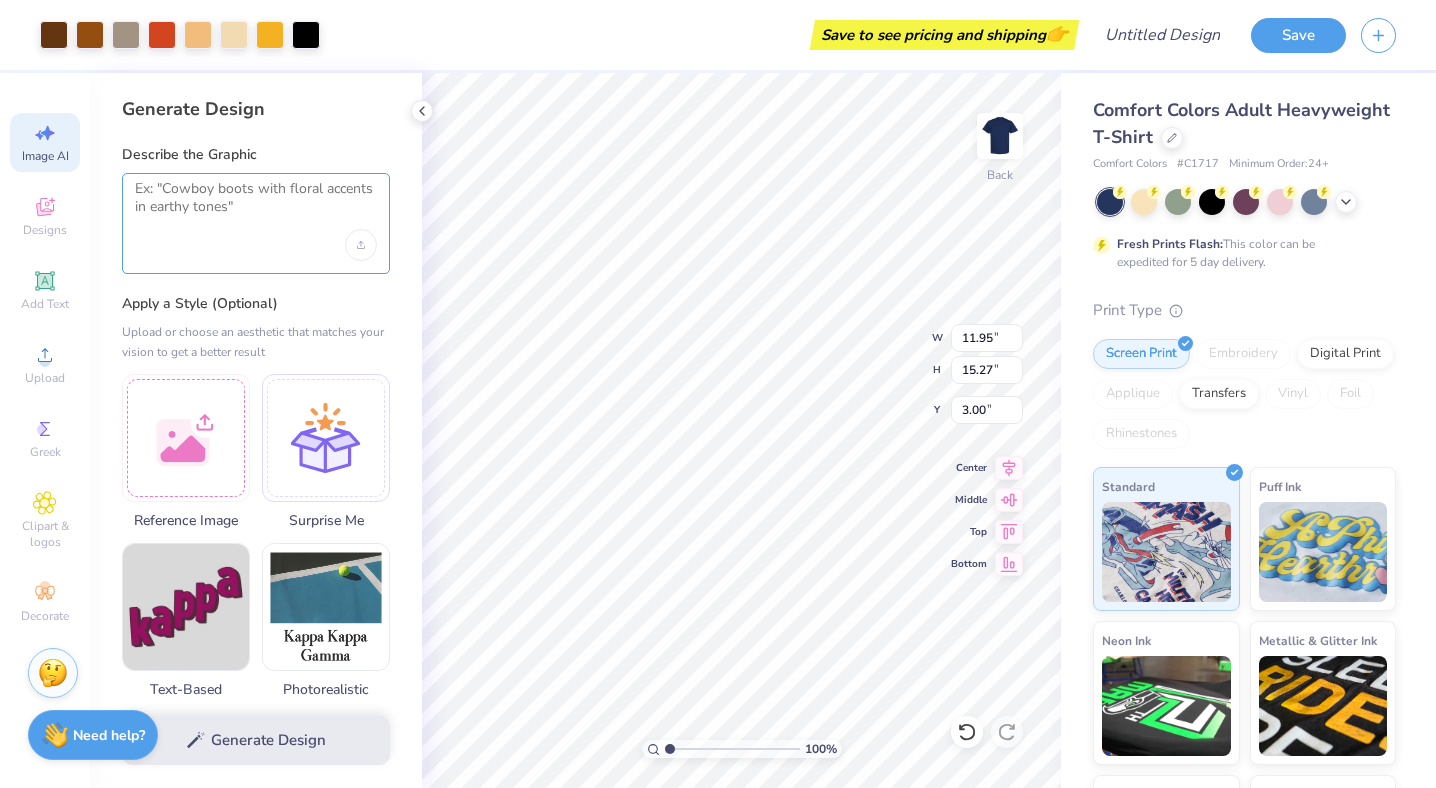 click at bounding box center (256, 205) 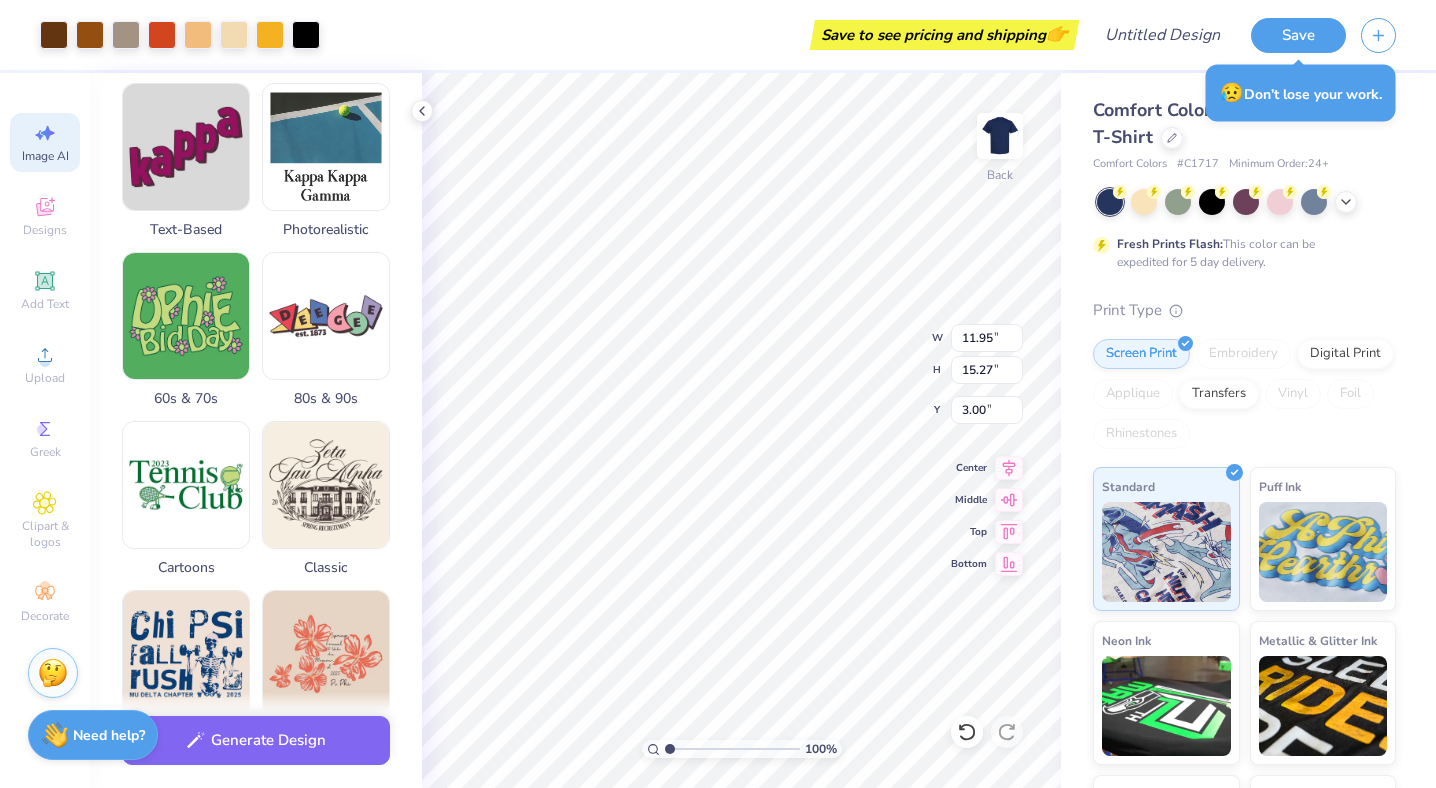 scroll, scrollTop: 0, scrollLeft: 0, axis: both 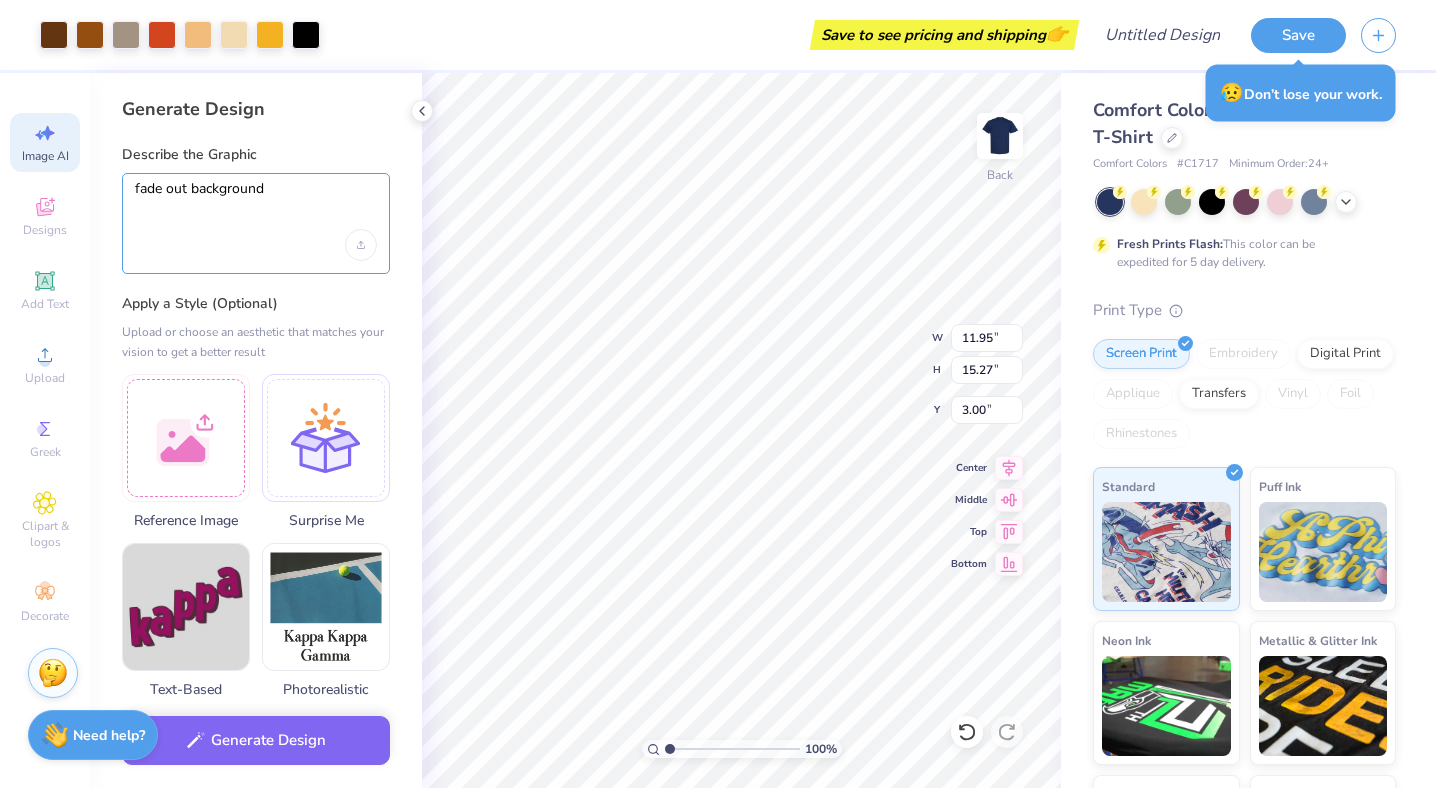 drag, startPoint x: 277, startPoint y: 192, endPoint x: 116, endPoint y: 186, distance: 161.11176 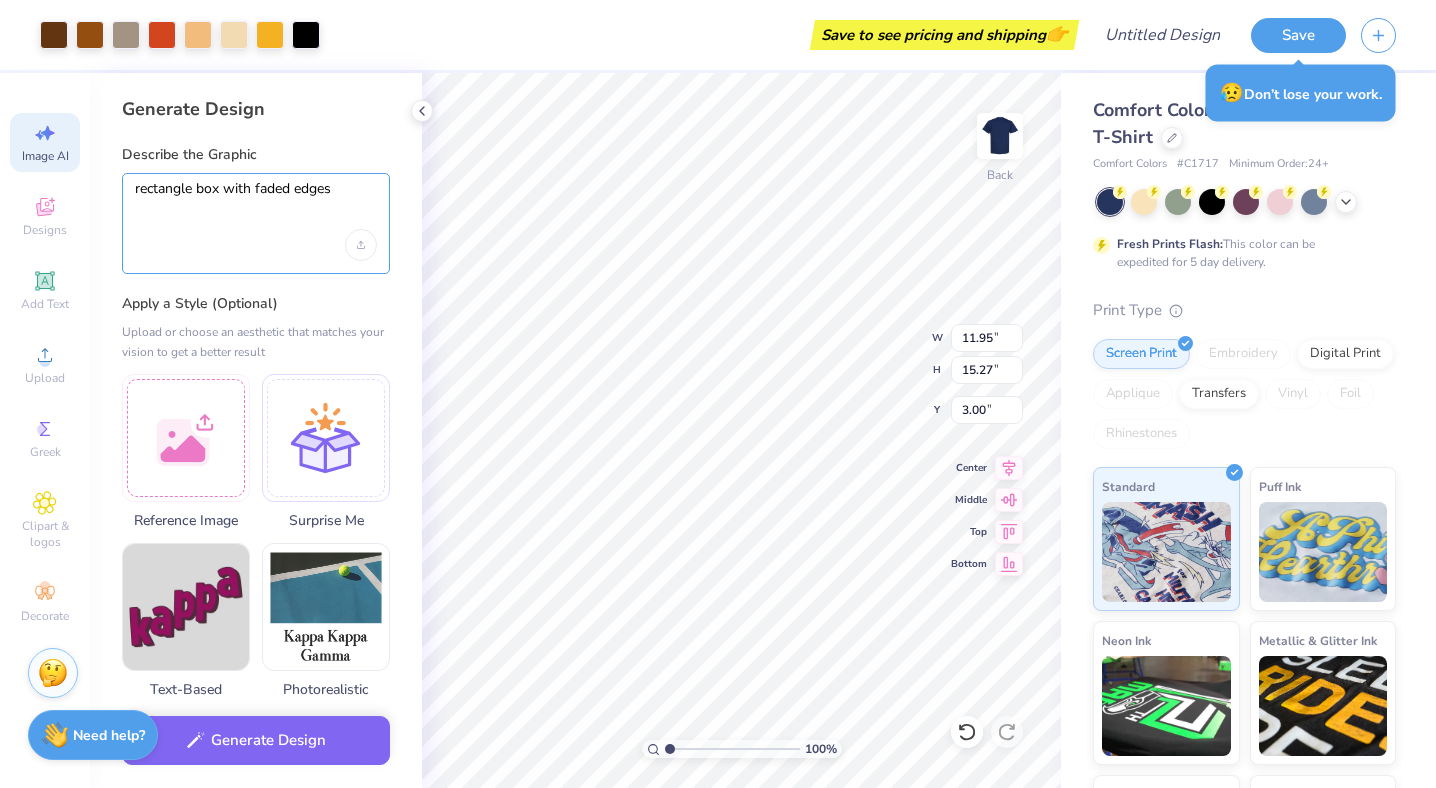 drag, startPoint x: 341, startPoint y: 190, endPoint x: 294, endPoint y: 194, distance: 47.169907 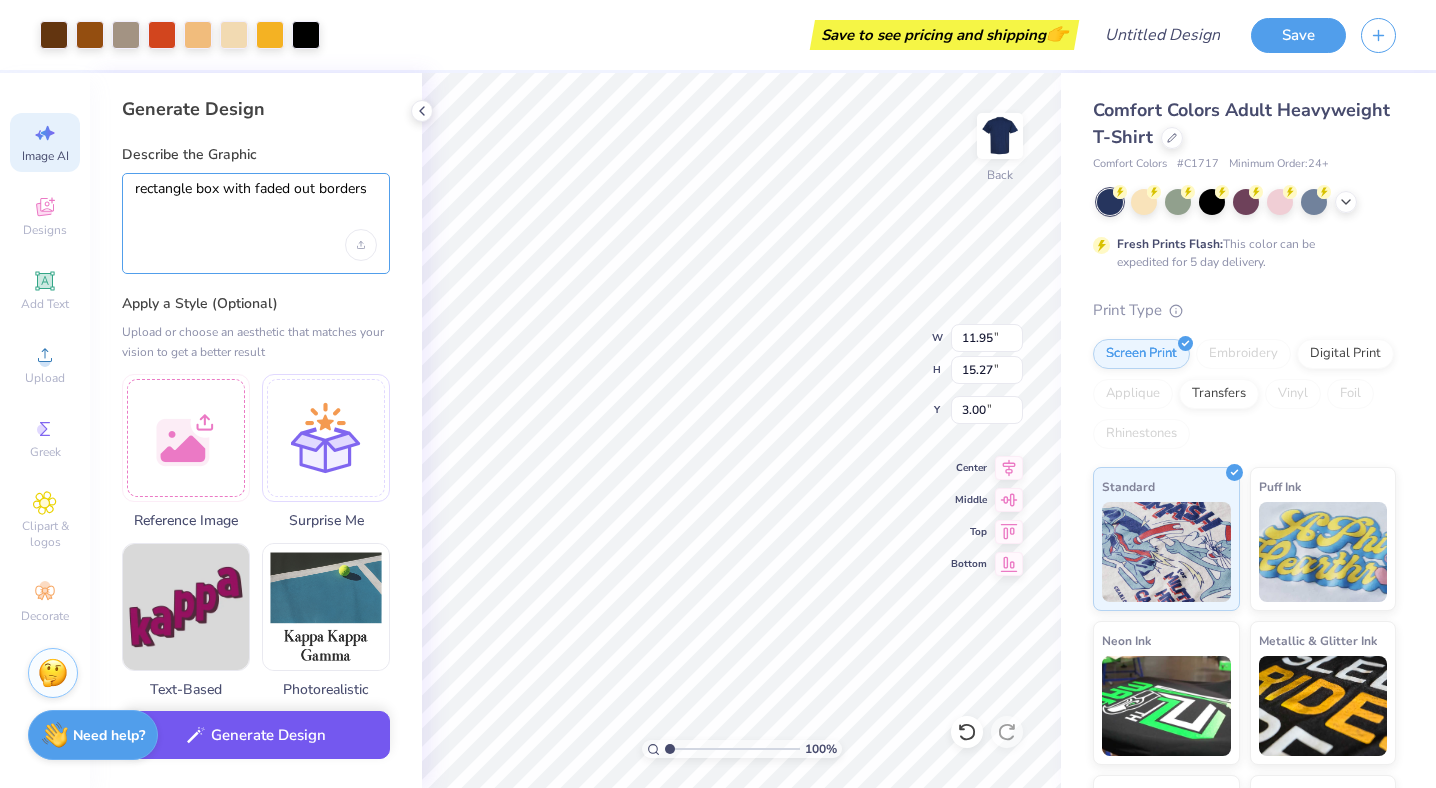 type on "rectangle box with faded out borders" 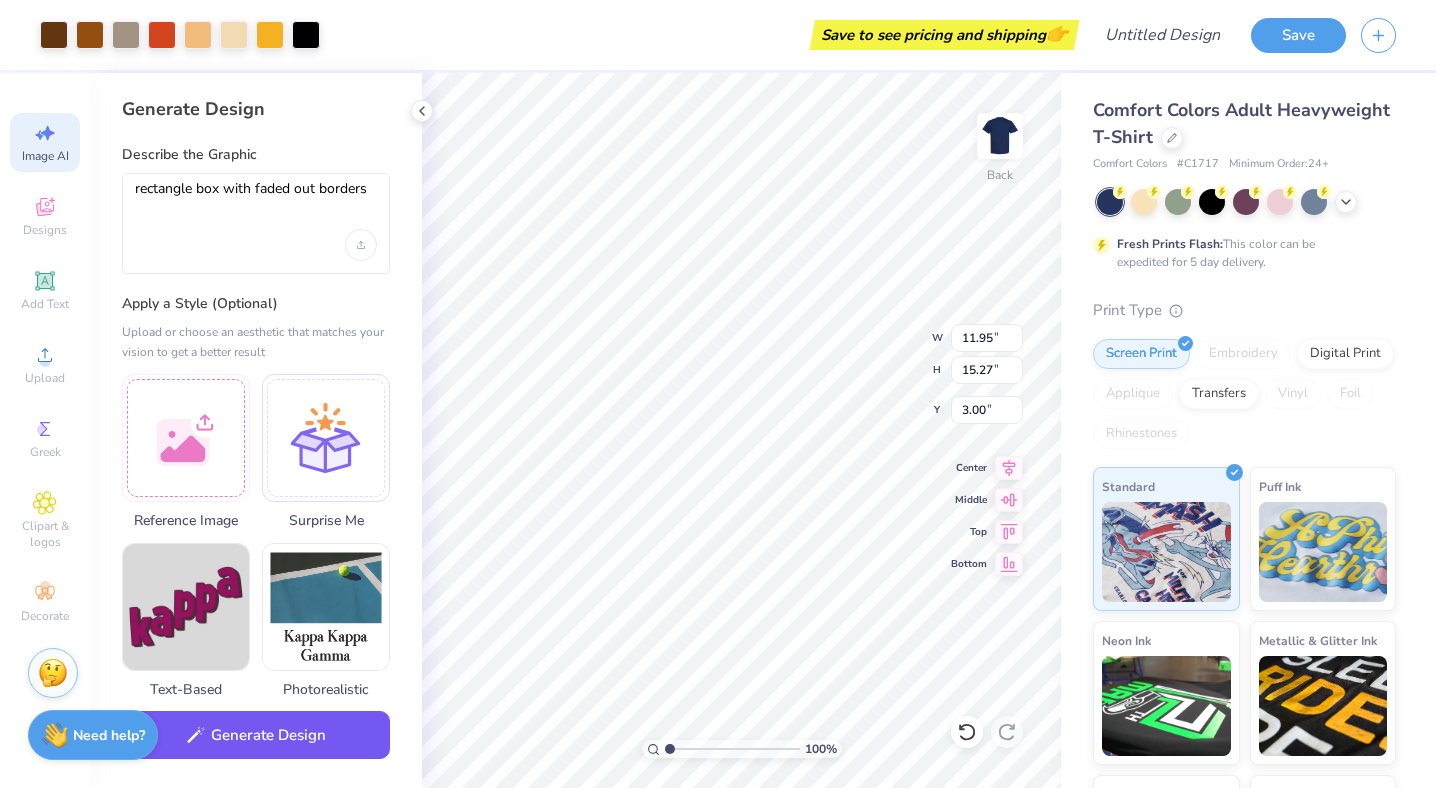 click on "Generate Design" at bounding box center [256, 735] 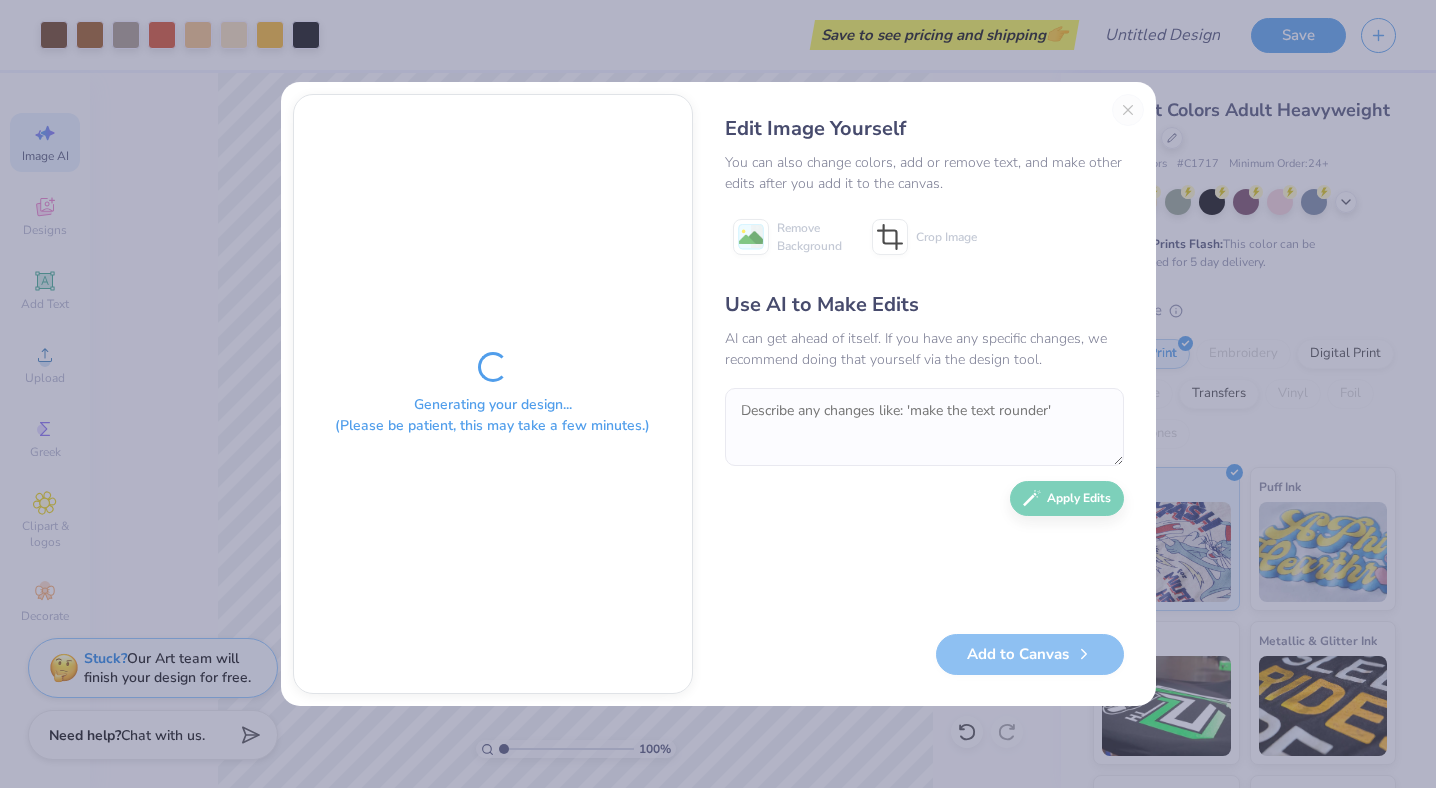 click on "Edit Image Yourself You can also change colors, add or remove text, and make other edits after you add it to the canvas. Remove Background Crop Image Use AI to Make Edits AI can get ahead of itself. If you have any specific changes, we recommend doing that yourself via the design tool. Apply Edits Add to Canvas" at bounding box center (924, 394) 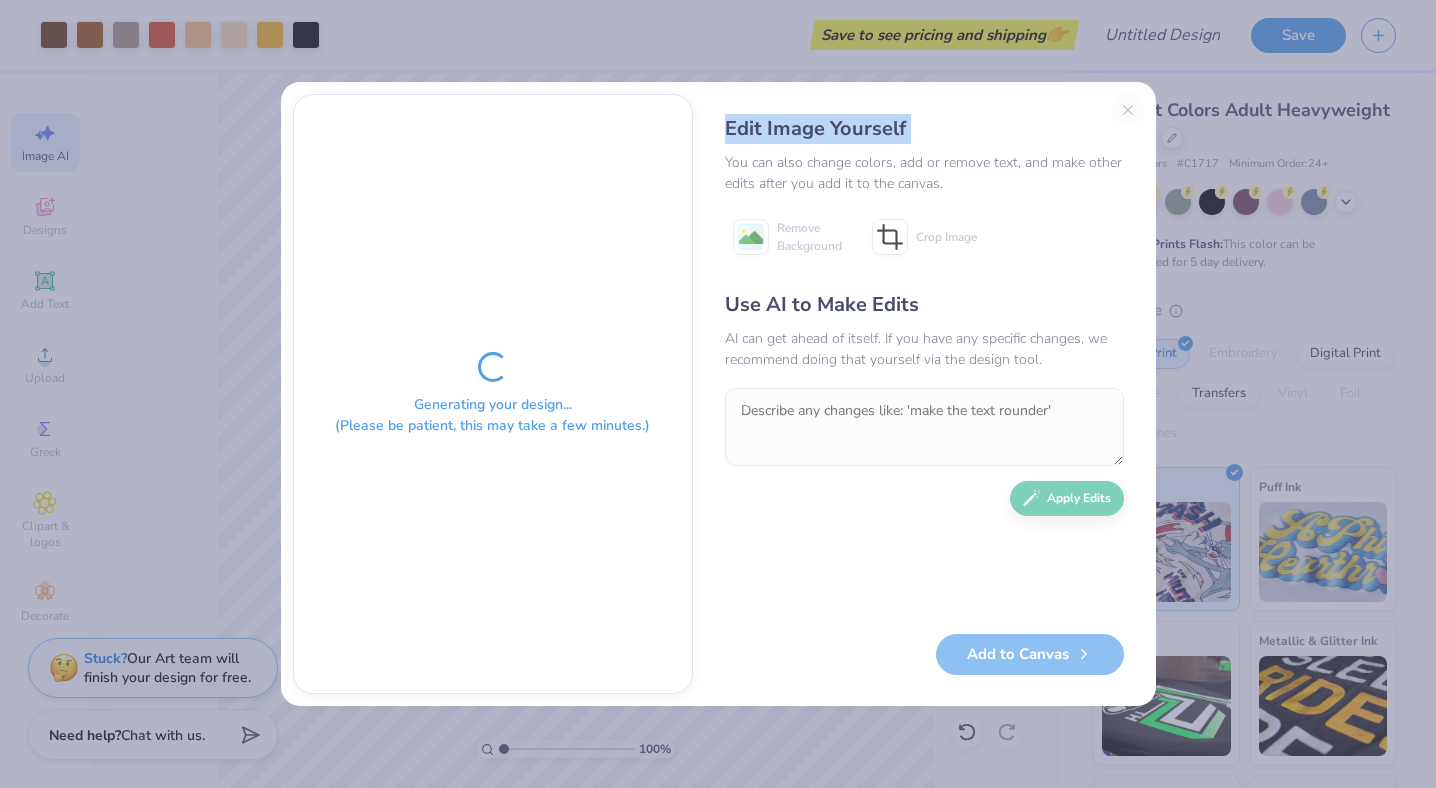 click on "Edit Image Yourself" at bounding box center [924, 129] 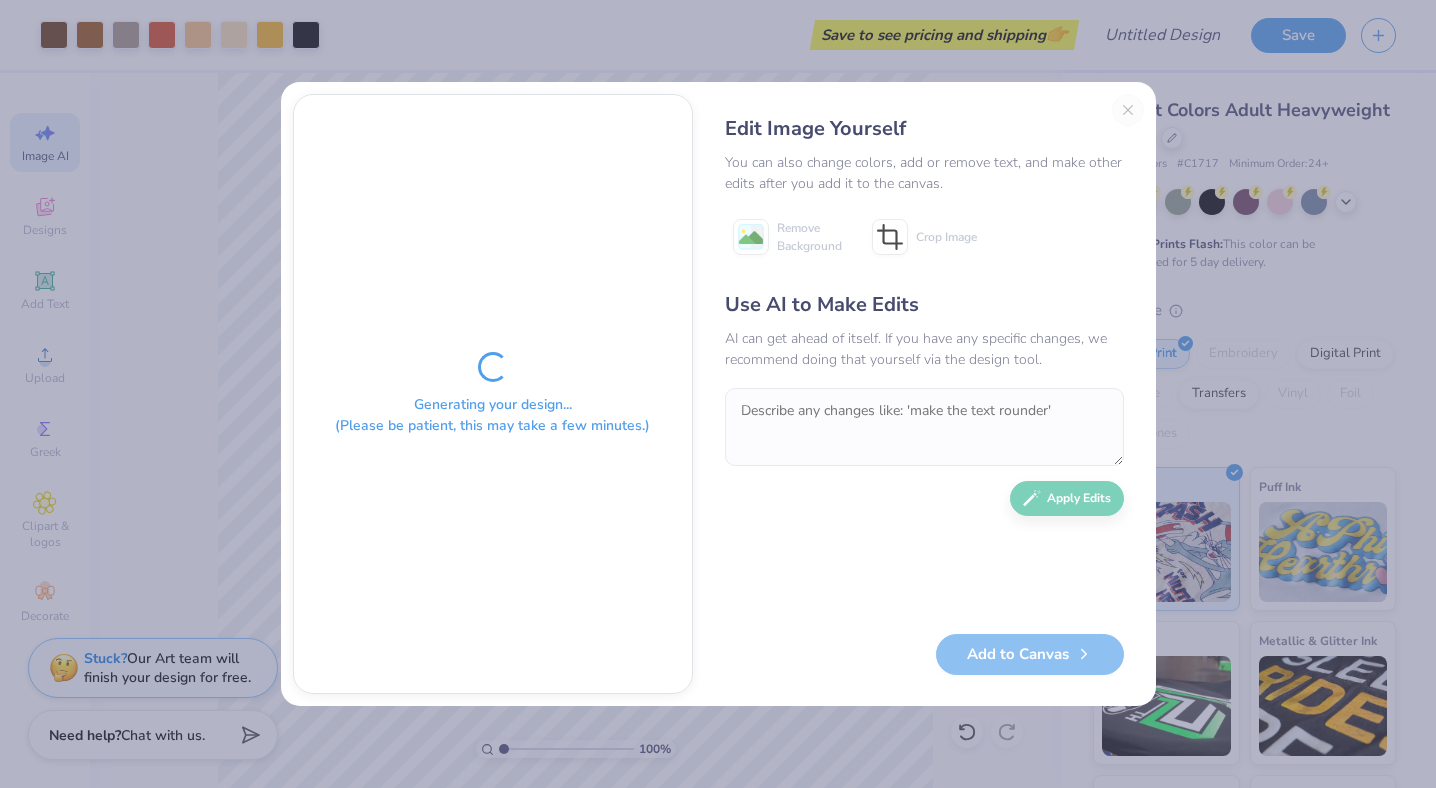 click on "Generating your design... (Please be patient, this may take a few minutes.) Edit Image Yourself You can also change colors, add or remove text, and make other edits after you add it to the canvas. Remove Background Crop Image Use AI to Make Edits AI can get ahead of itself. If you have any specific changes, we recommend doing that yourself via the design tool. Apply Edits Add to Canvas" at bounding box center (718, 394) 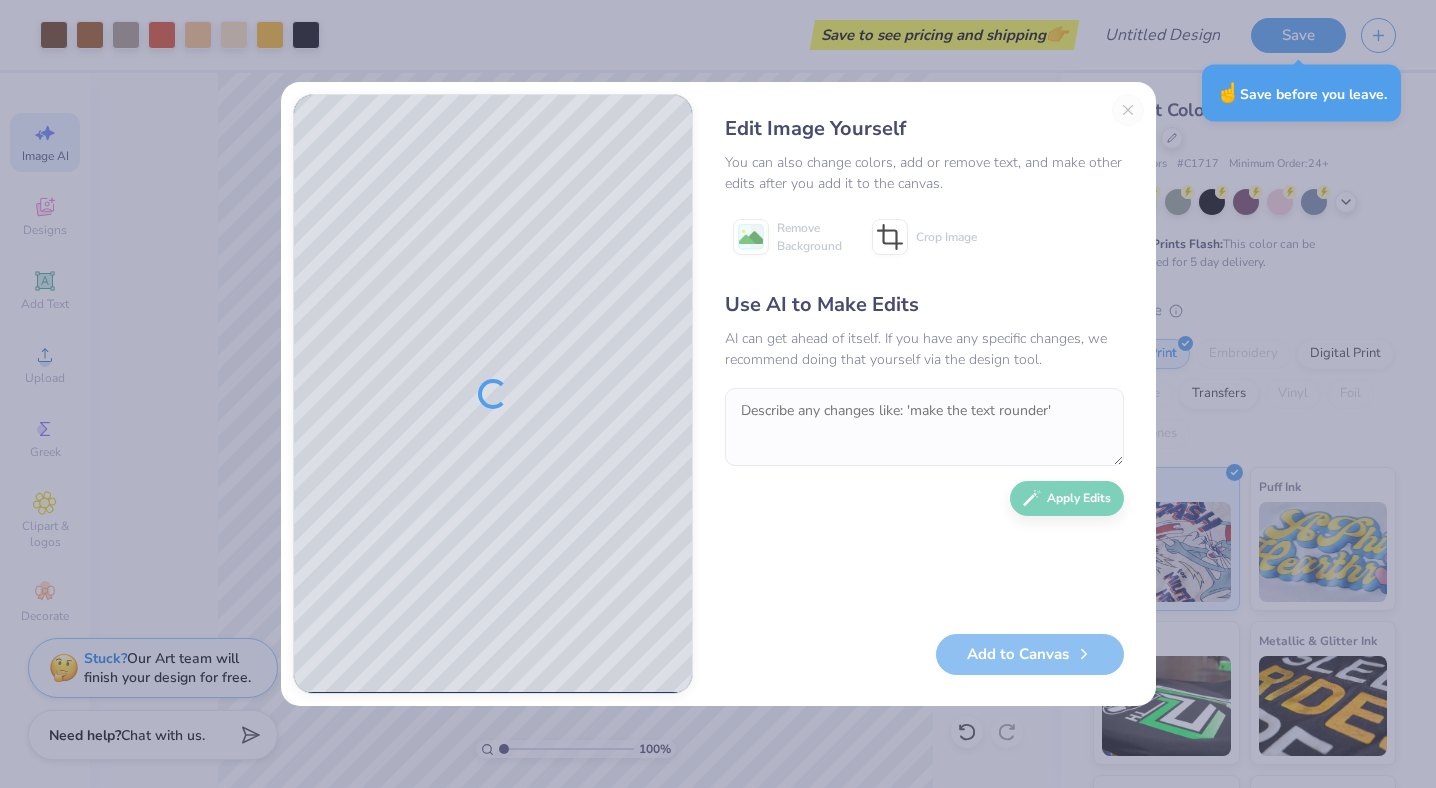 click on "Edit Image Yourself You can also change colors, add or remove text, and make other edits after you add it to the canvas. Remove Background Crop Image Use AI to Make Edits AI can get ahead of itself. If you have any specific changes, we recommend doing that yourself via the design tool. Apply Edits Add to Canvas" at bounding box center [924, 394] 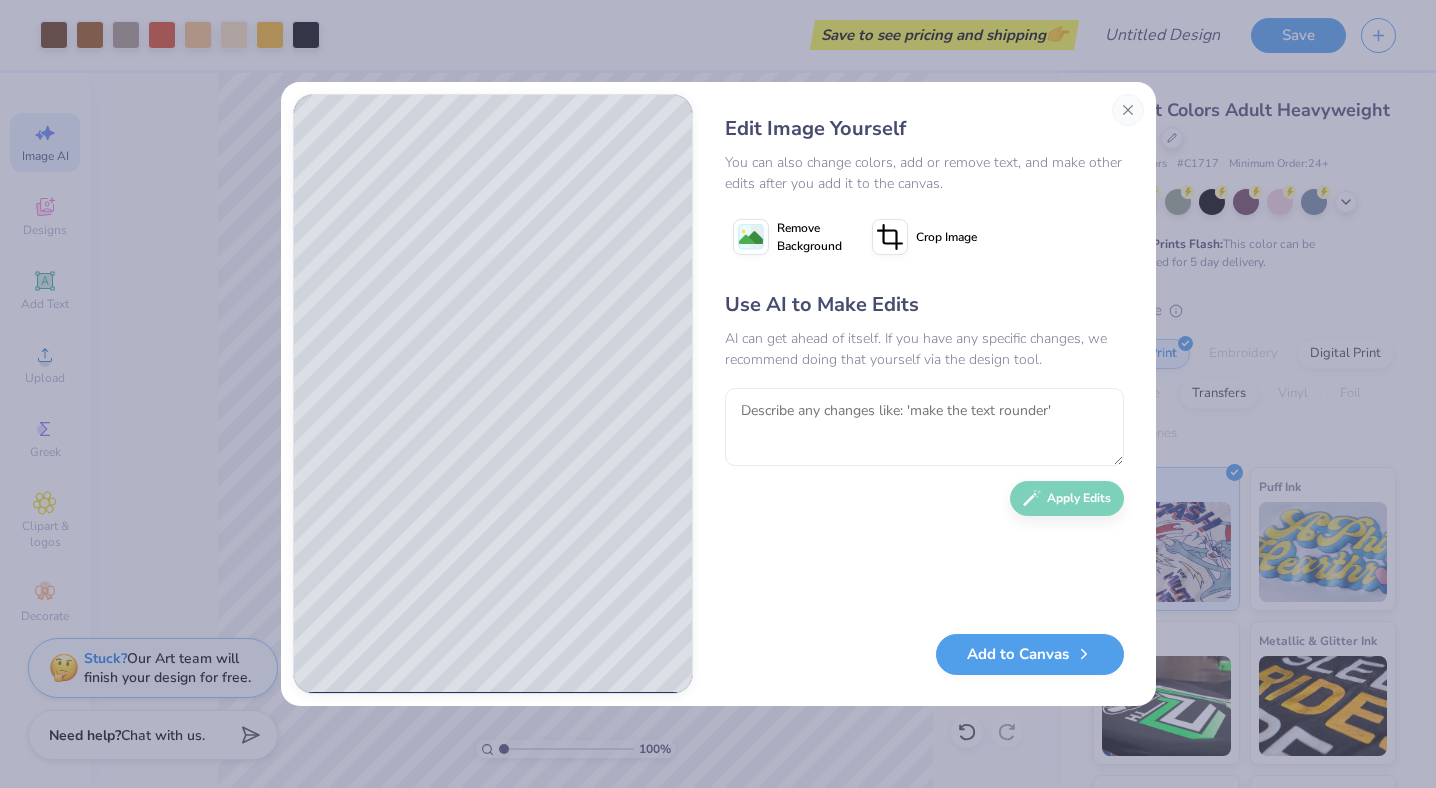 scroll, scrollTop: 0, scrollLeft: 0, axis: both 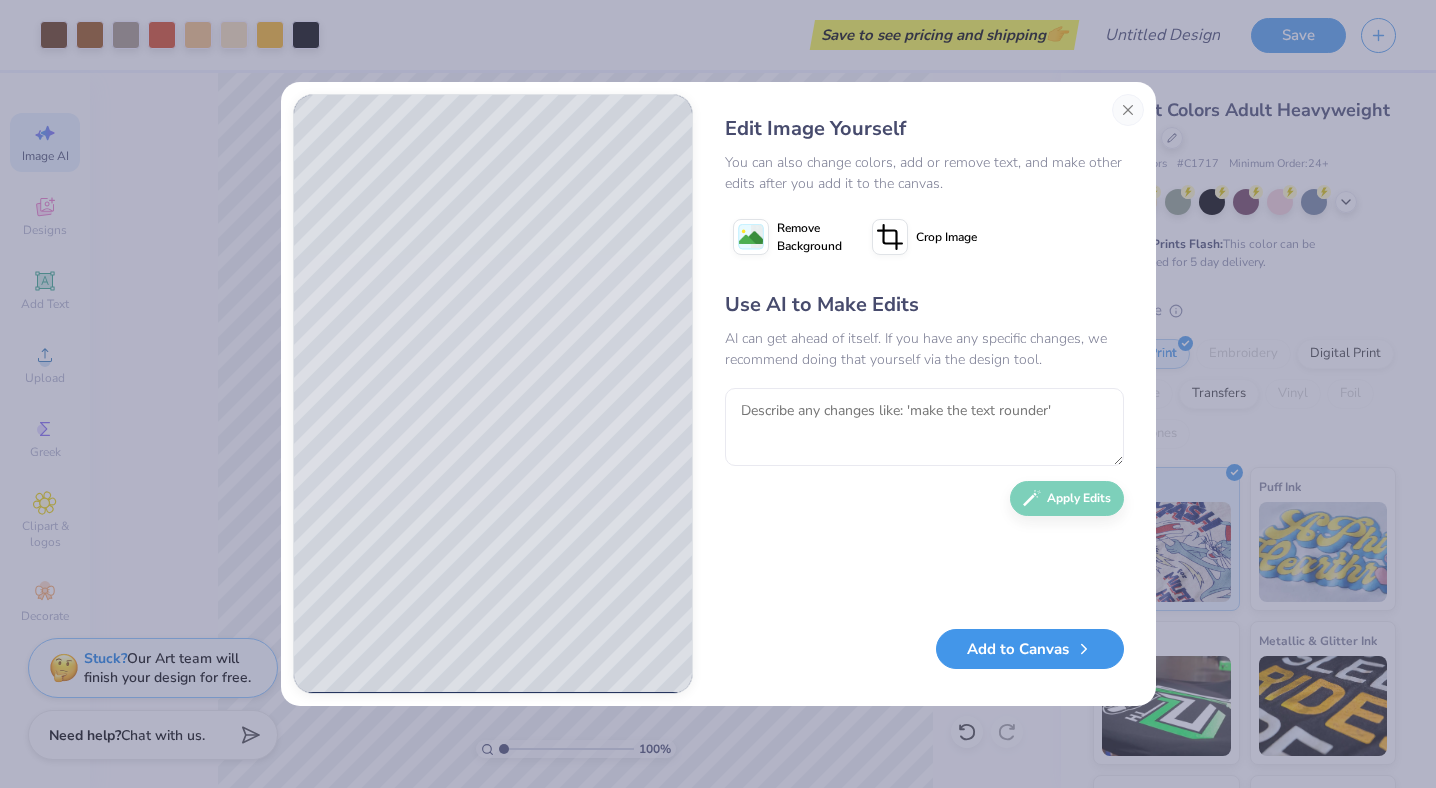 click on "Add to Canvas" at bounding box center (1030, 649) 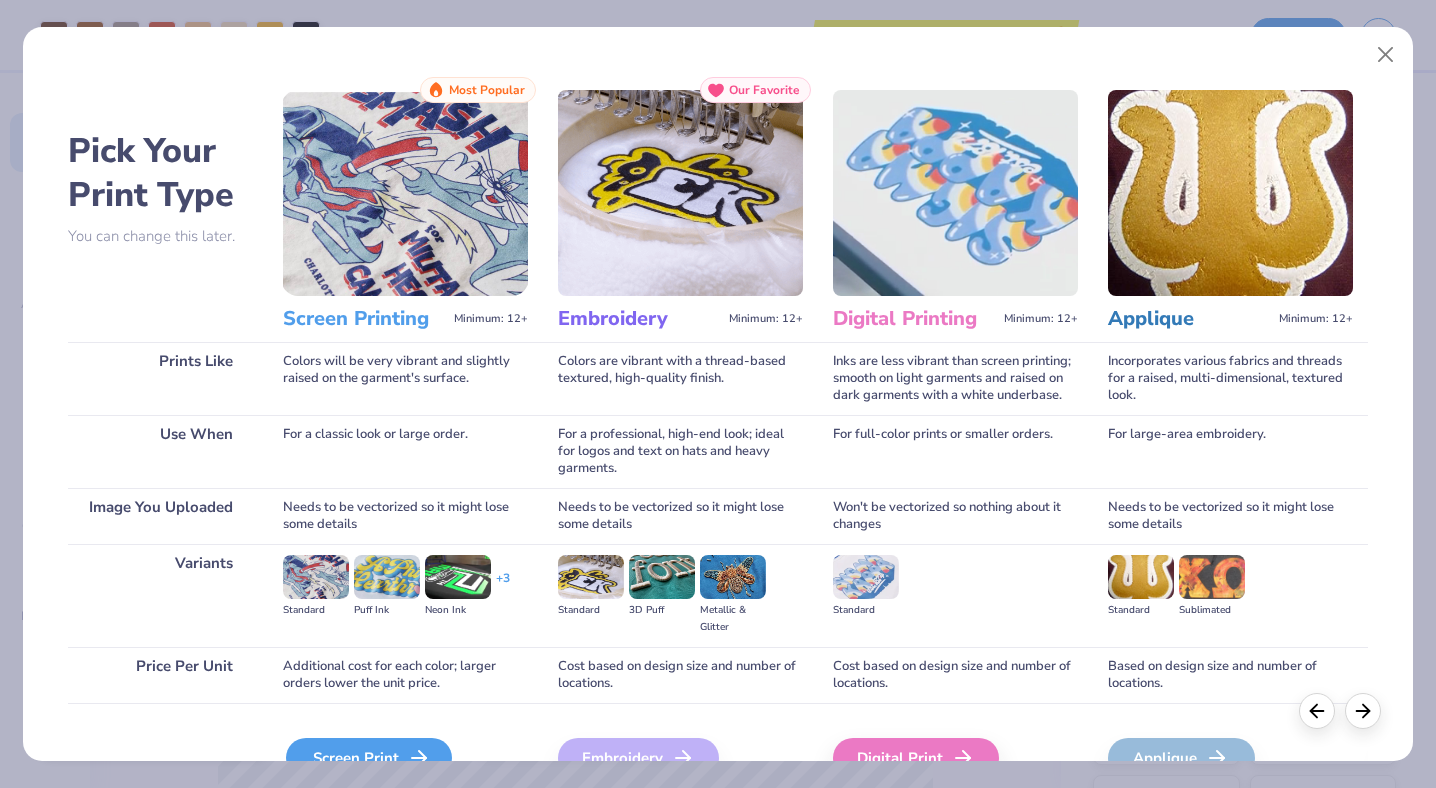 click on "Screen Print" at bounding box center [369, 758] 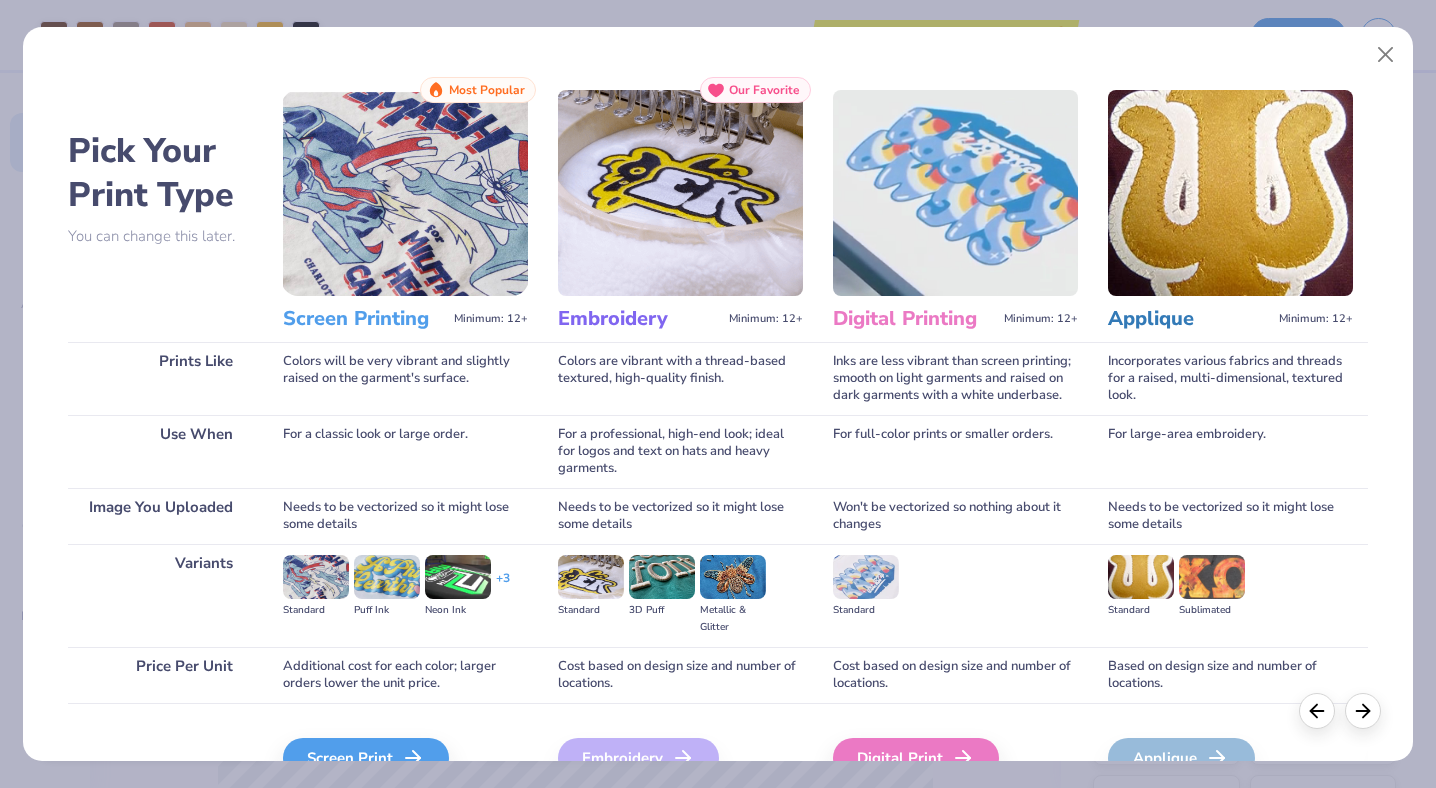 scroll, scrollTop: 109, scrollLeft: 0, axis: vertical 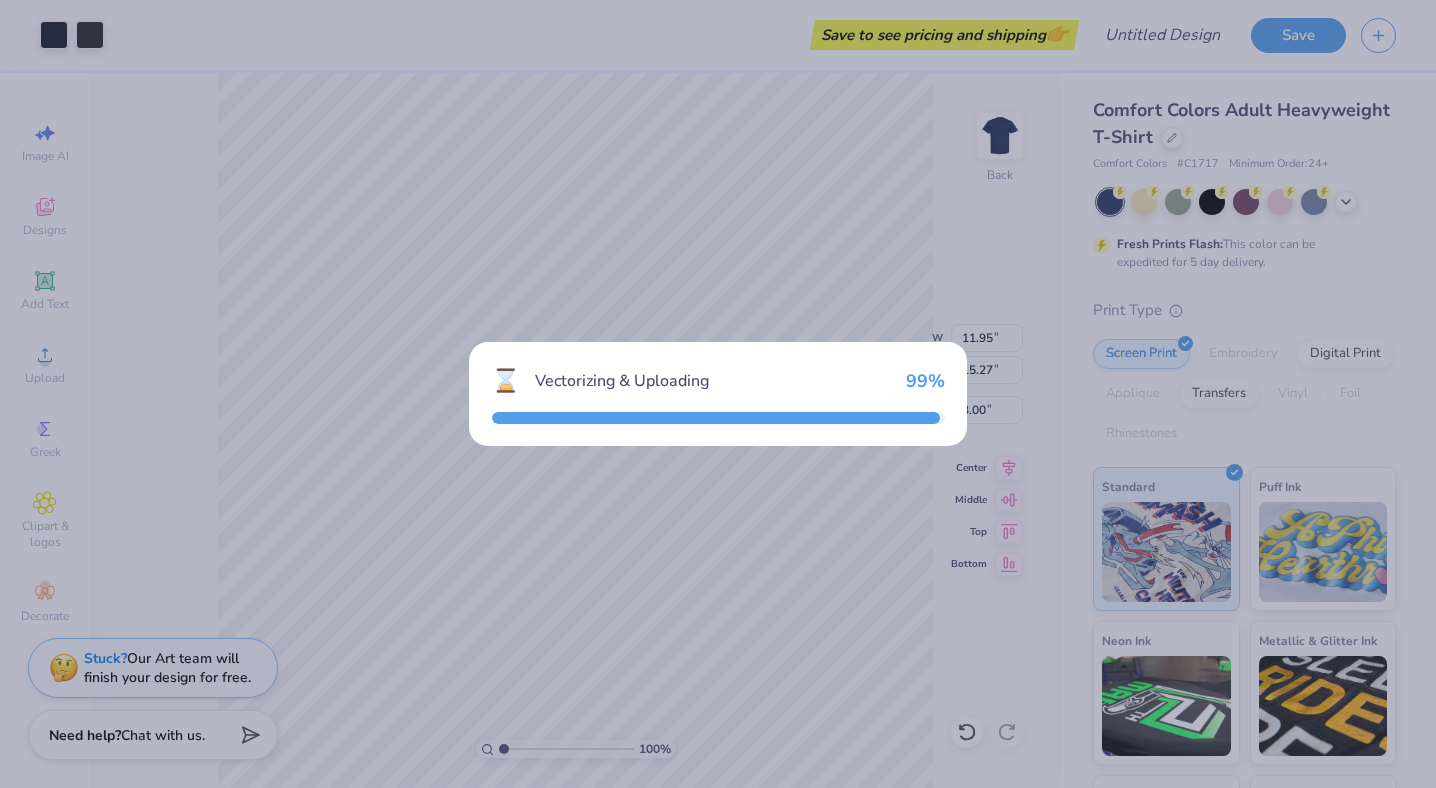 type on "12.92" 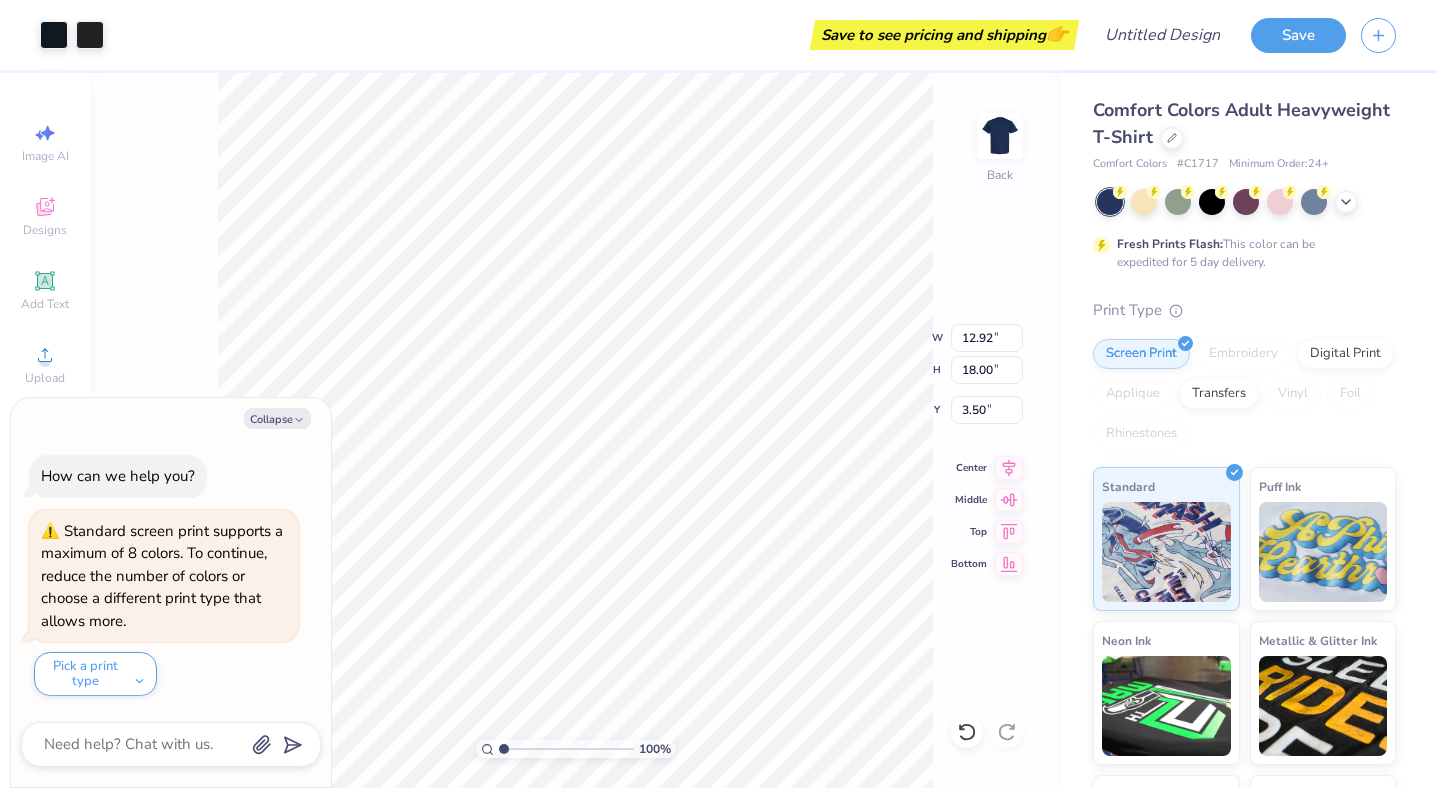 type on "x" 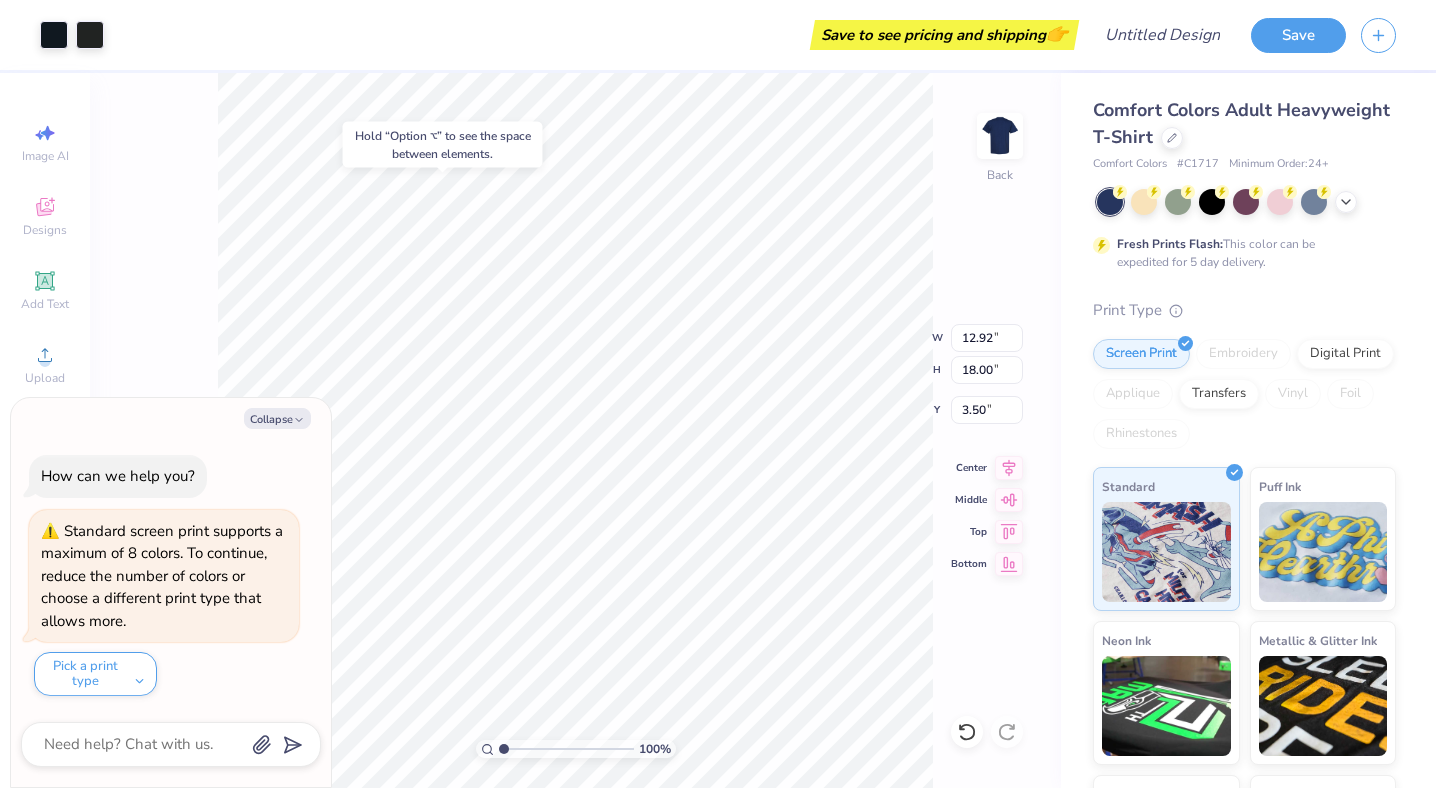 type on "1.13" 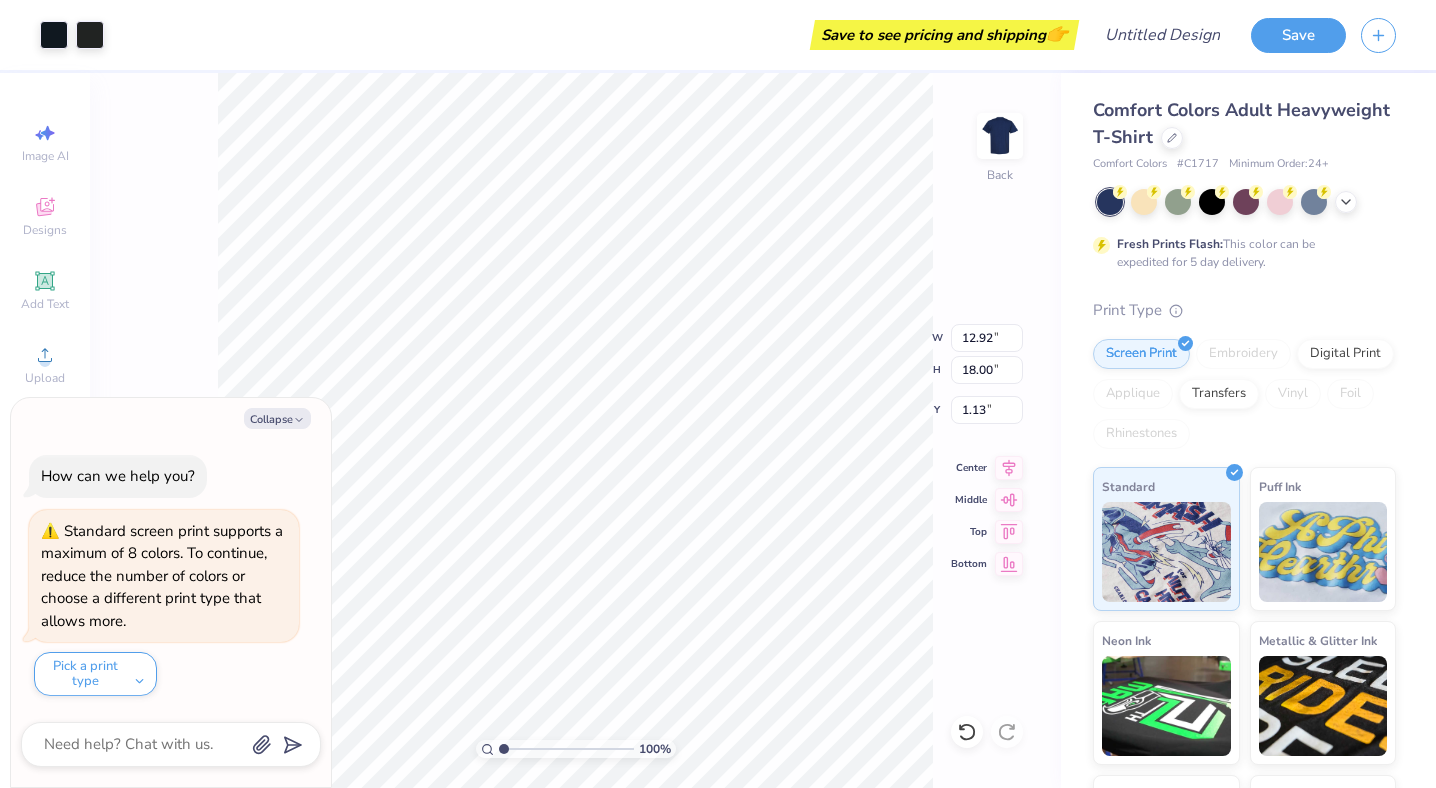 type on "x" 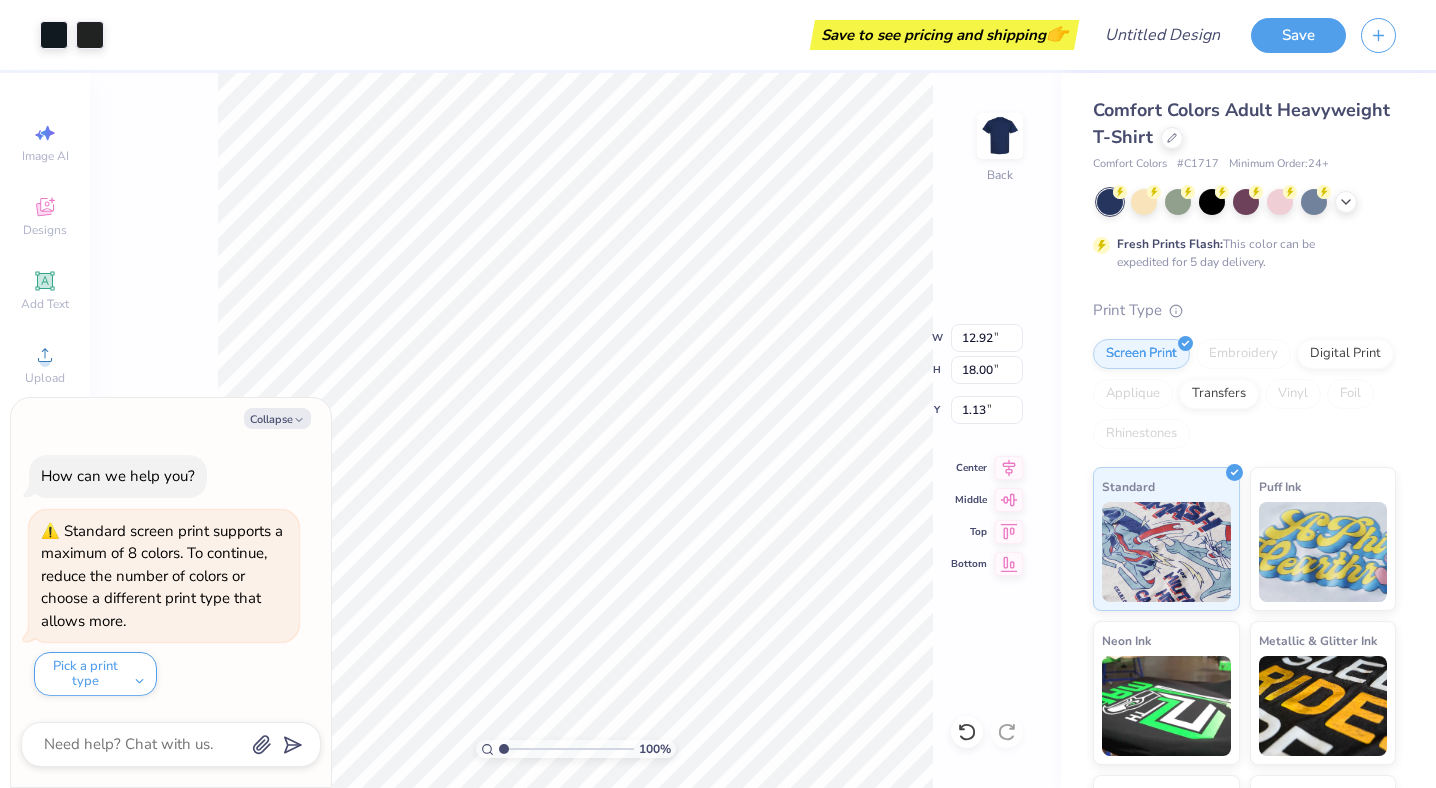 type on "11.89" 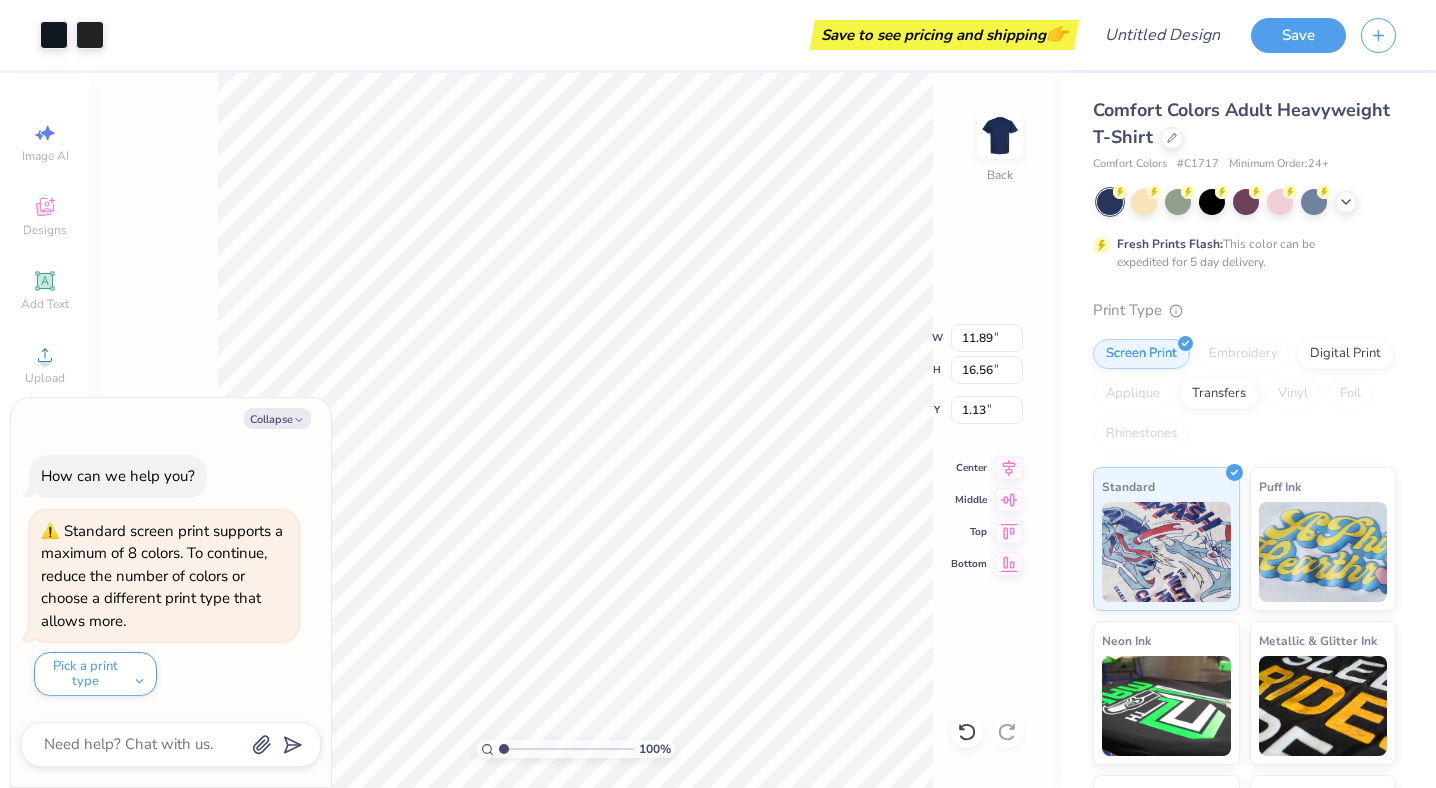 type on "x" 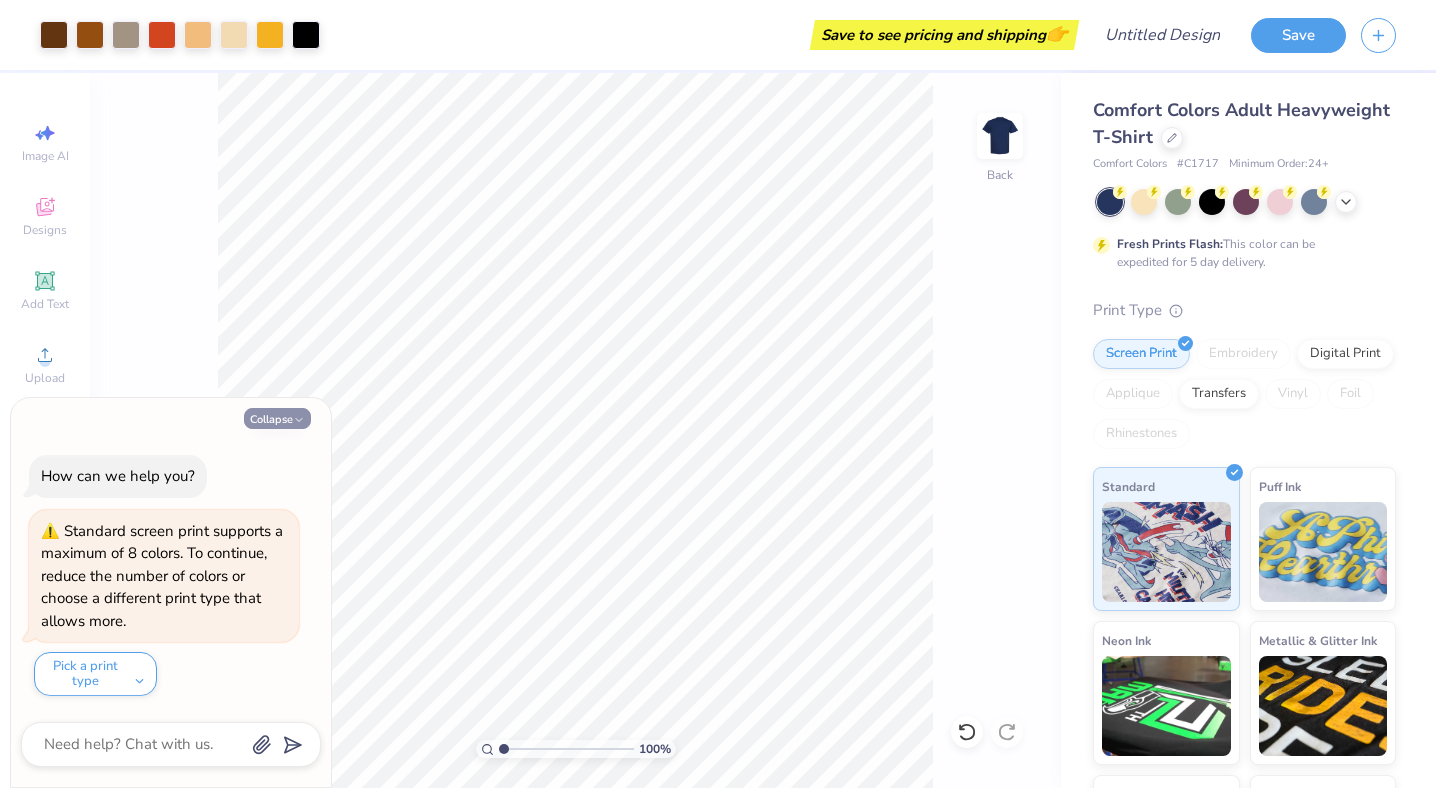 click on "Collapse" at bounding box center (277, 418) 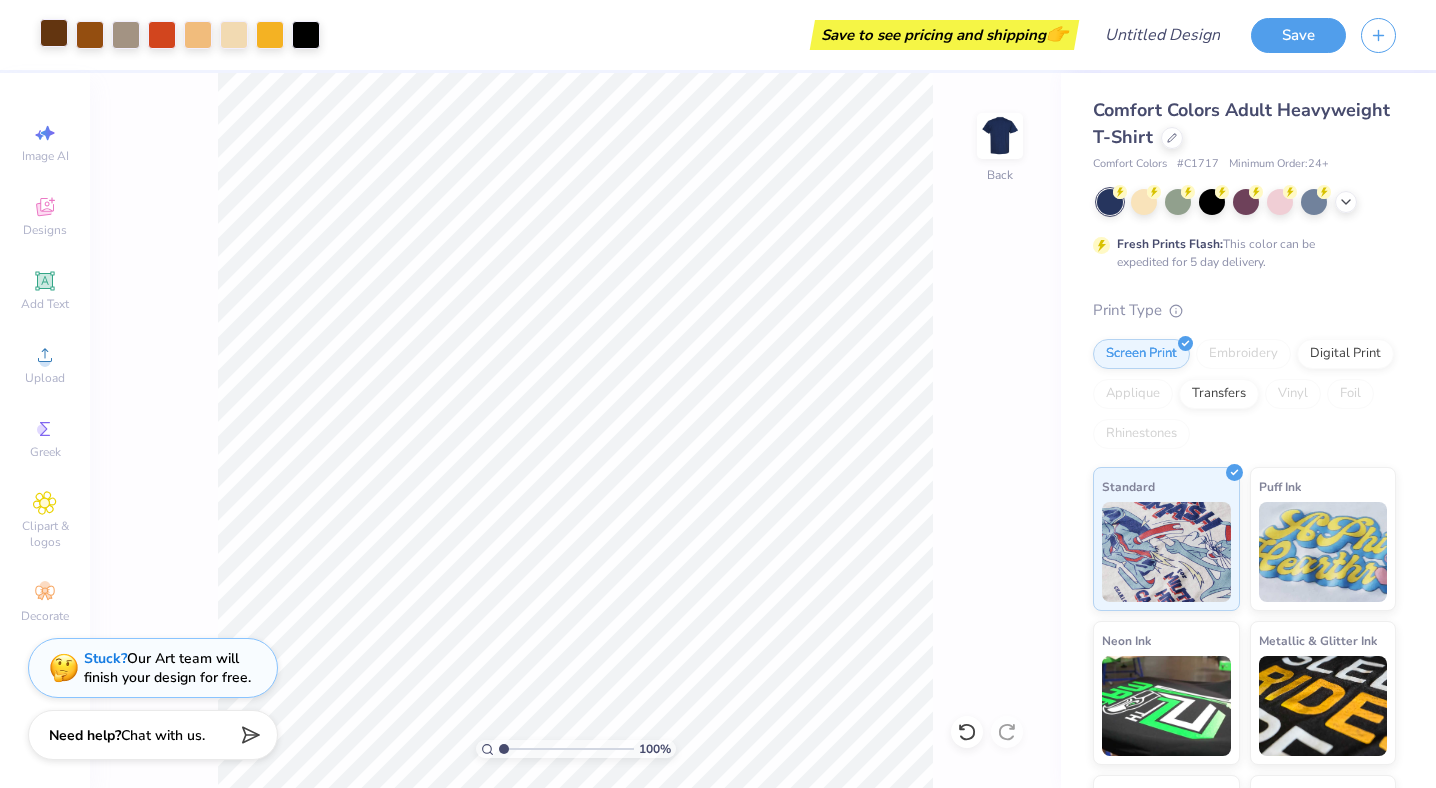 click at bounding box center (54, 33) 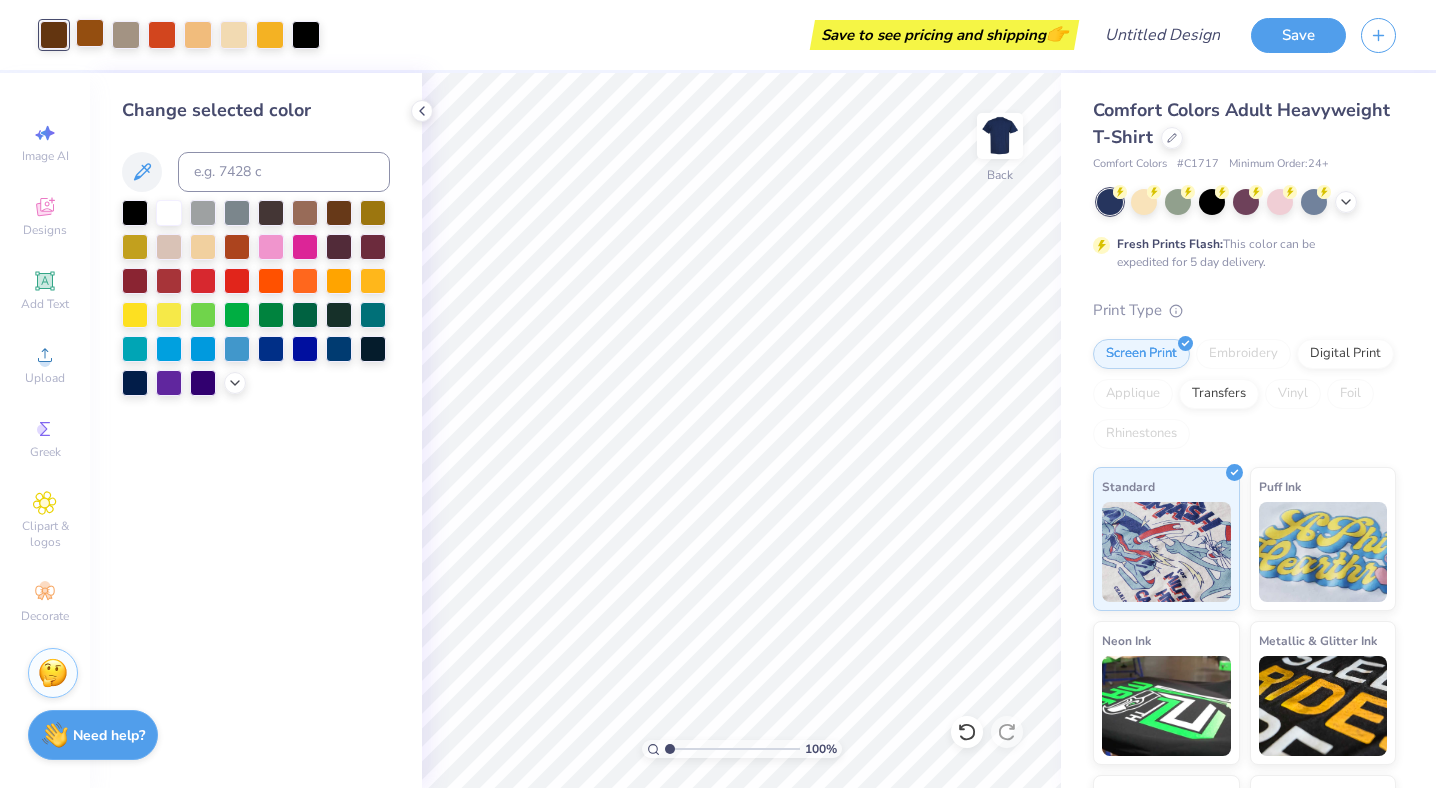 click at bounding box center (90, 33) 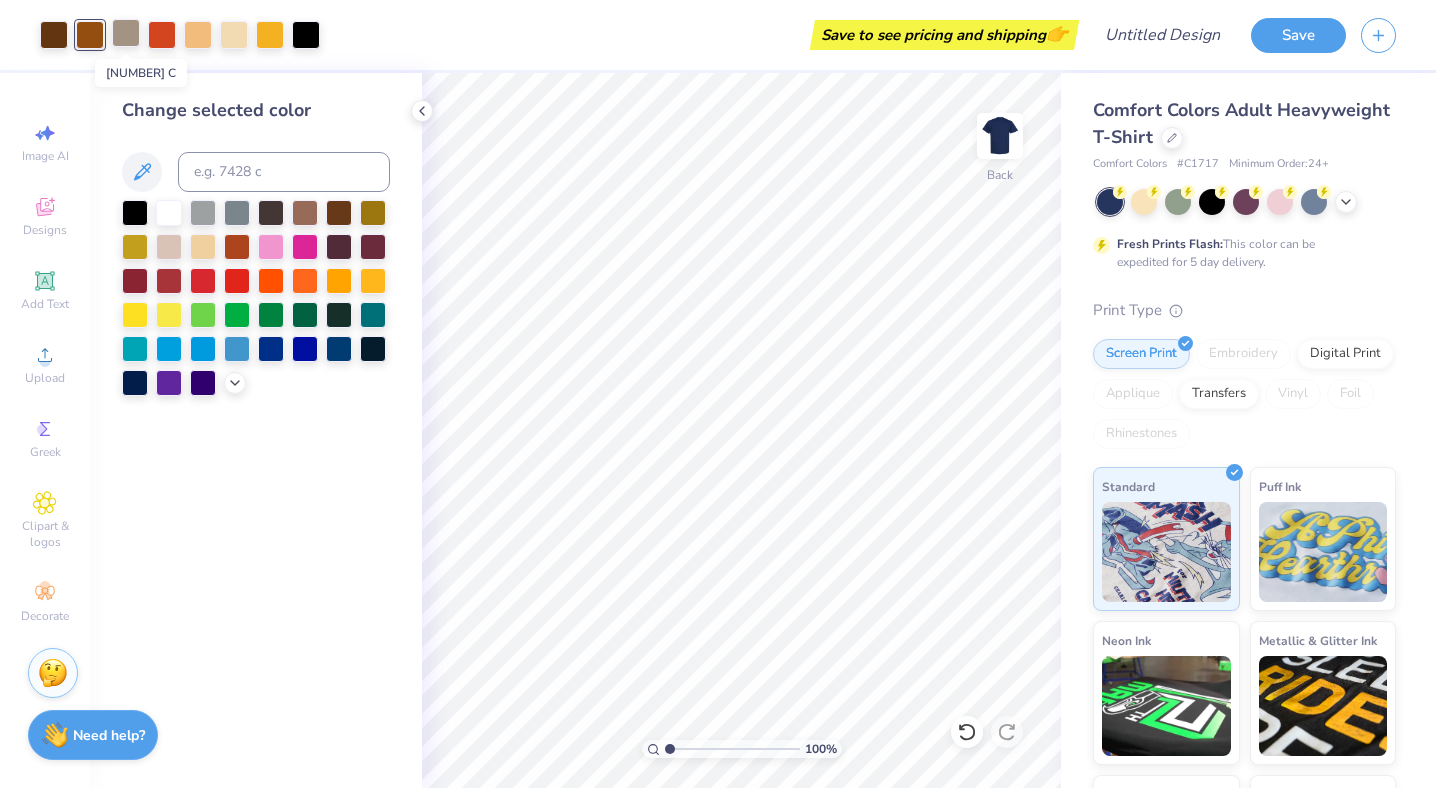 click at bounding box center (126, 33) 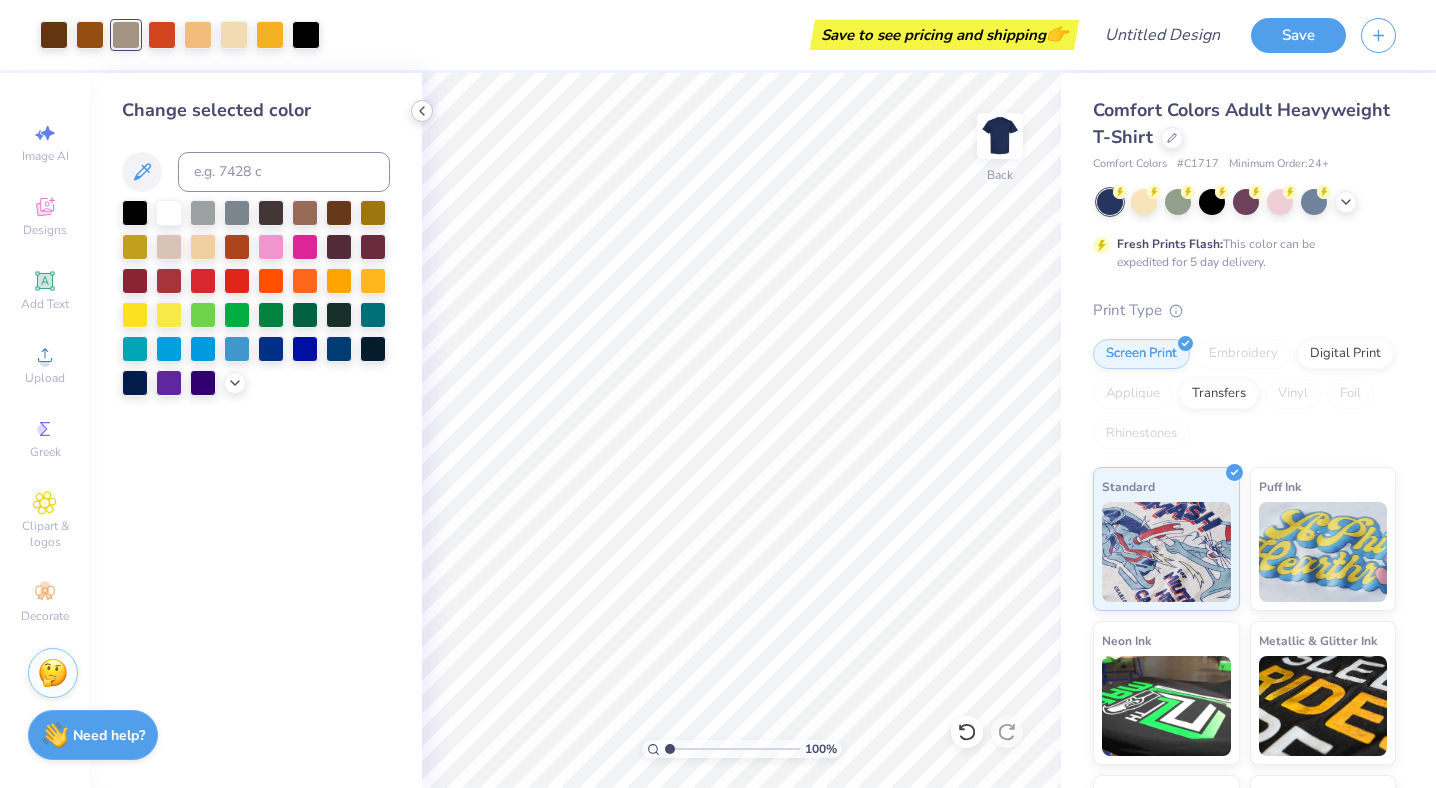 click 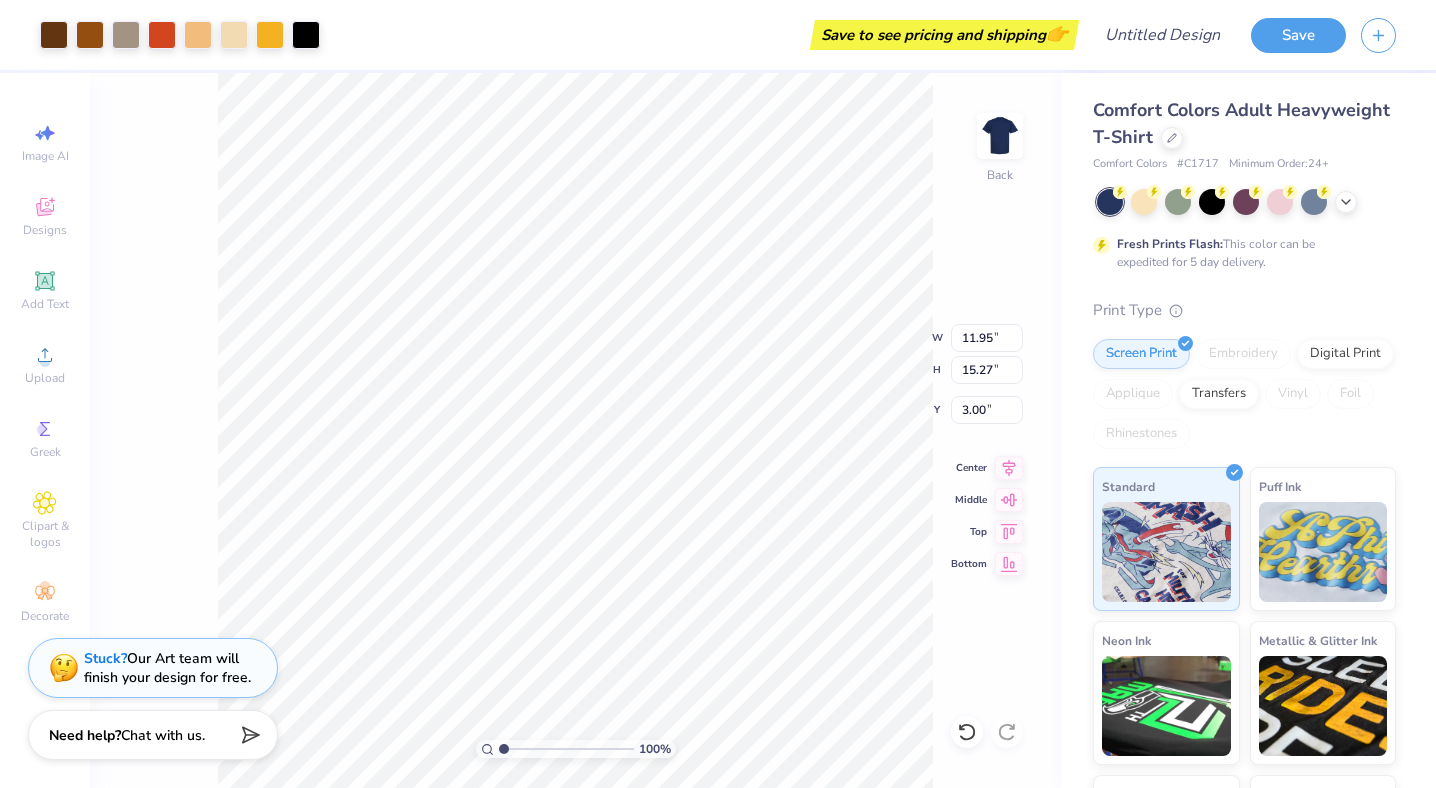 scroll, scrollTop: 0, scrollLeft: 0, axis: both 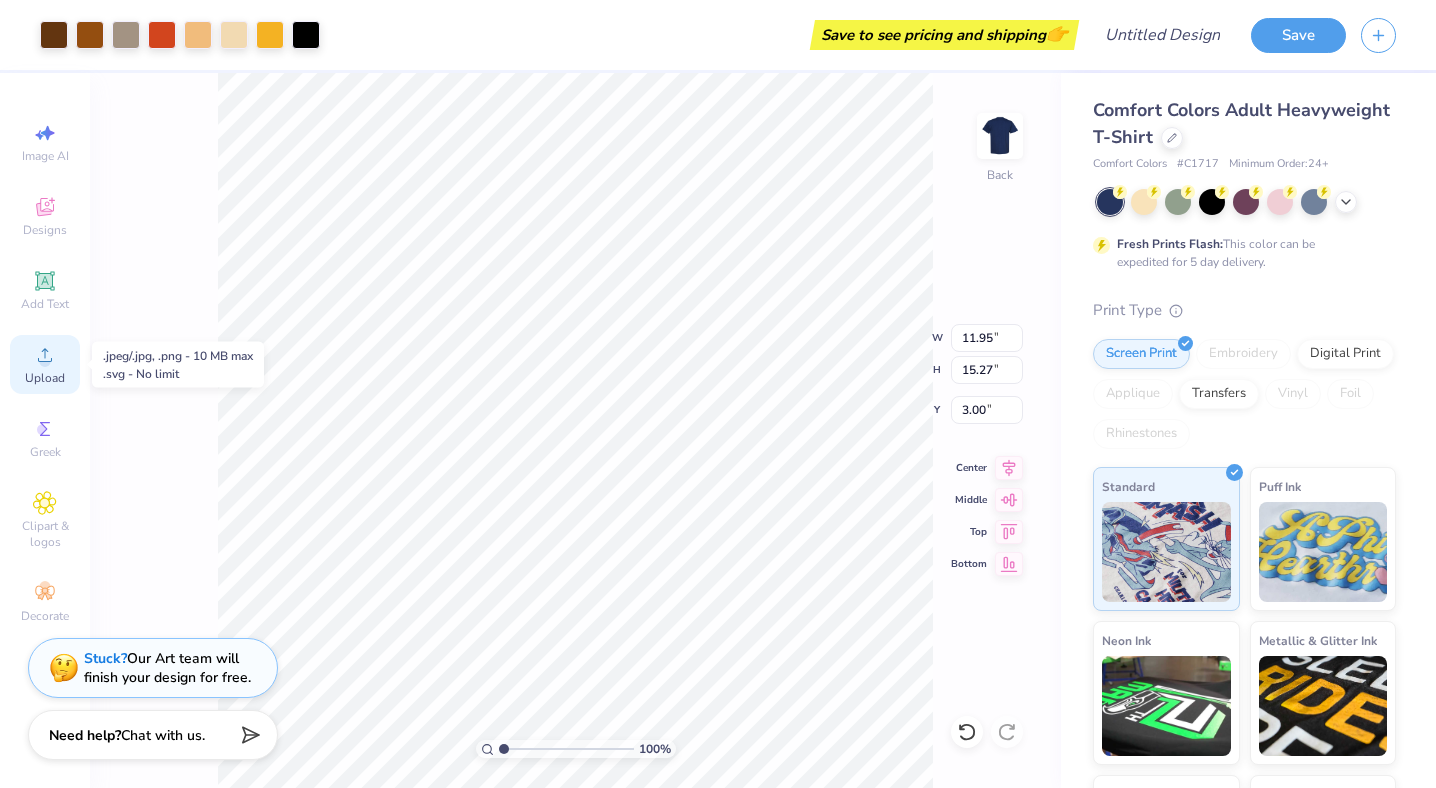 click 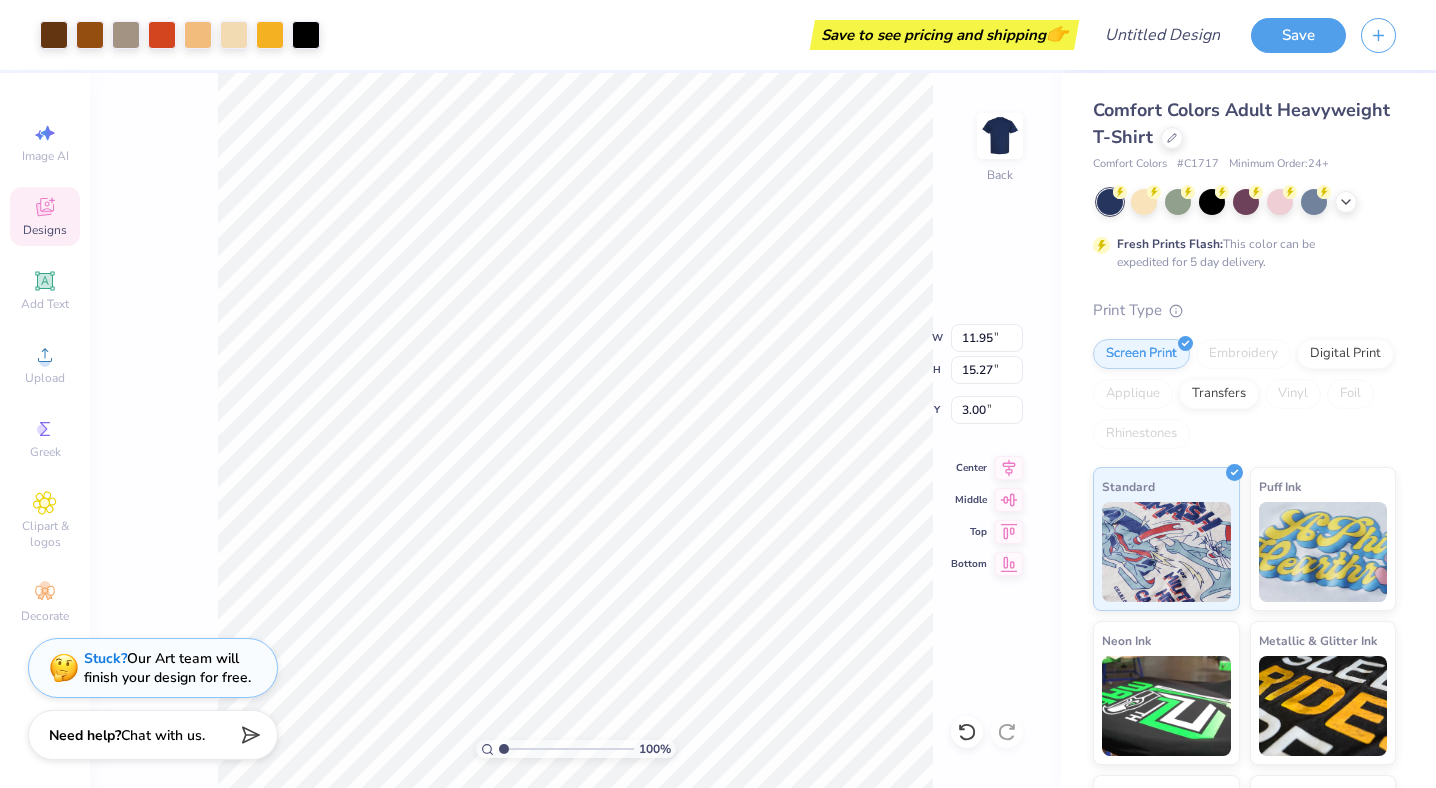 click on "Designs" at bounding box center (45, 230) 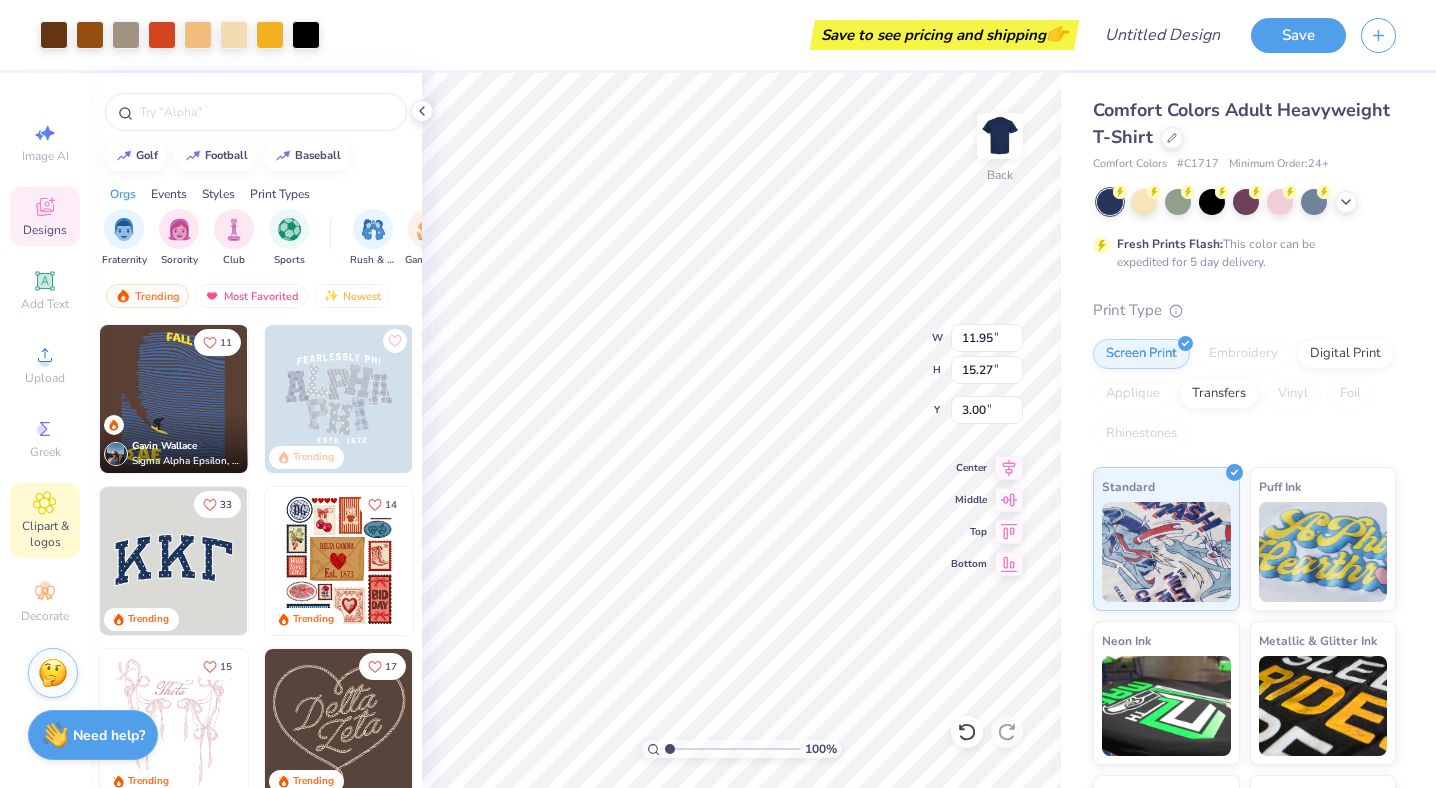 click 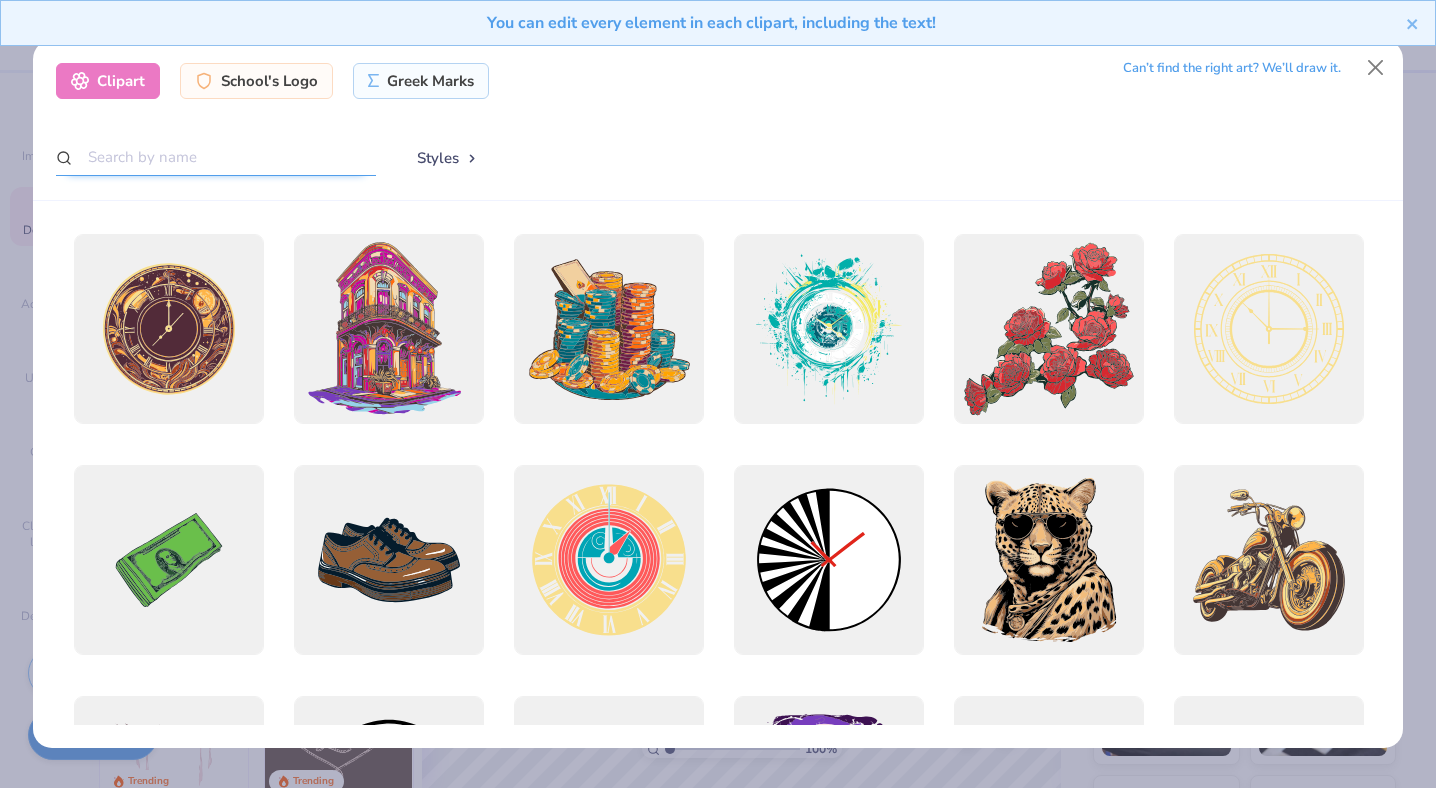 click at bounding box center (216, 157) 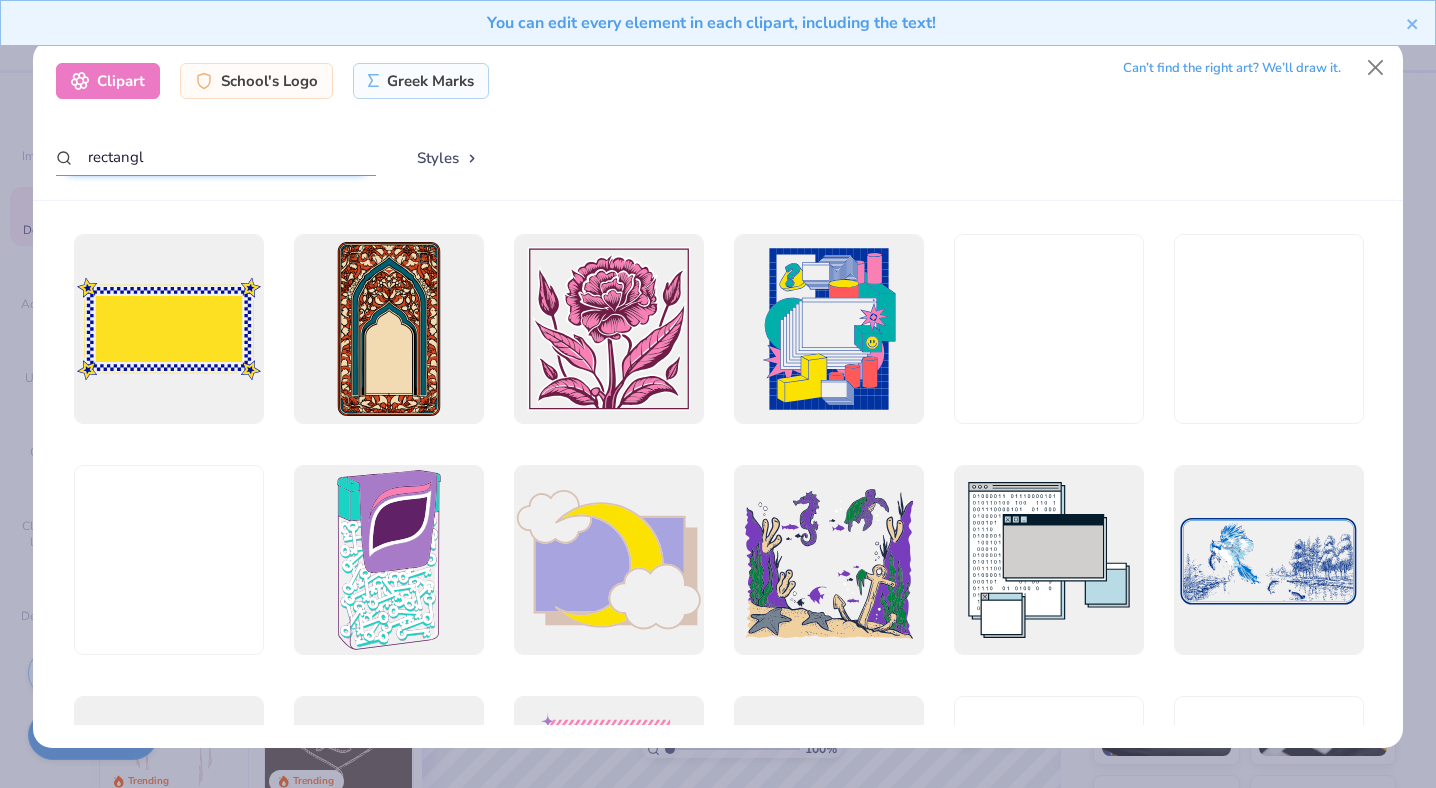 type on "rectangle" 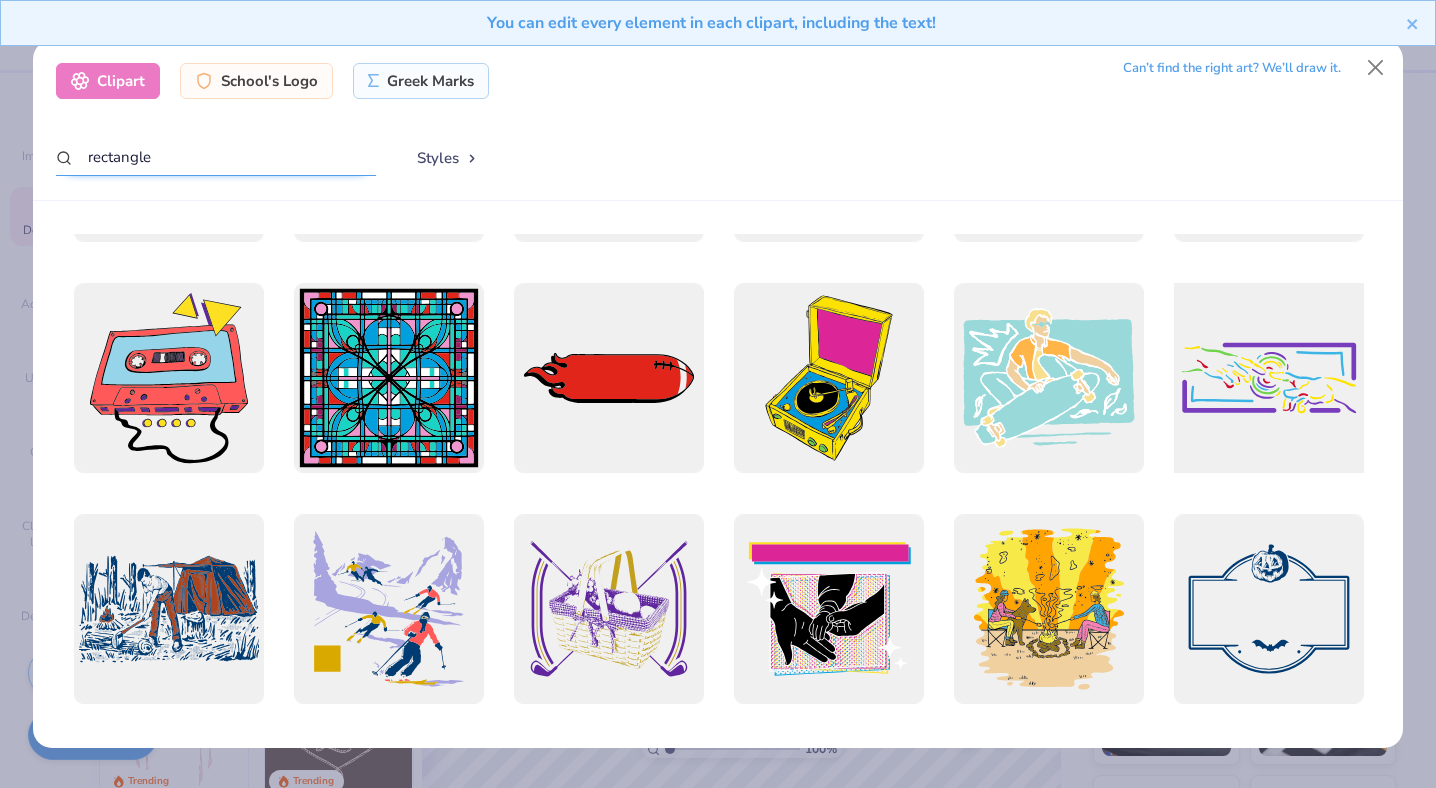 scroll, scrollTop: 1818, scrollLeft: 0, axis: vertical 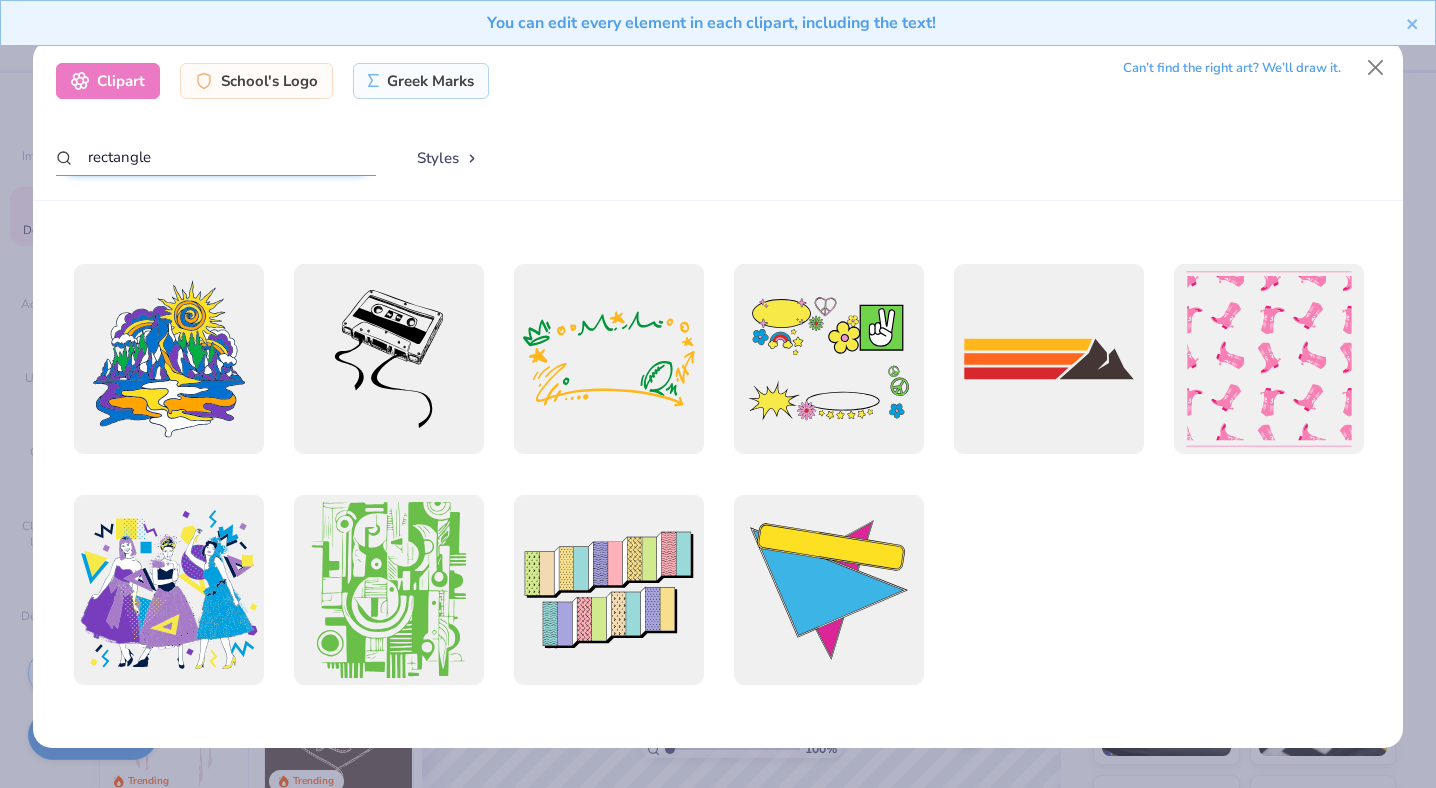 drag, startPoint x: 164, startPoint y: 148, endPoint x: 77, endPoint y: 147, distance: 87.005745 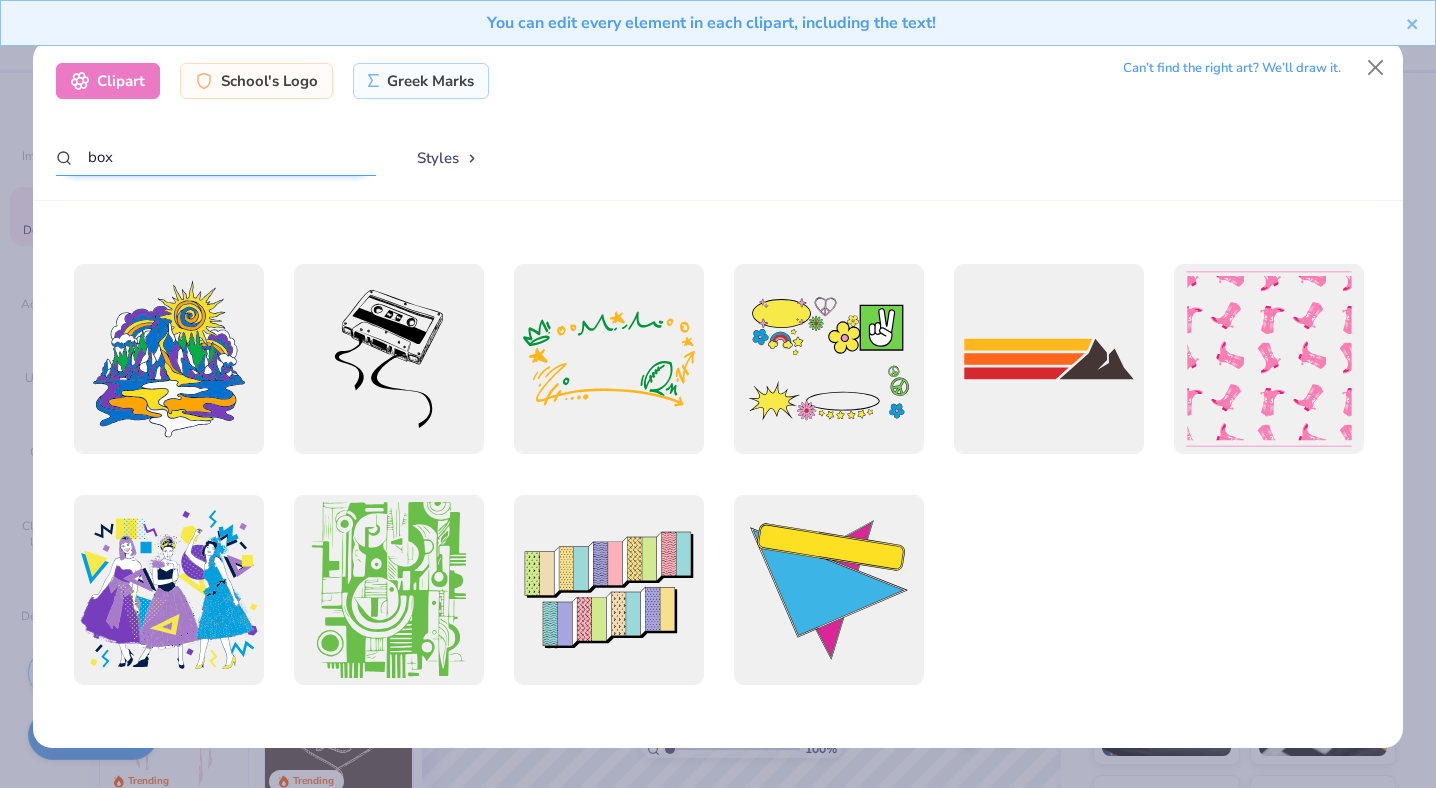 type on "box" 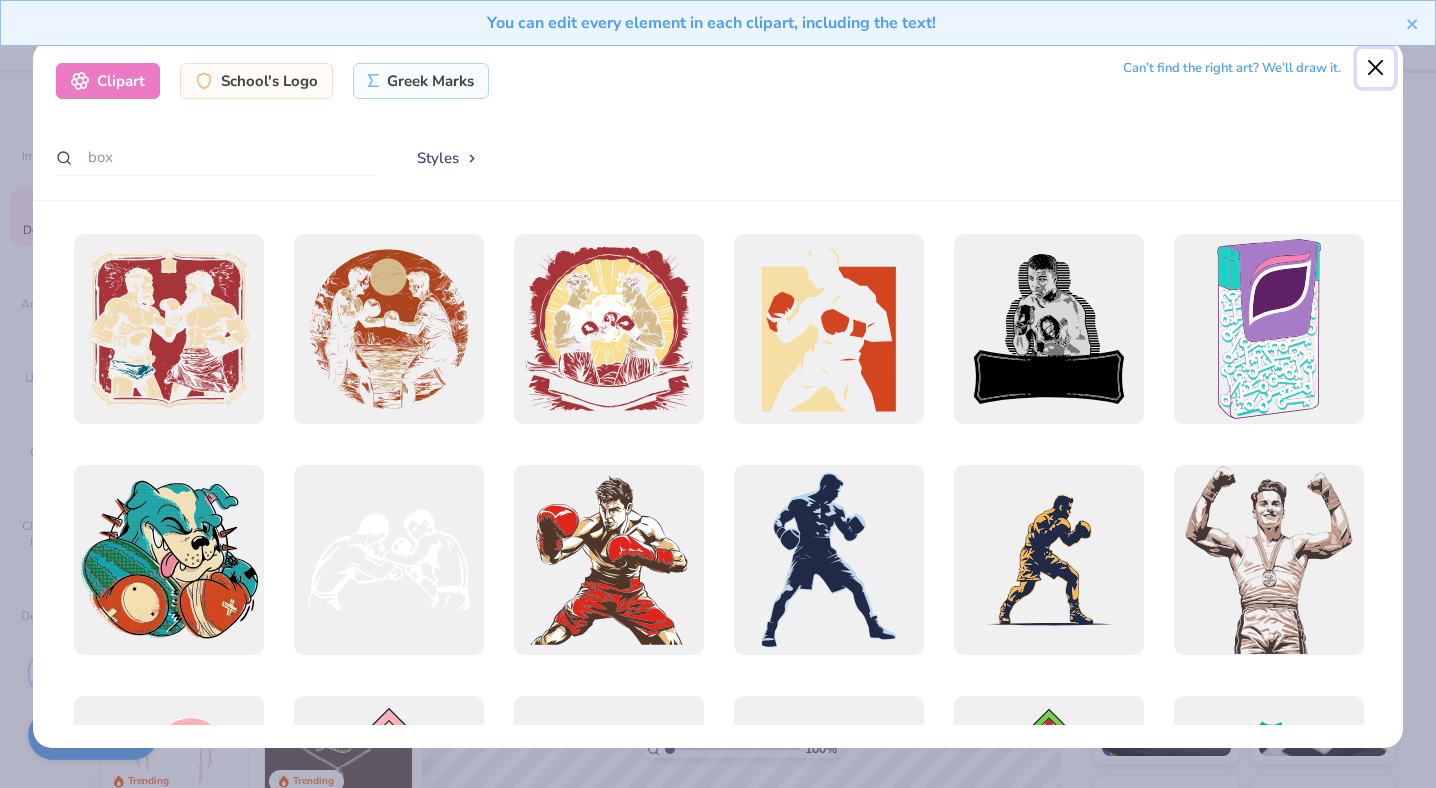 click at bounding box center [1376, 68] 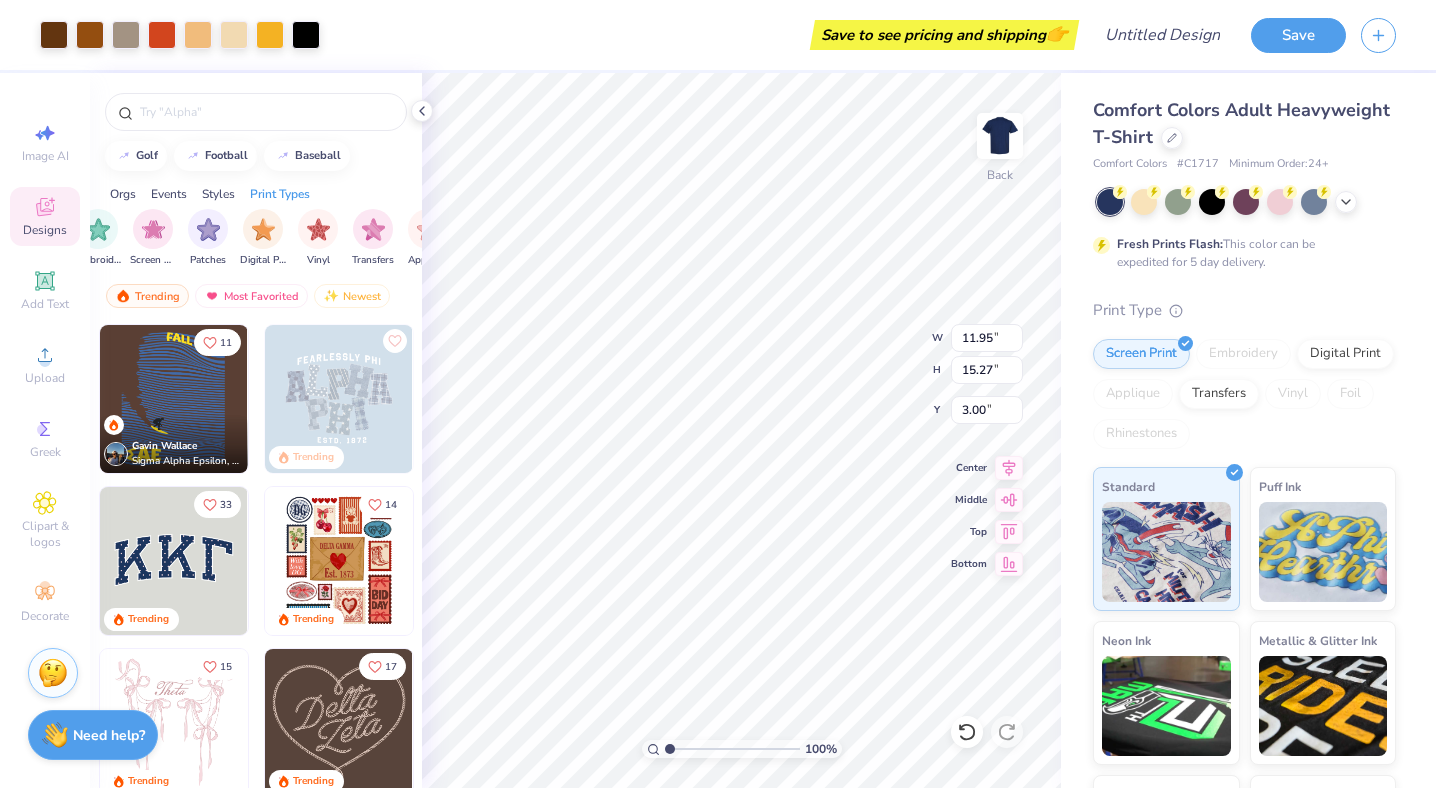 scroll, scrollTop: 0, scrollLeft: 1693, axis: horizontal 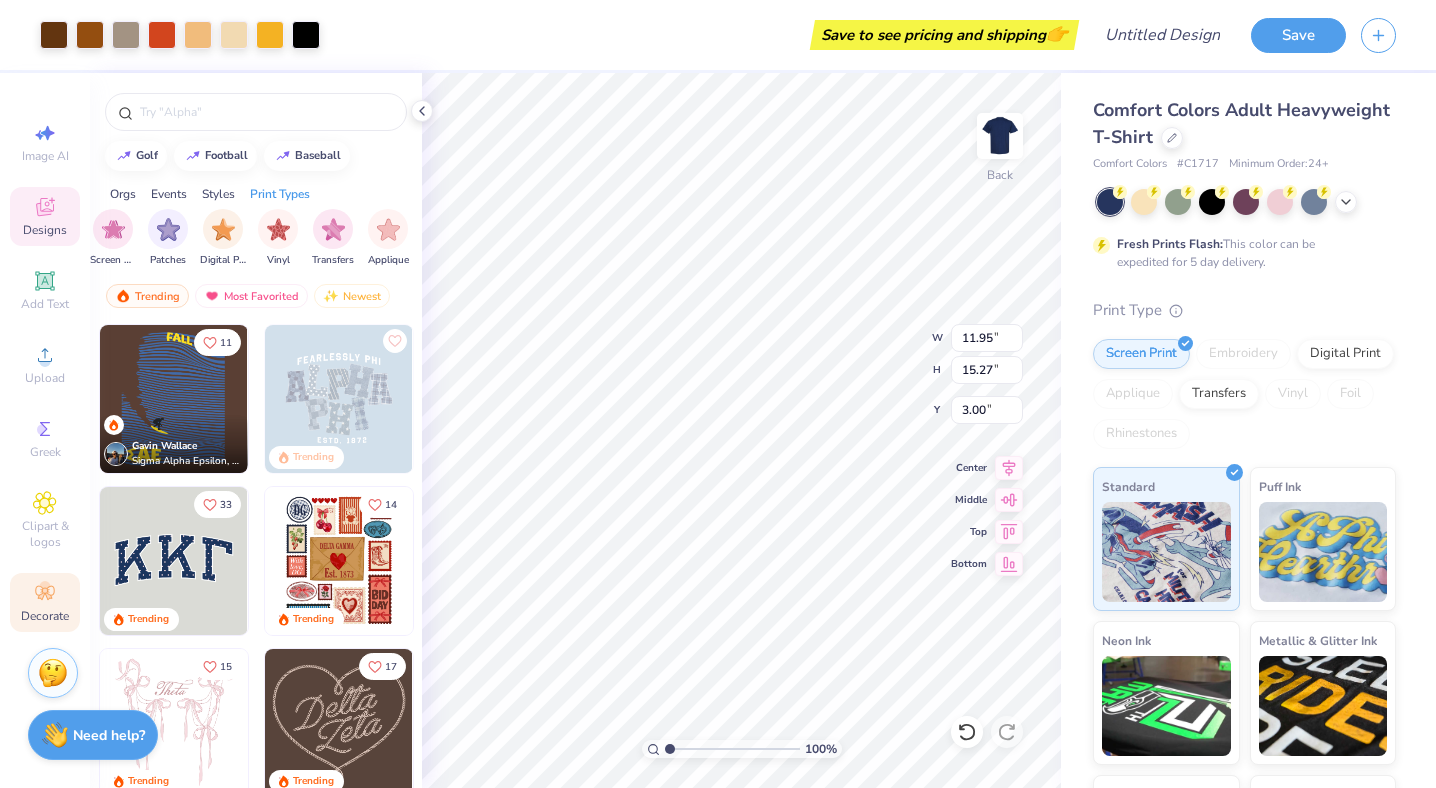 click 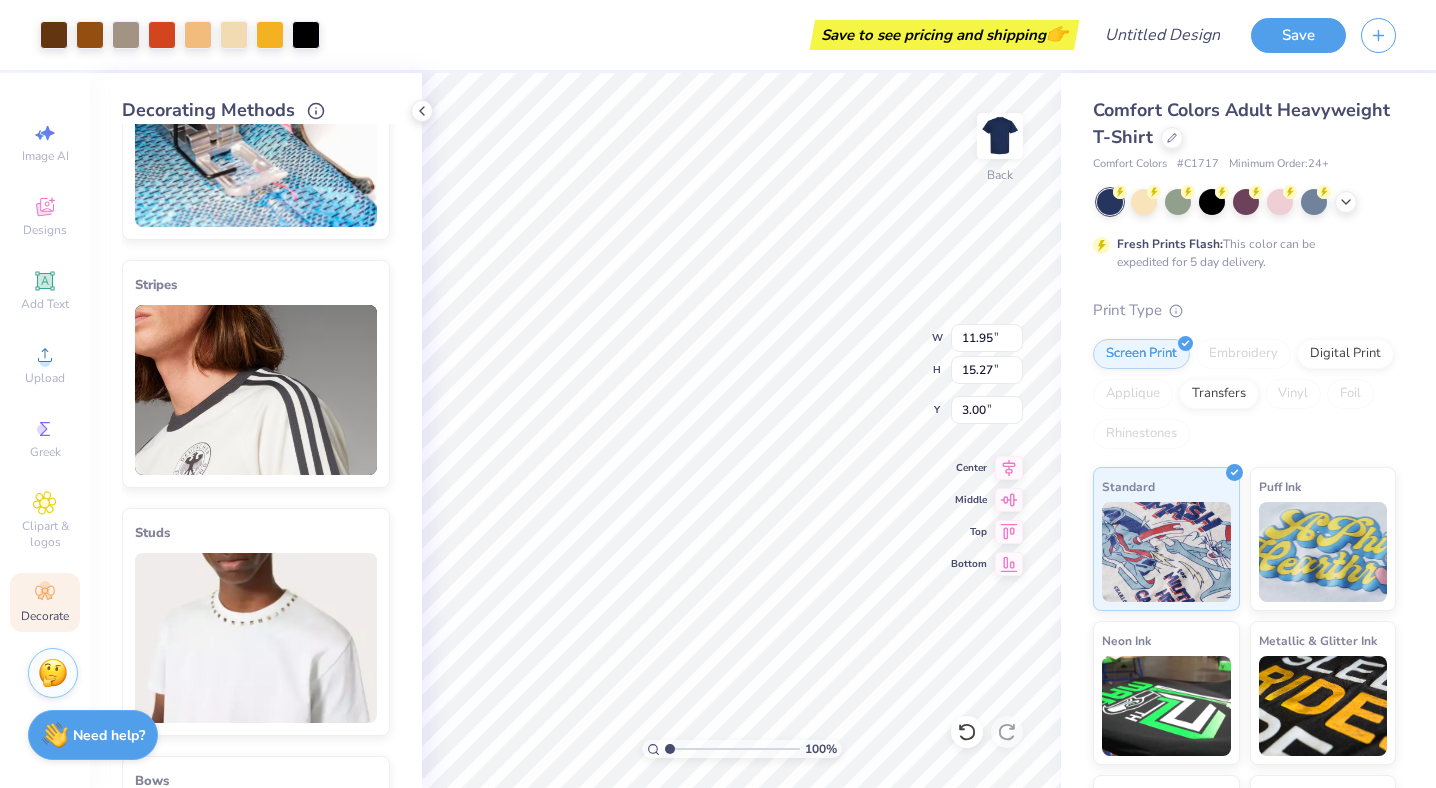 scroll, scrollTop: 0, scrollLeft: 0, axis: both 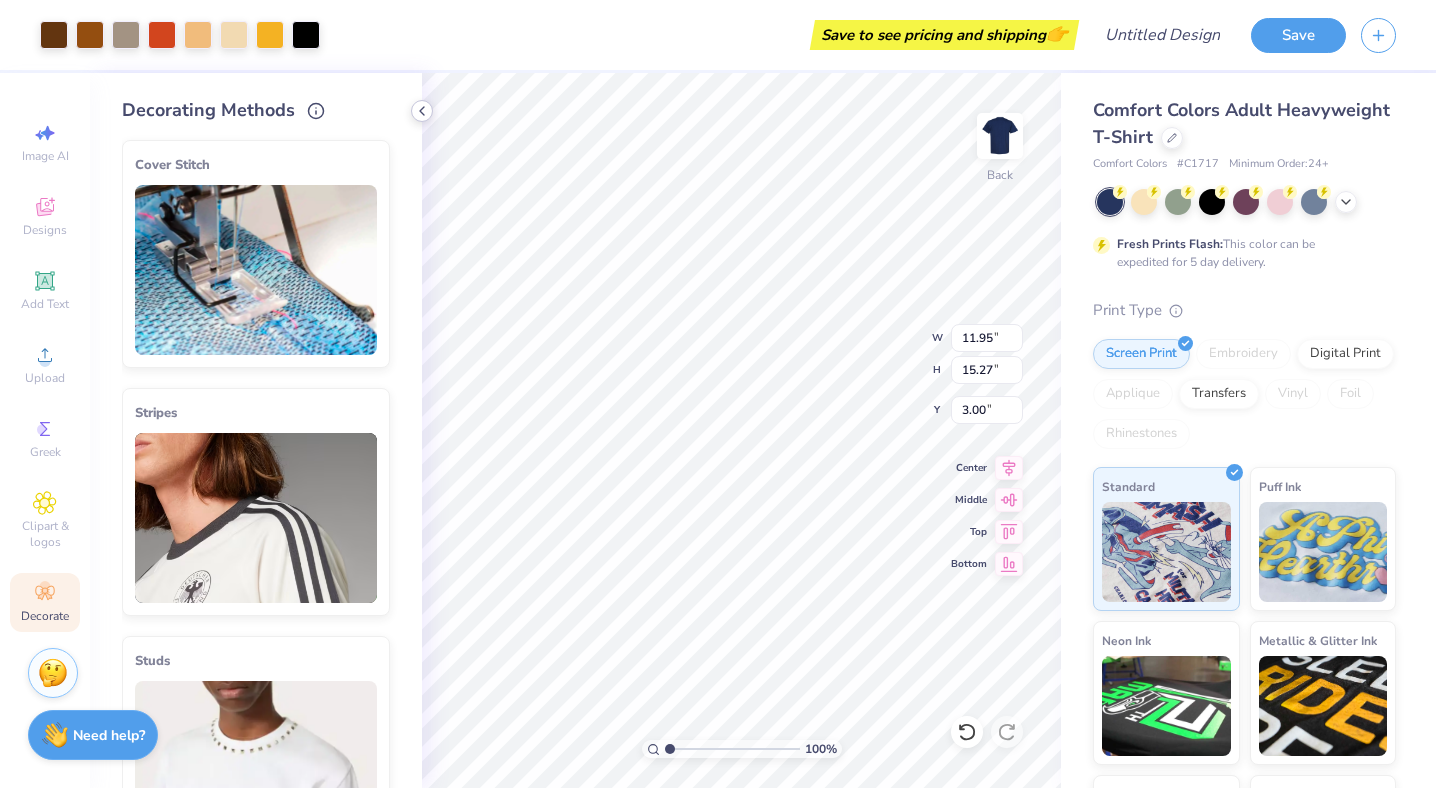 click 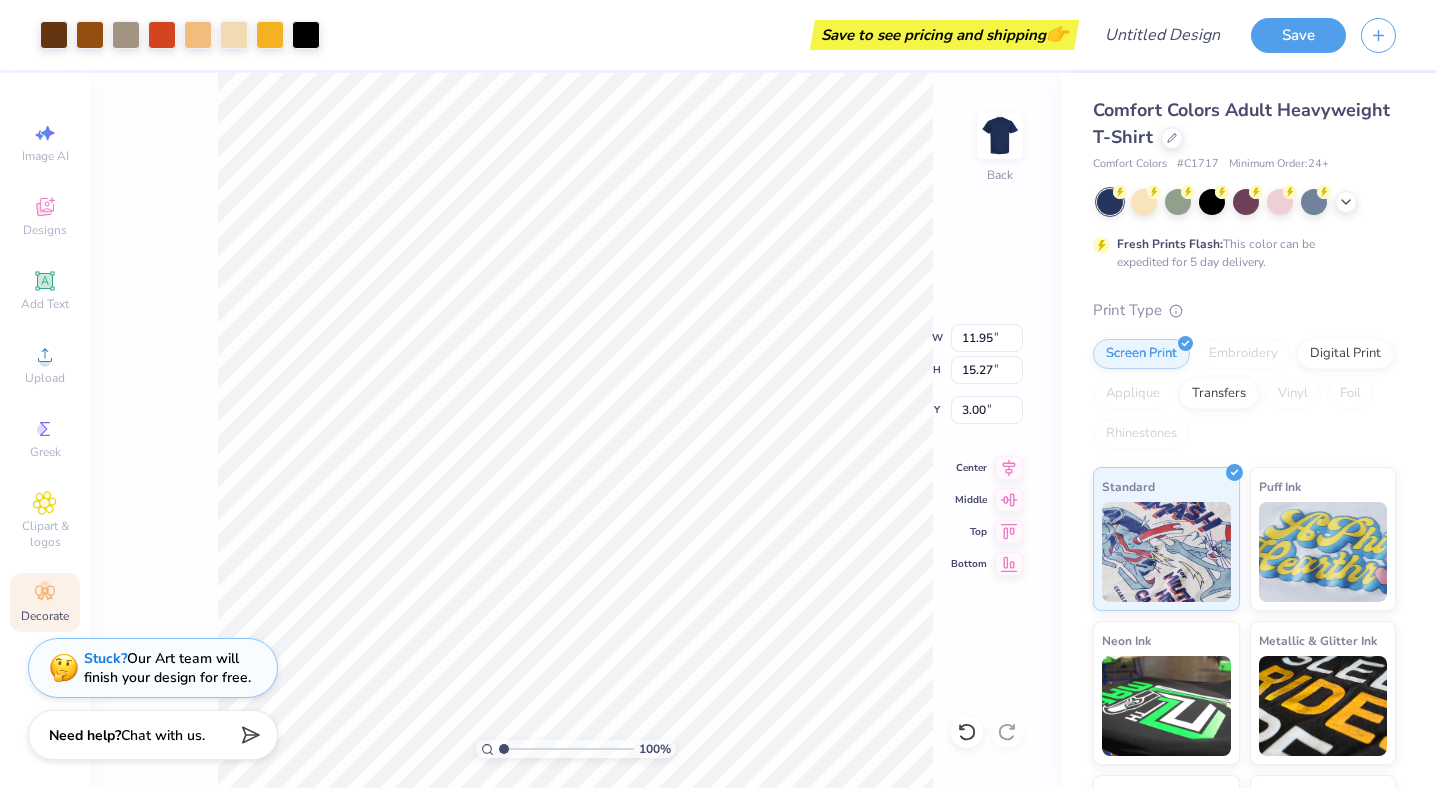 scroll, scrollTop: 0, scrollLeft: 0, axis: both 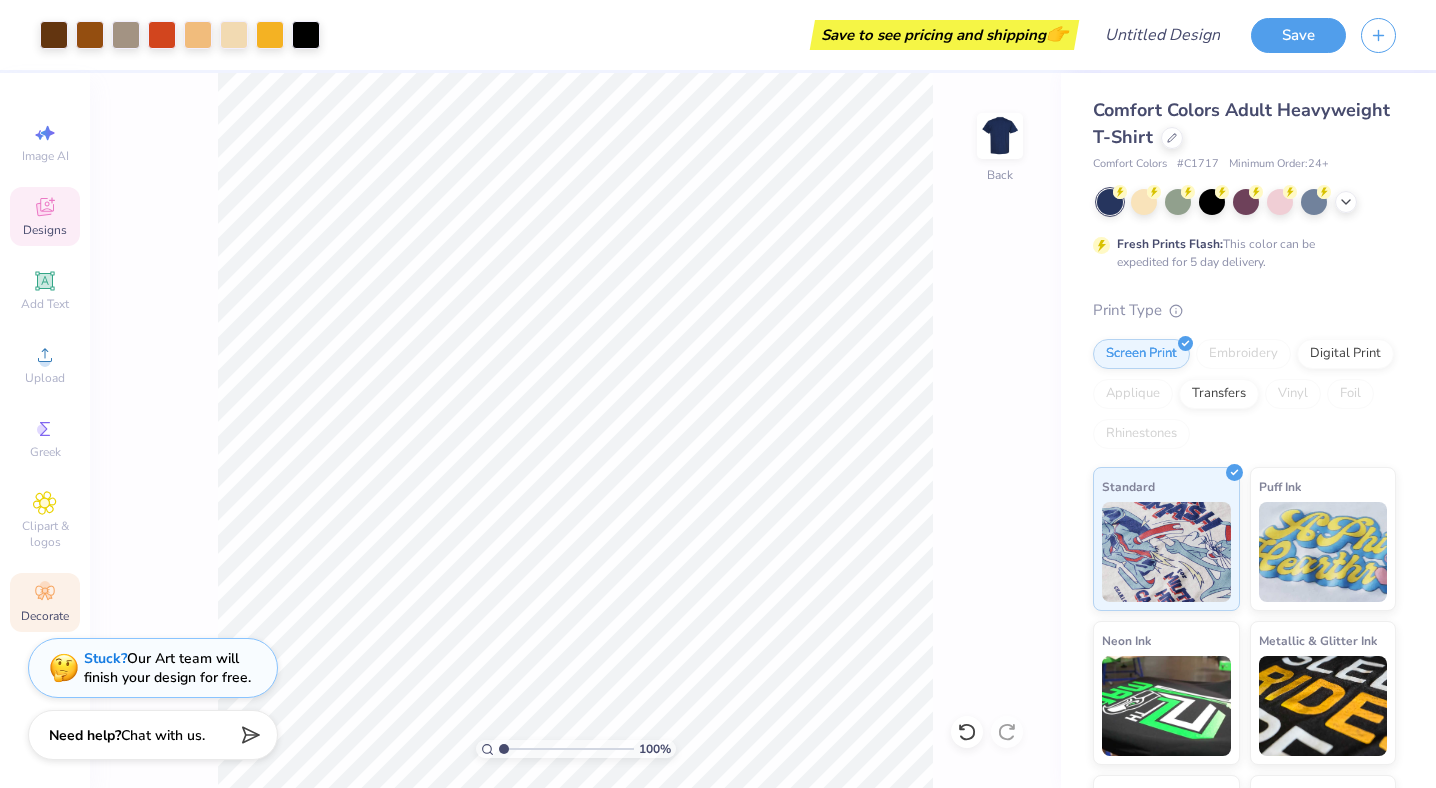 click 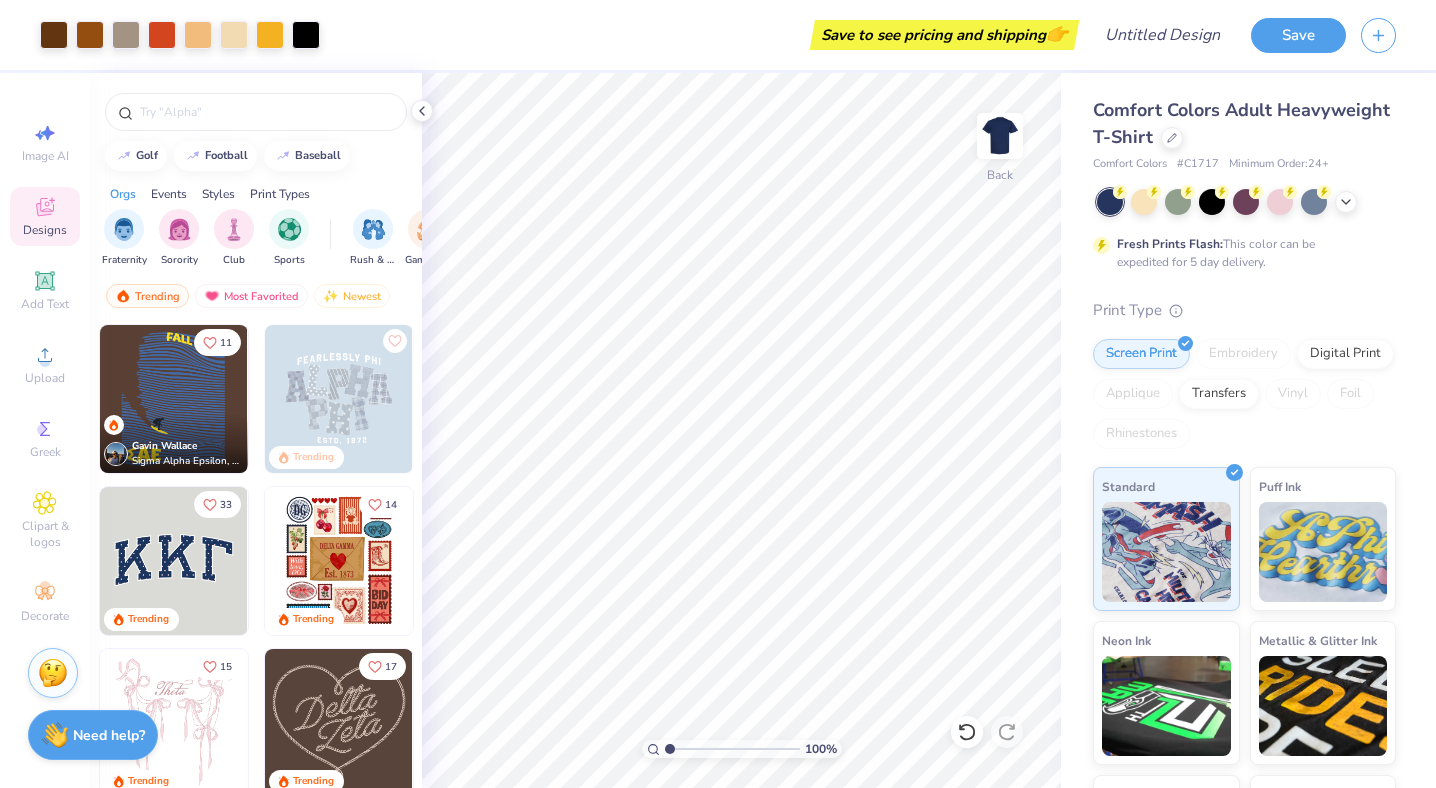 click 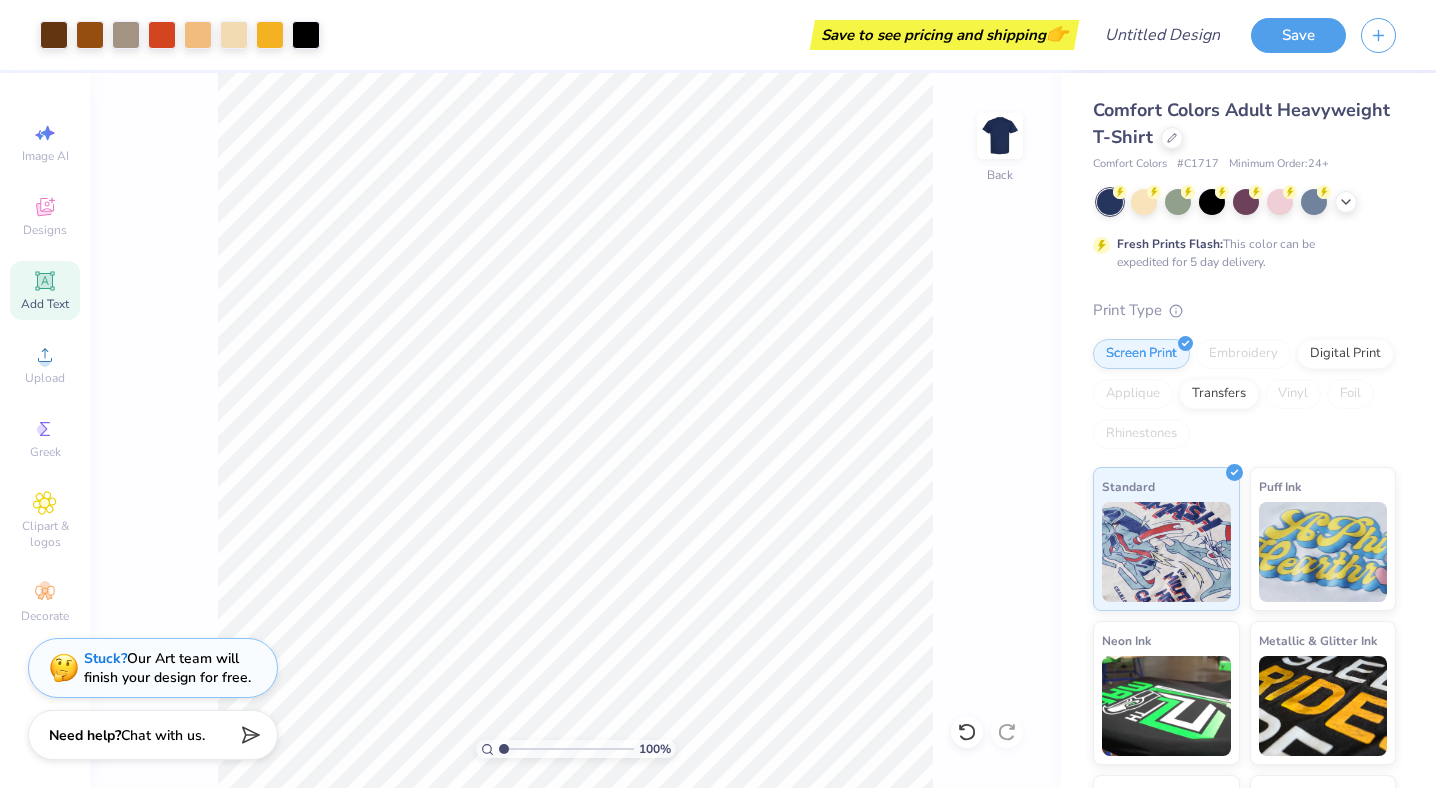 click 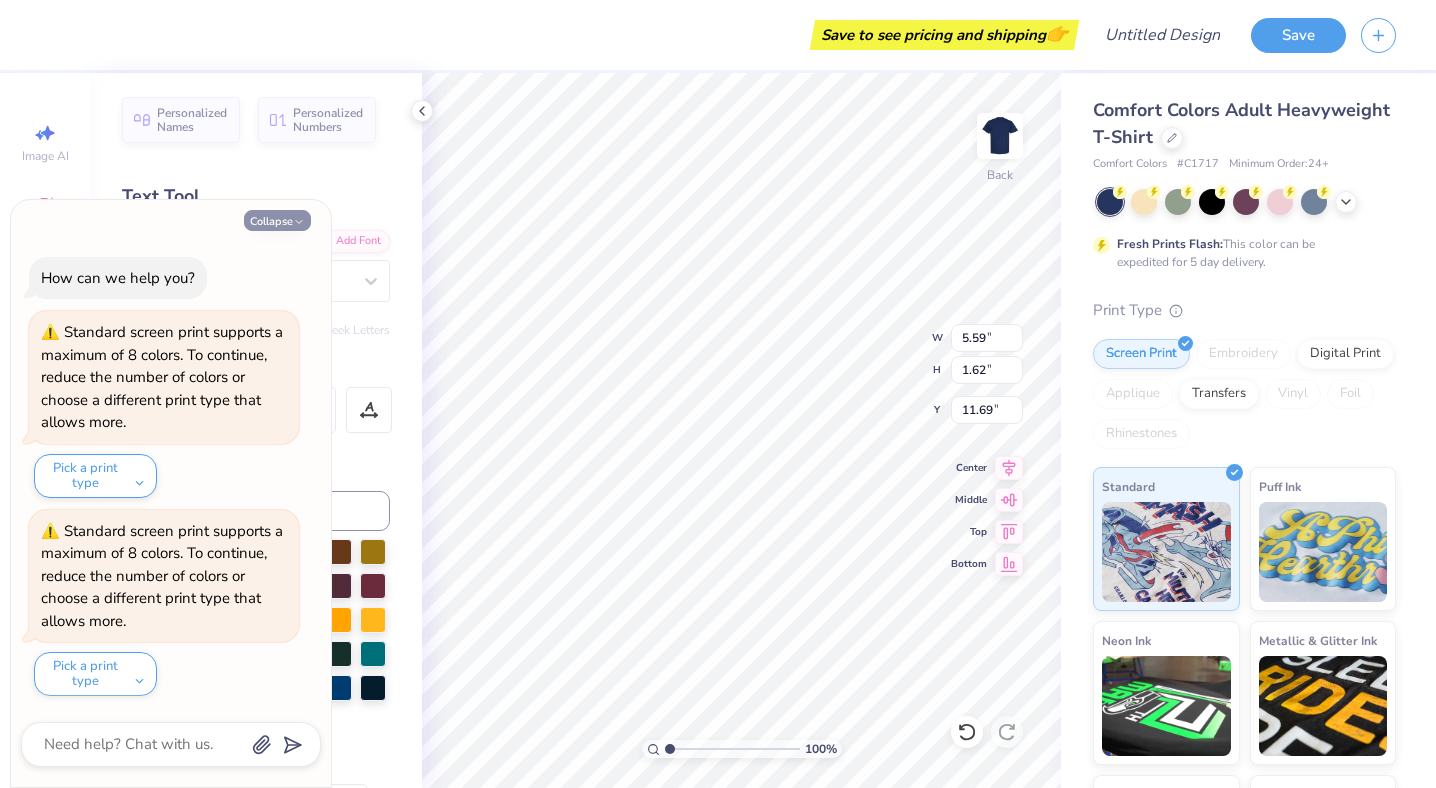 click 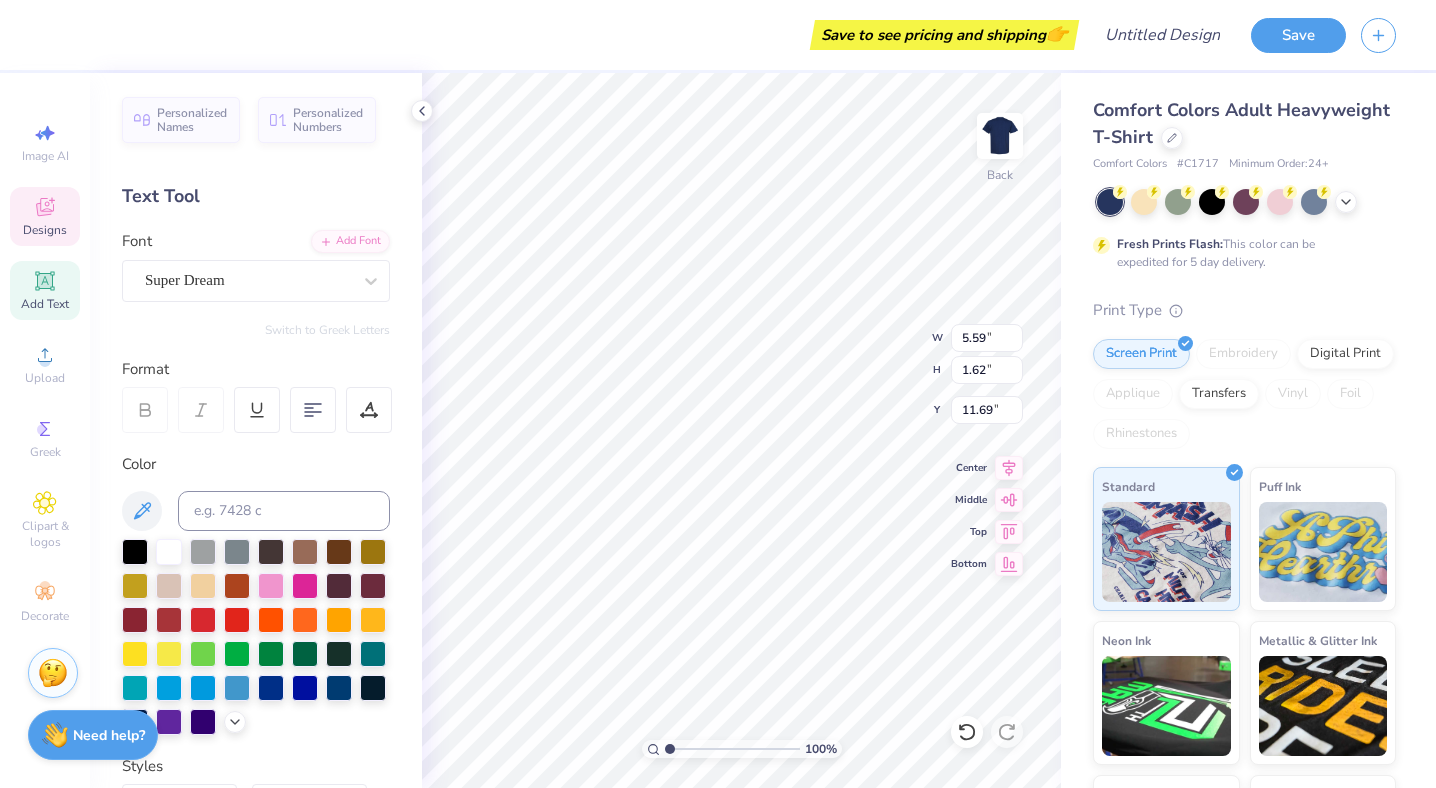 click on "Designs" at bounding box center [45, 230] 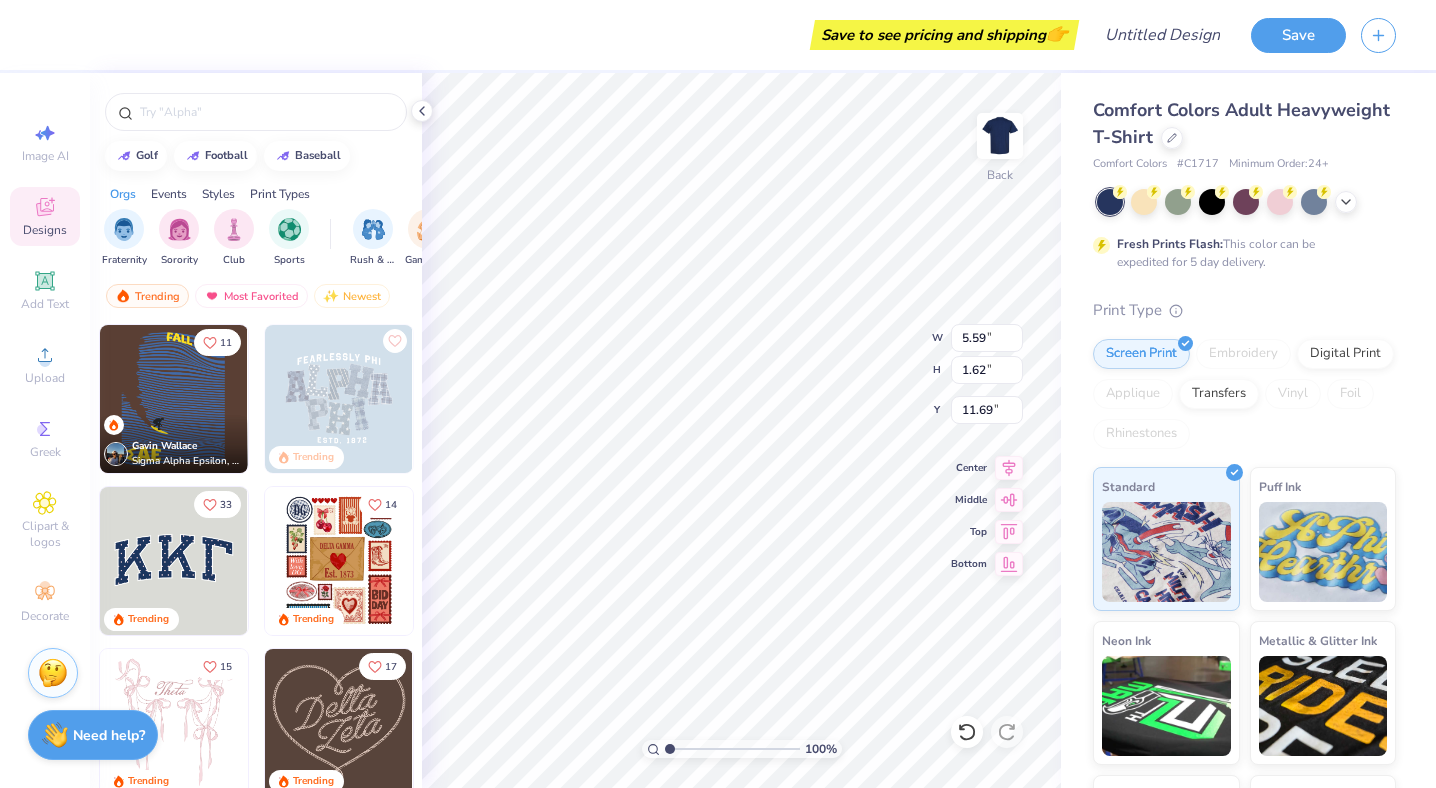 type on "11.95" 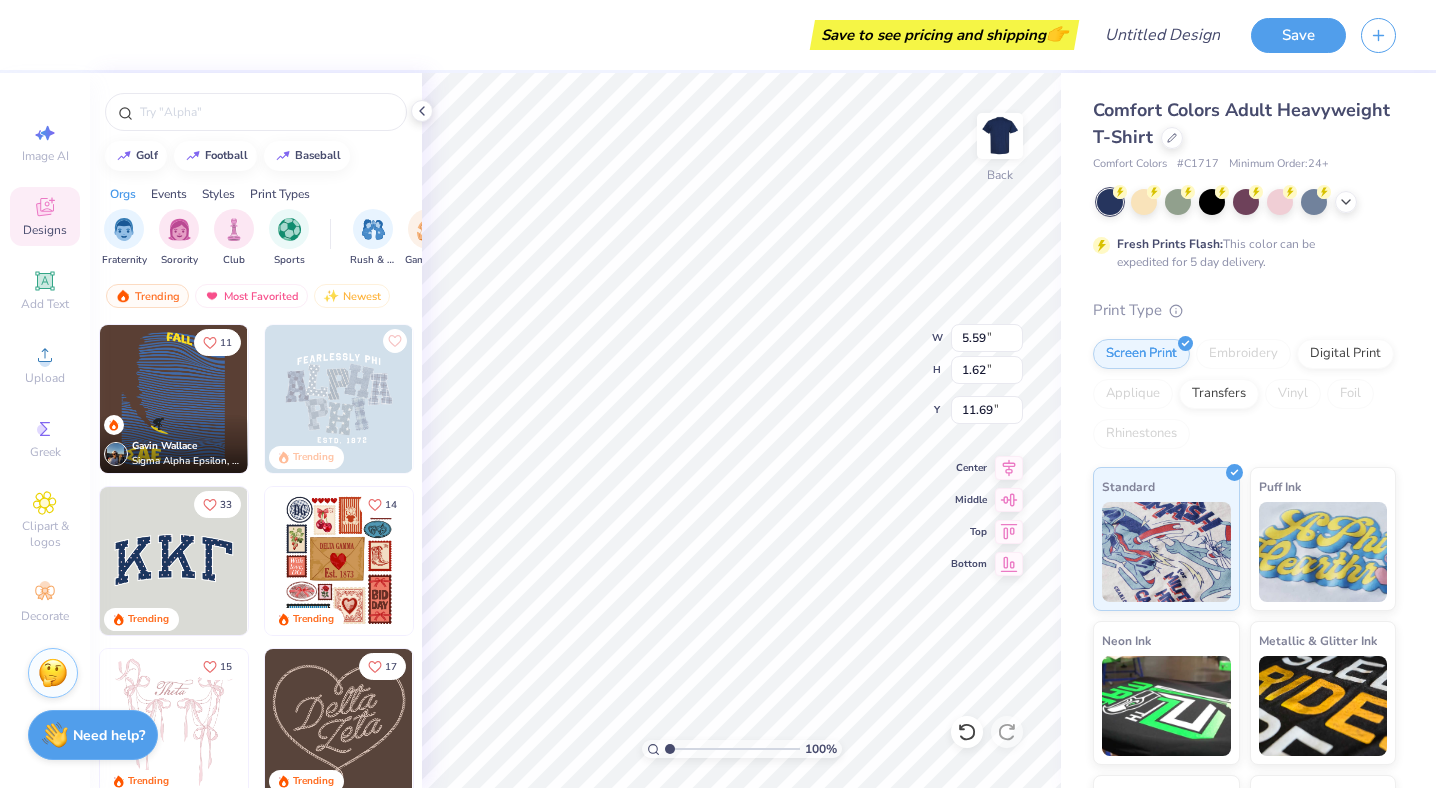 type on "15.27" 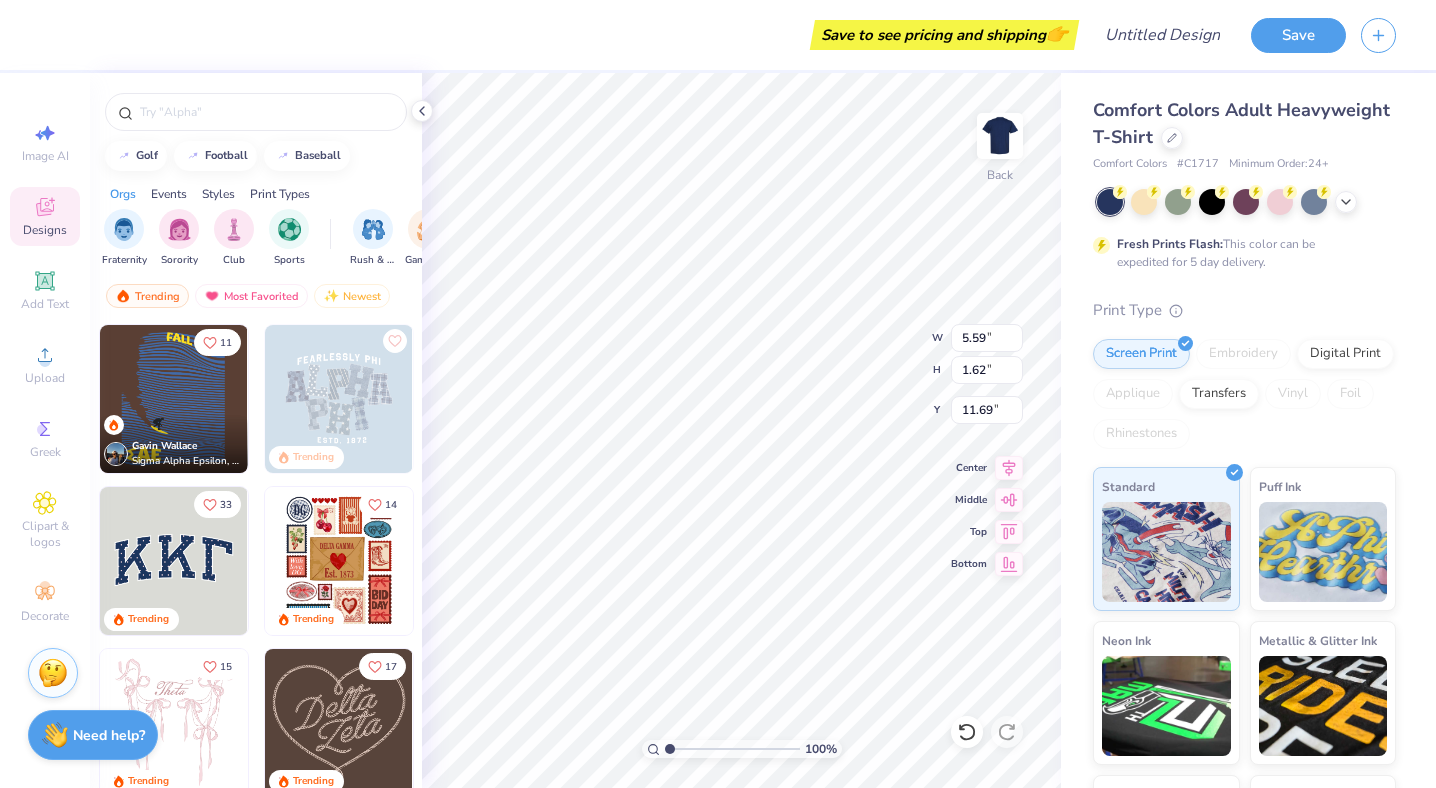type on "3.00" 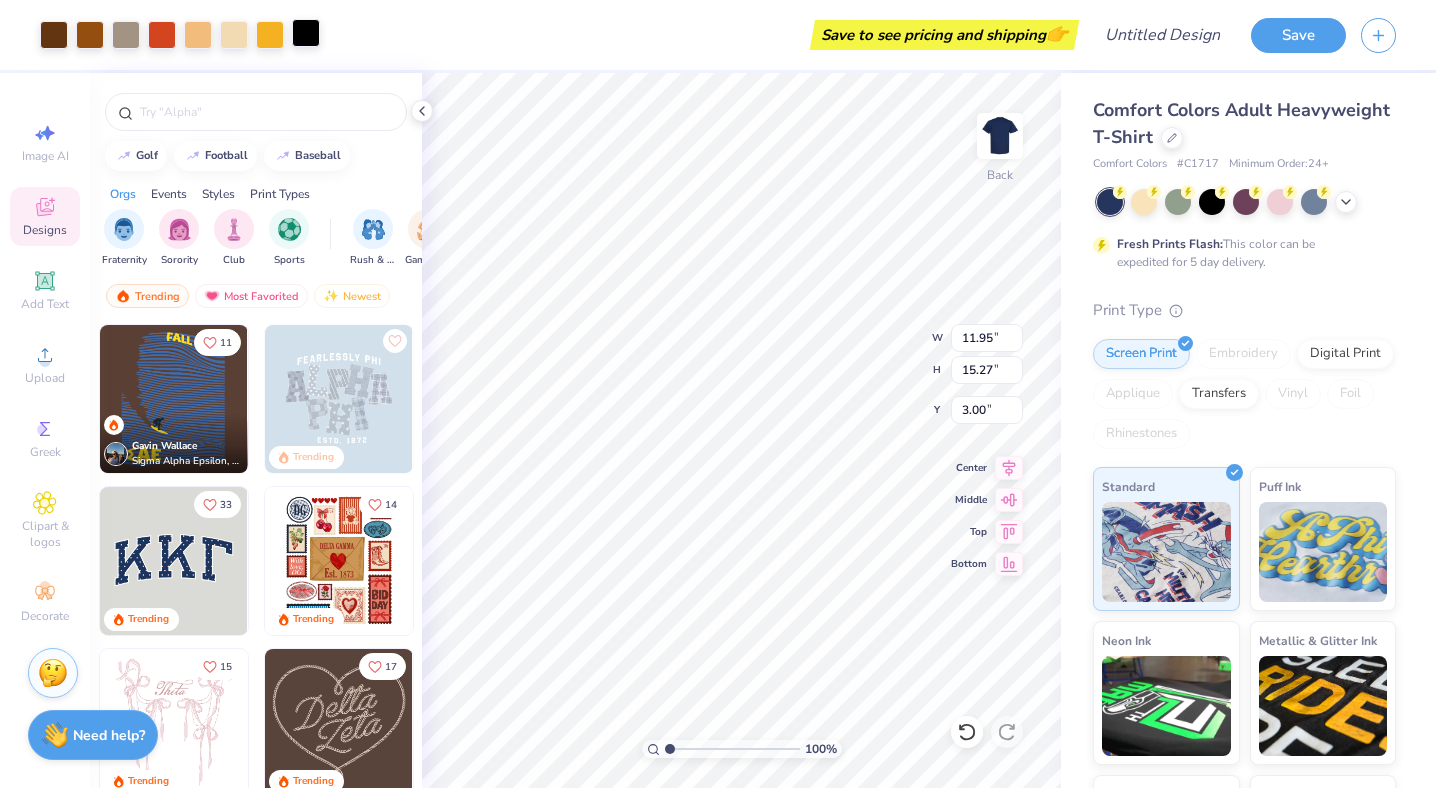 click at bounding box center [306, 33] 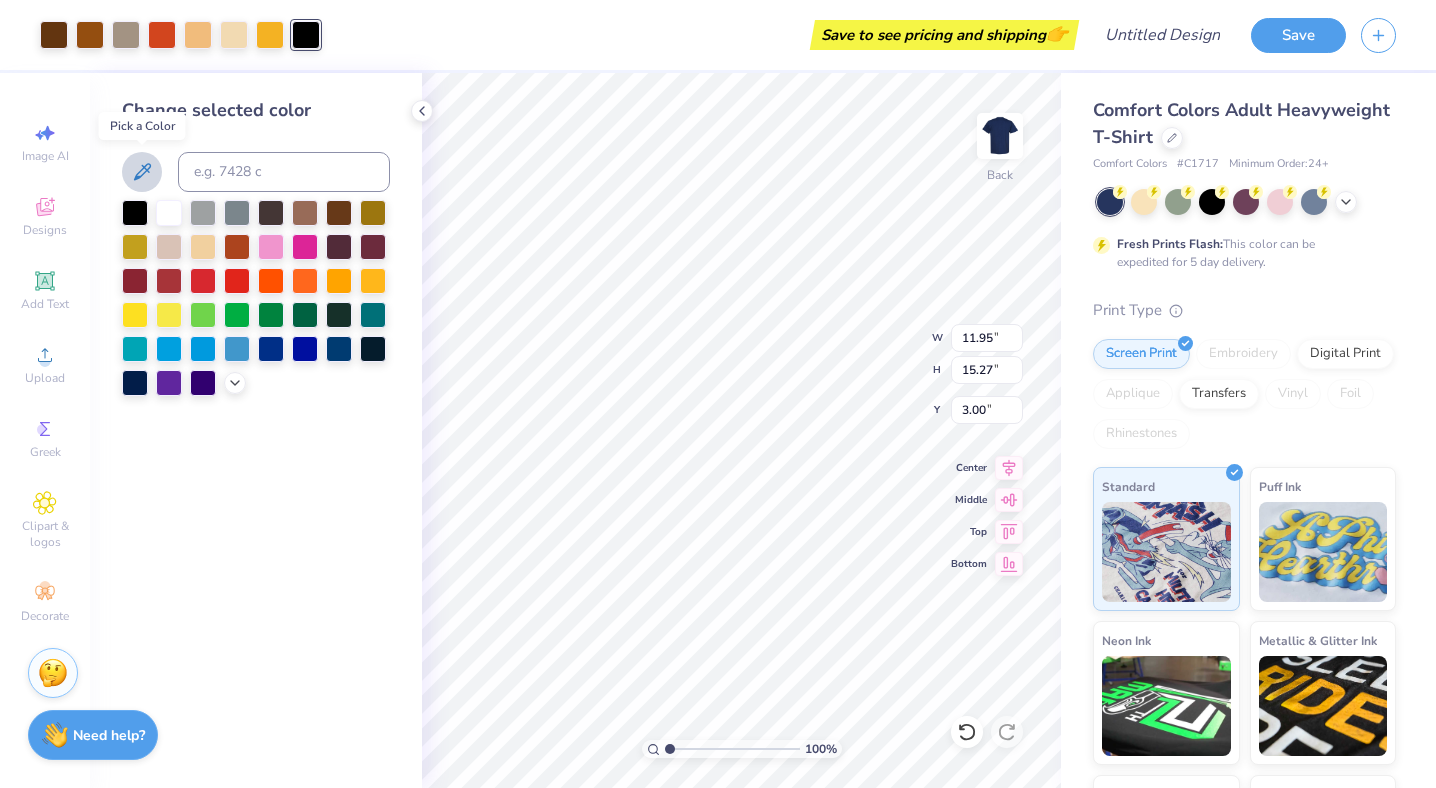 click 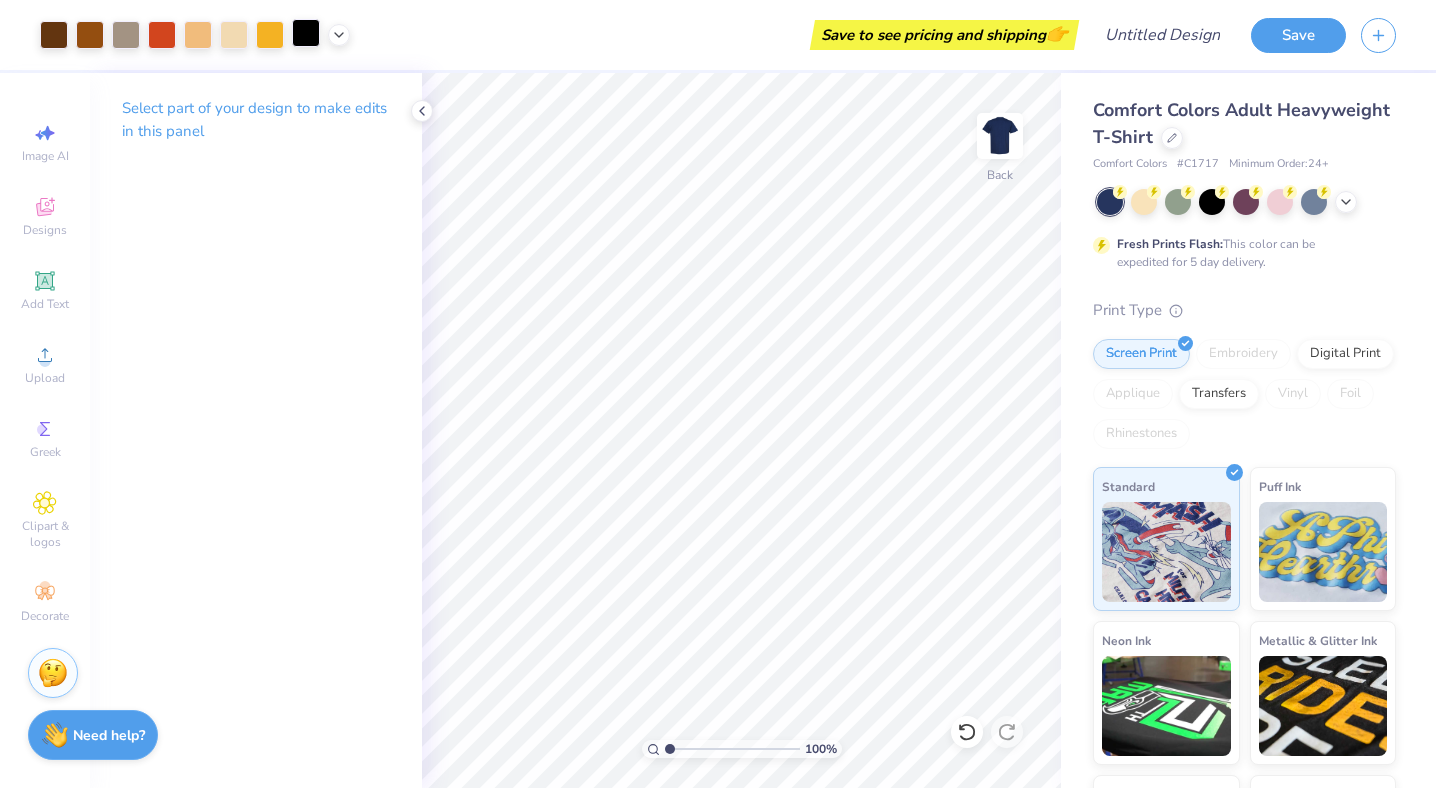 click at bounding box center [306, 33] 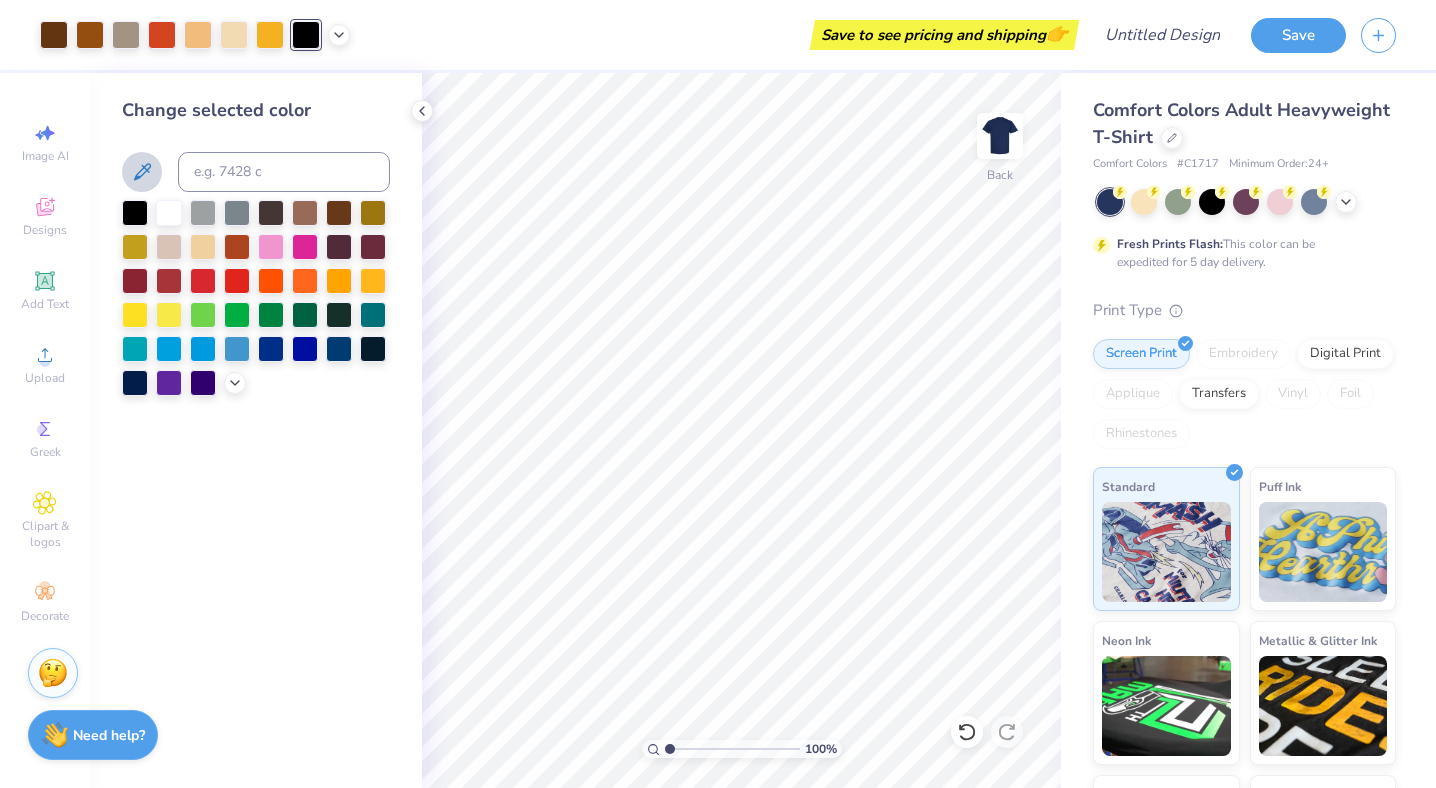 click 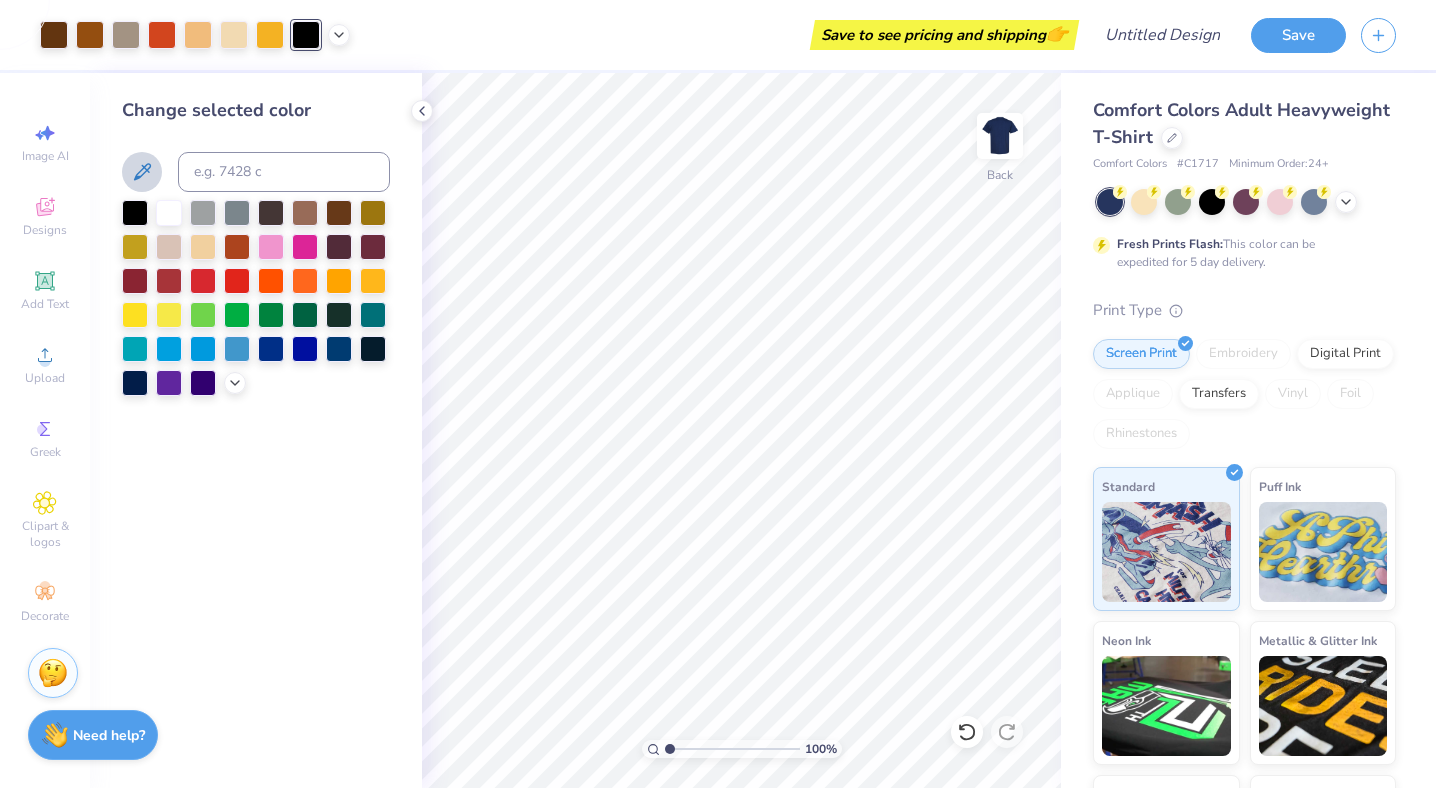 drag, startPoint x: 151, startPoint y: 156, endPoint x: 306, endPoint y: 142, distance: 155.63097 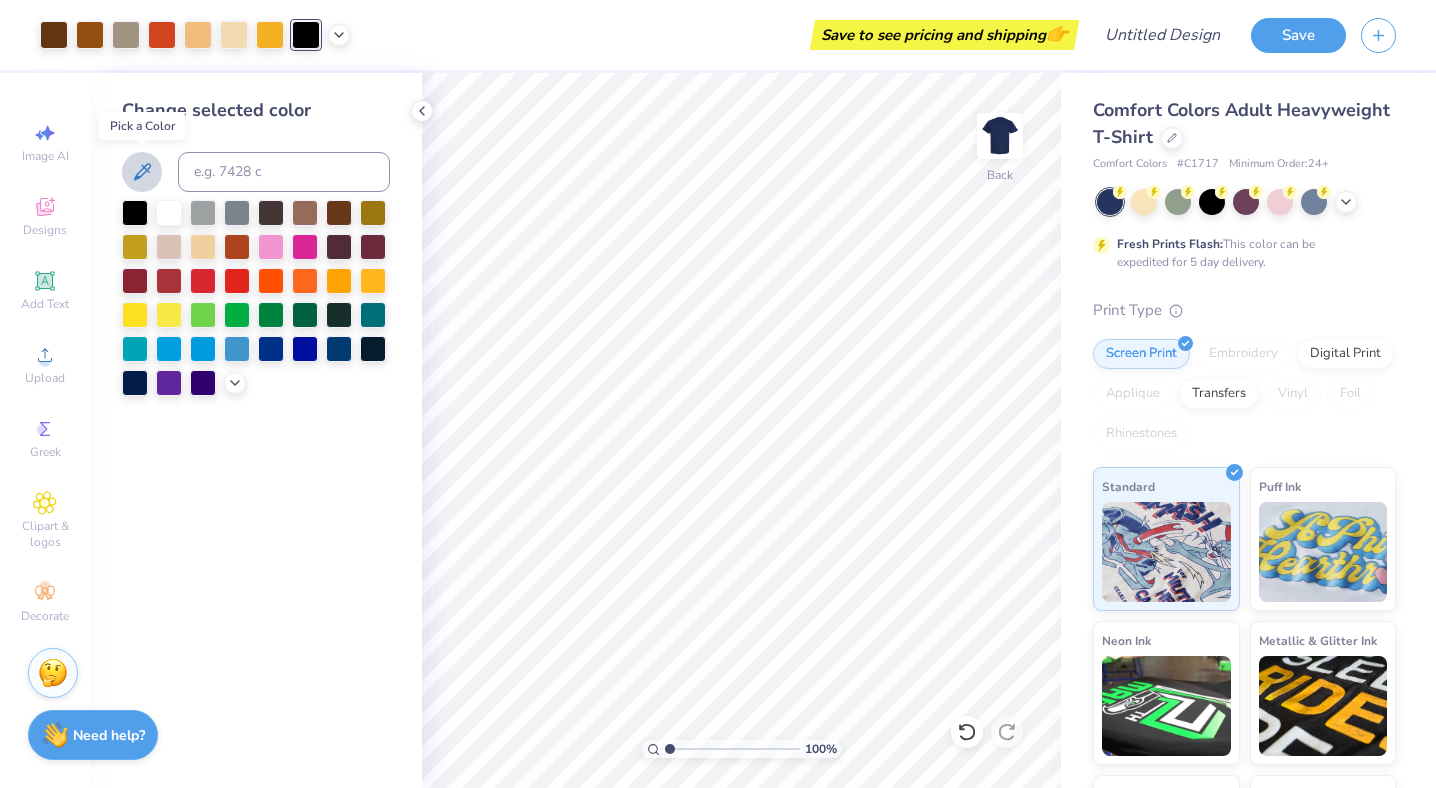 click 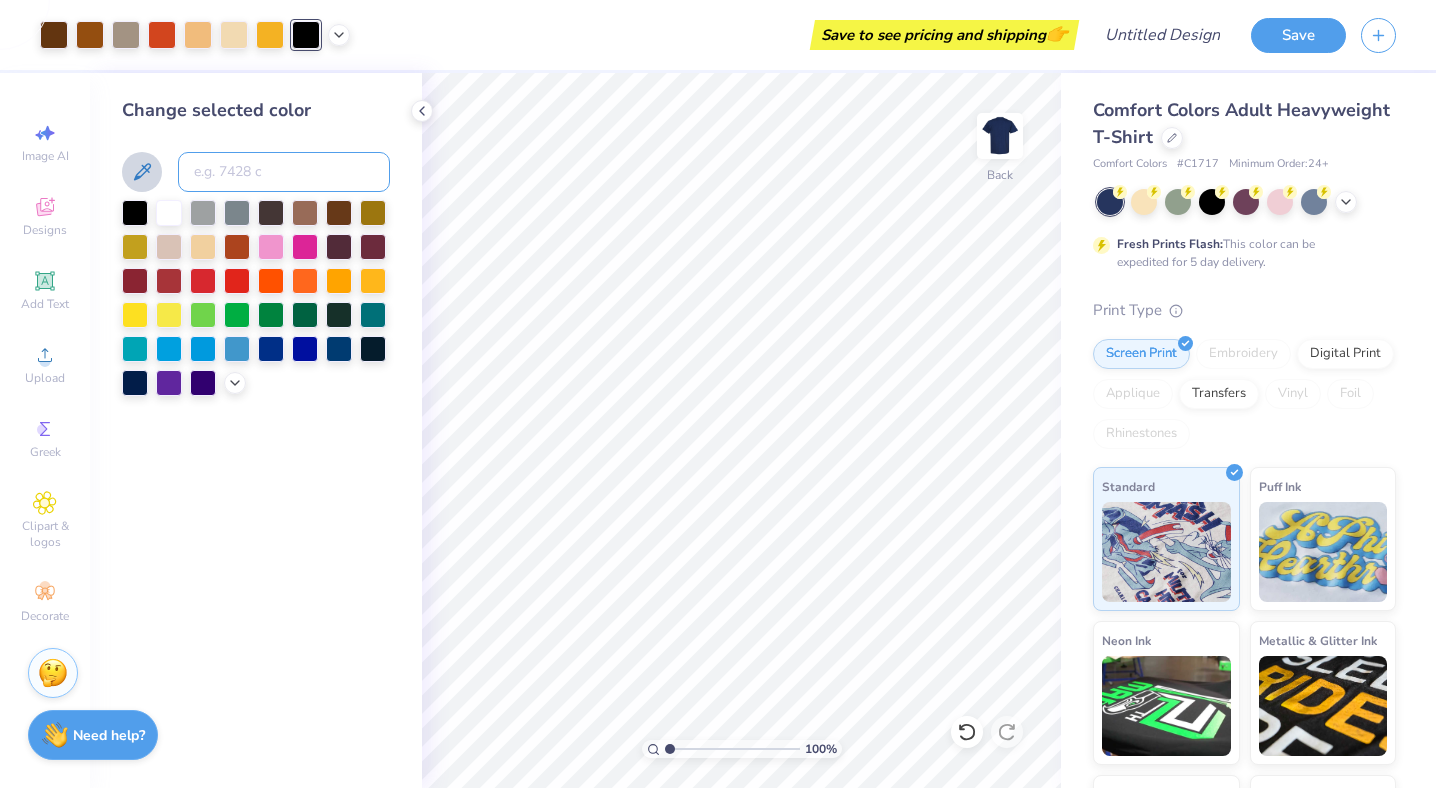 click at bounding box center [284, 172] 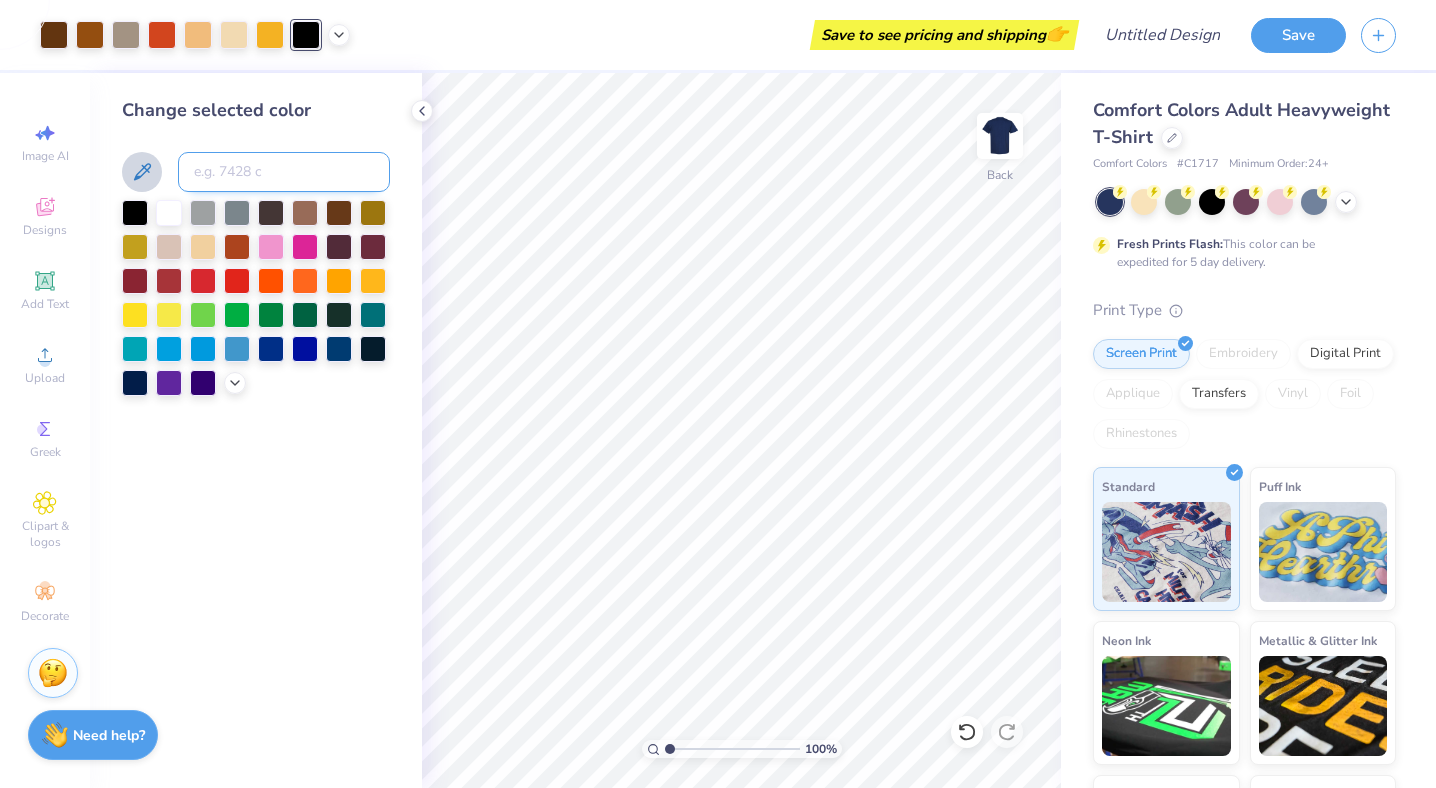 click at bounding box center [284, 172] 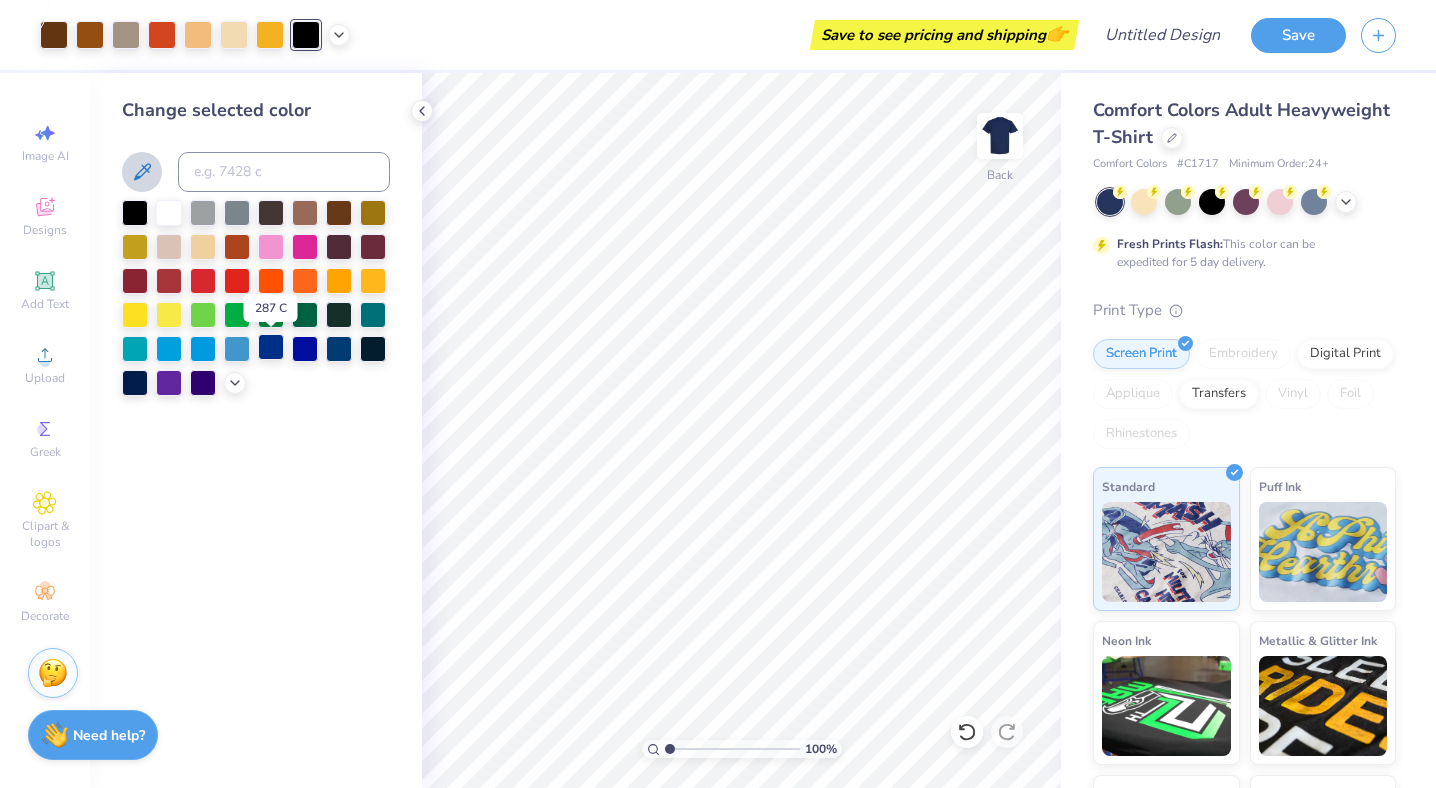 click at bounding box center [271, 347] 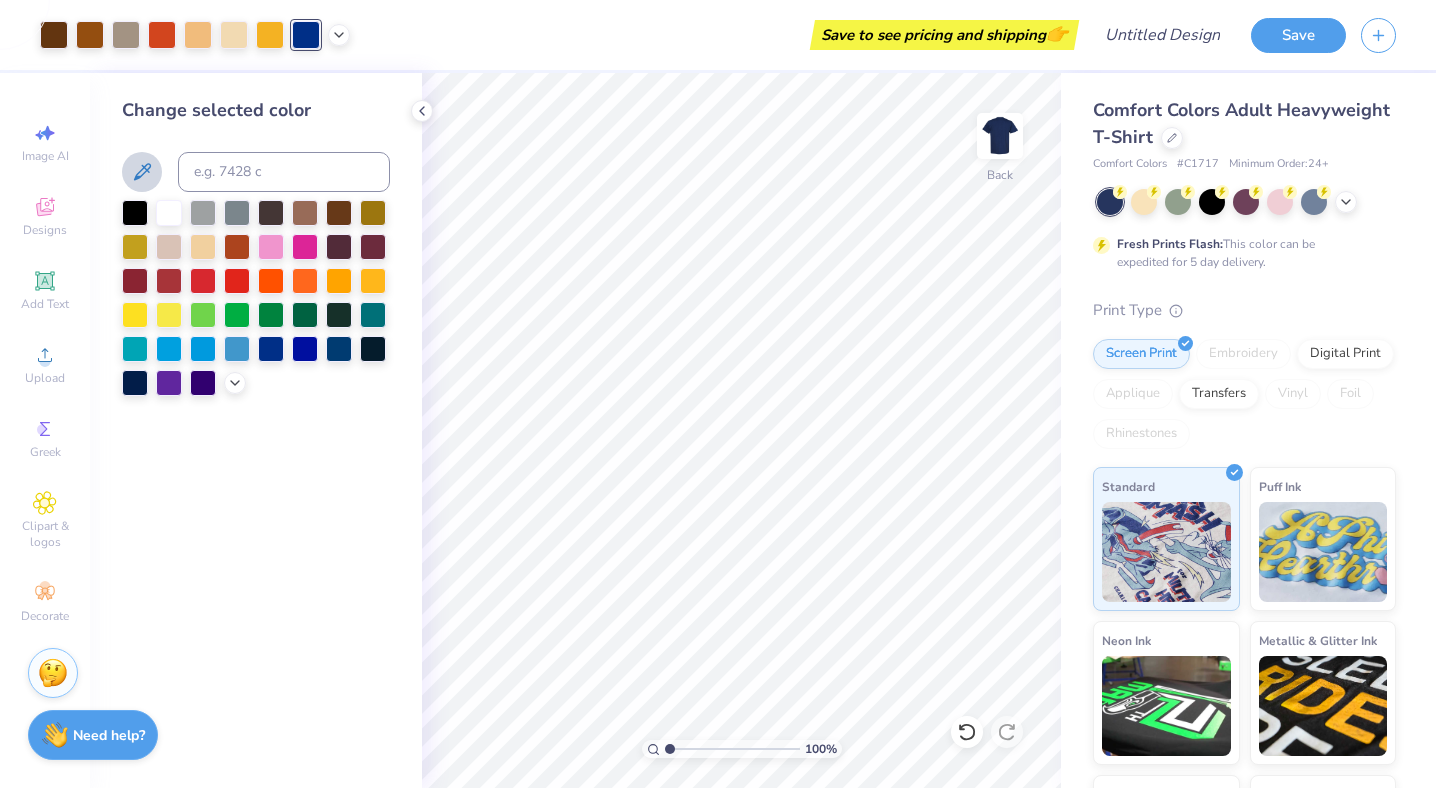 click 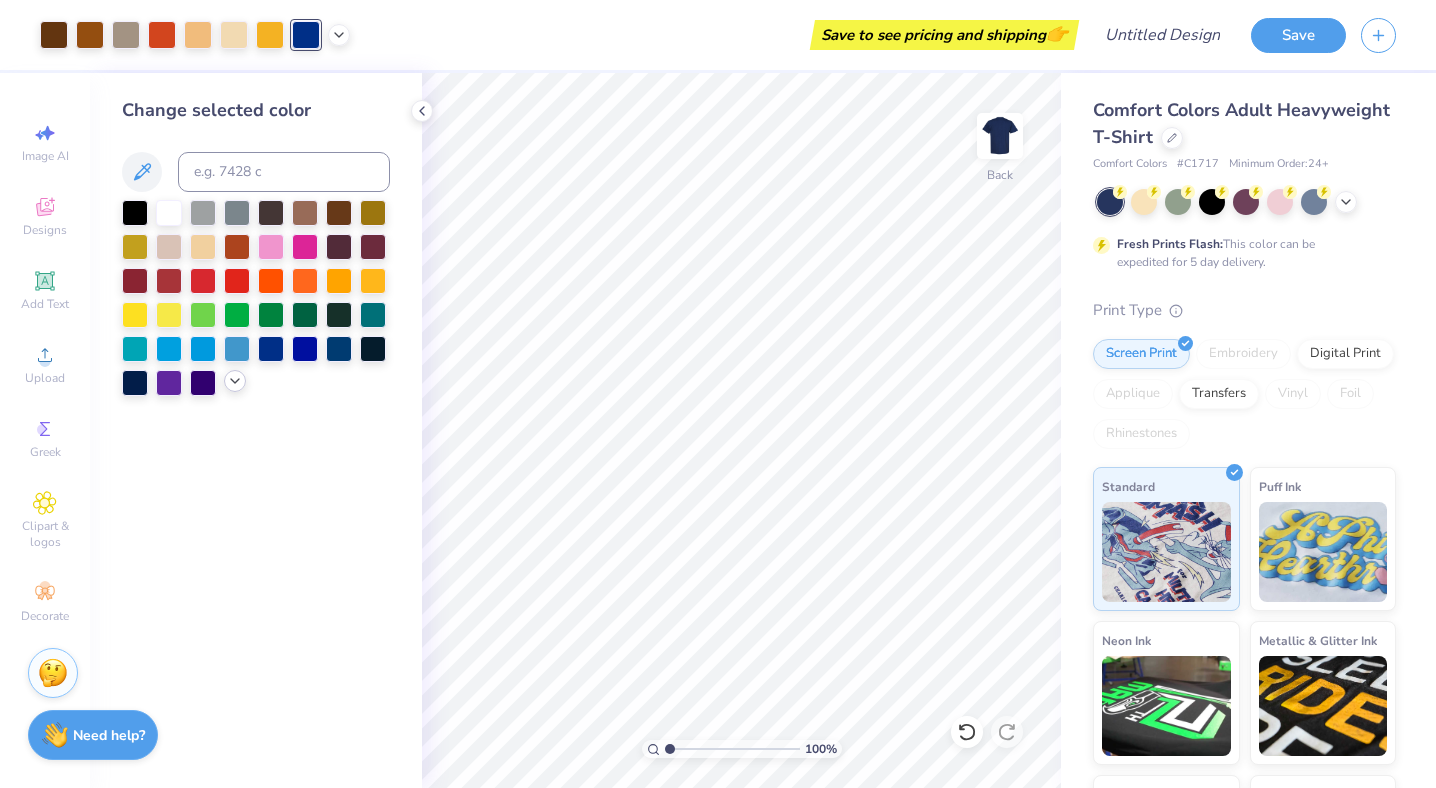 click 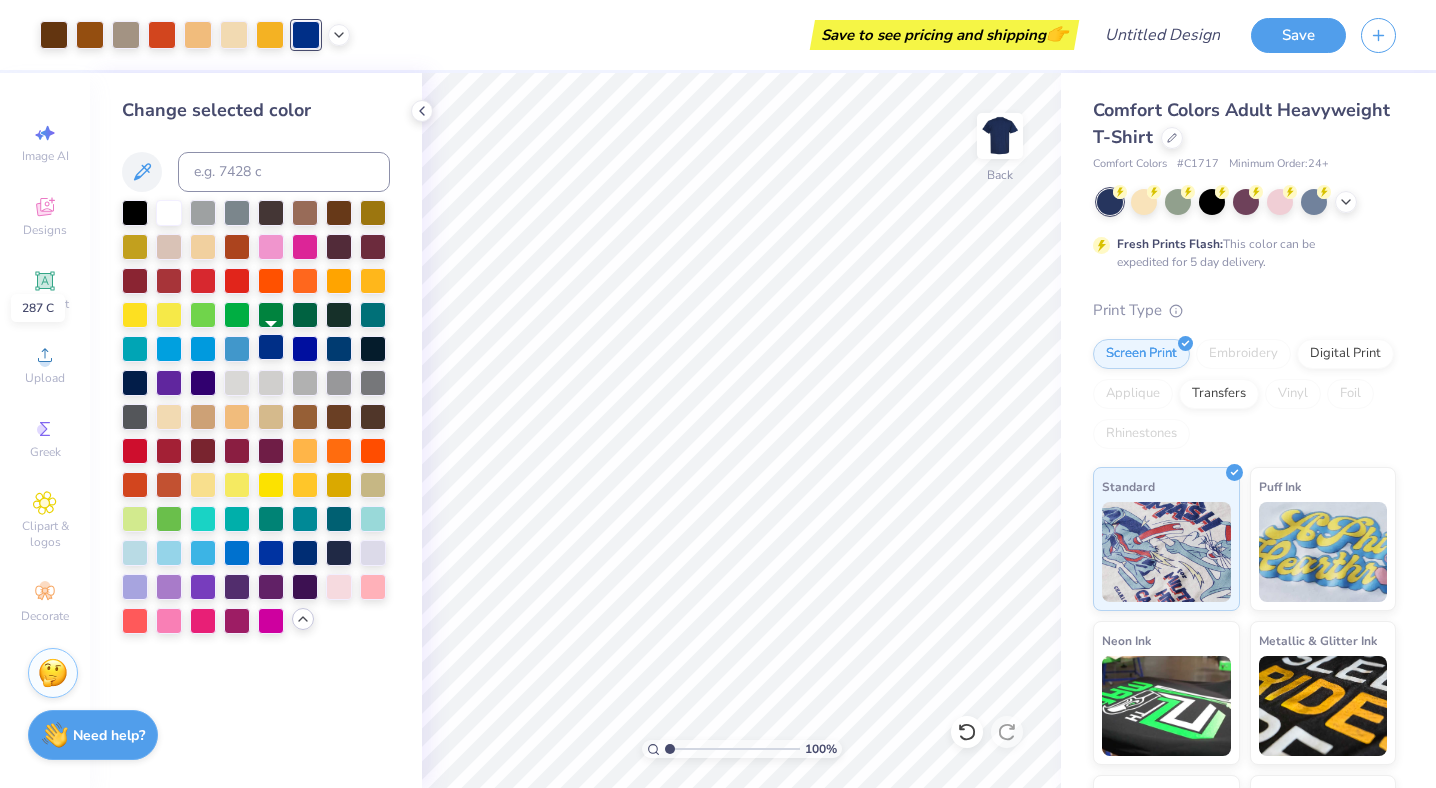 click at bounding box center [271, 347] 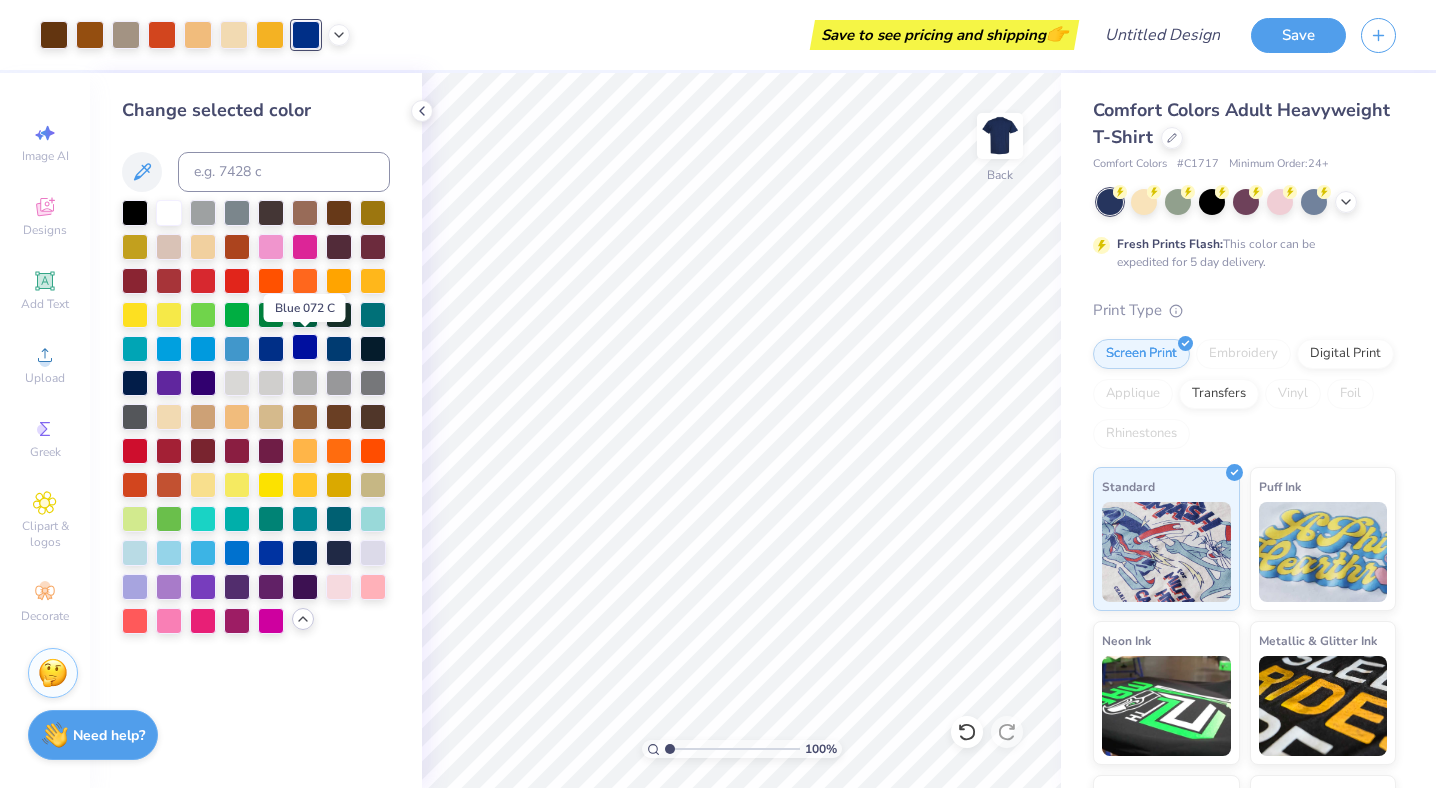 click at bounding box center [305, 347] 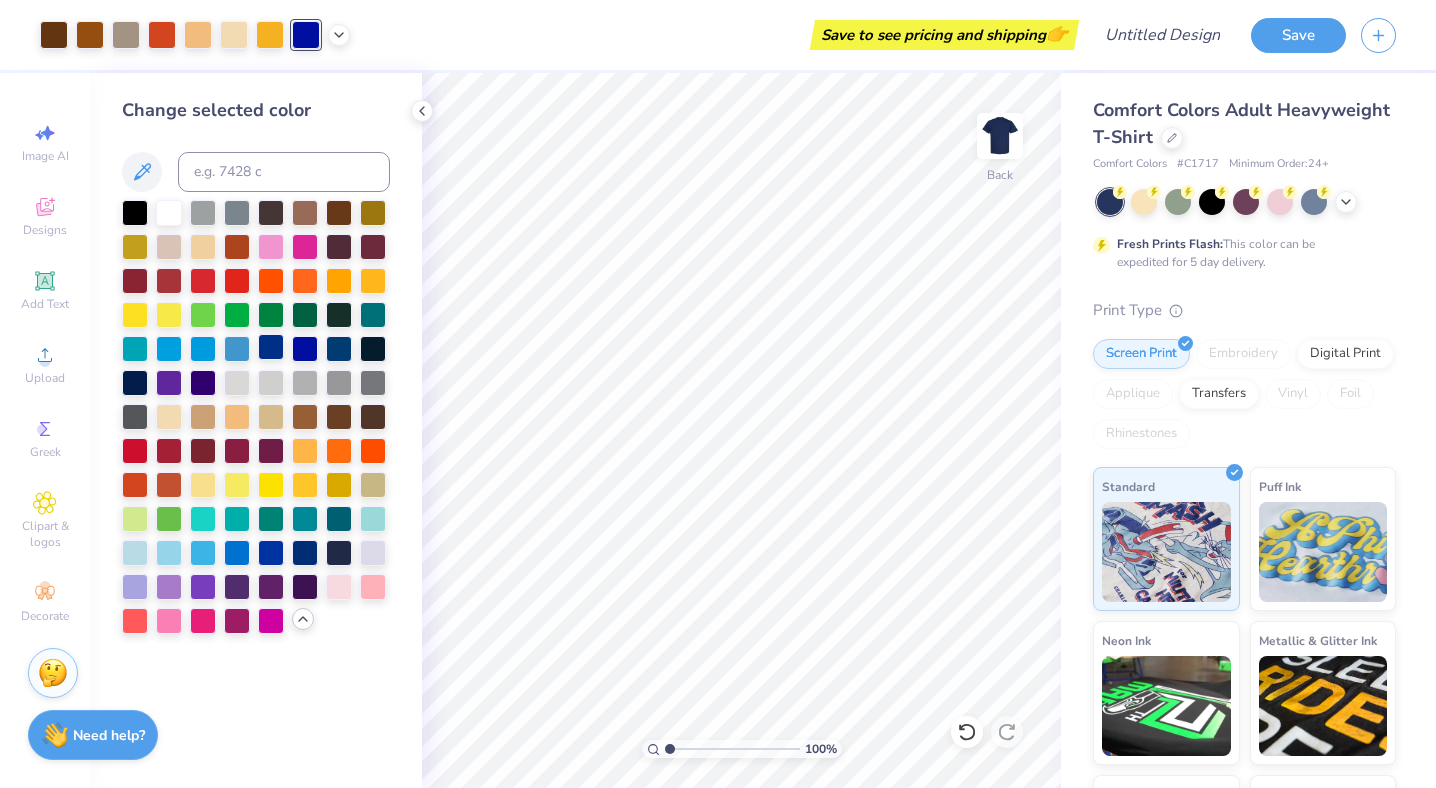 click at bounding box center [271, 347] 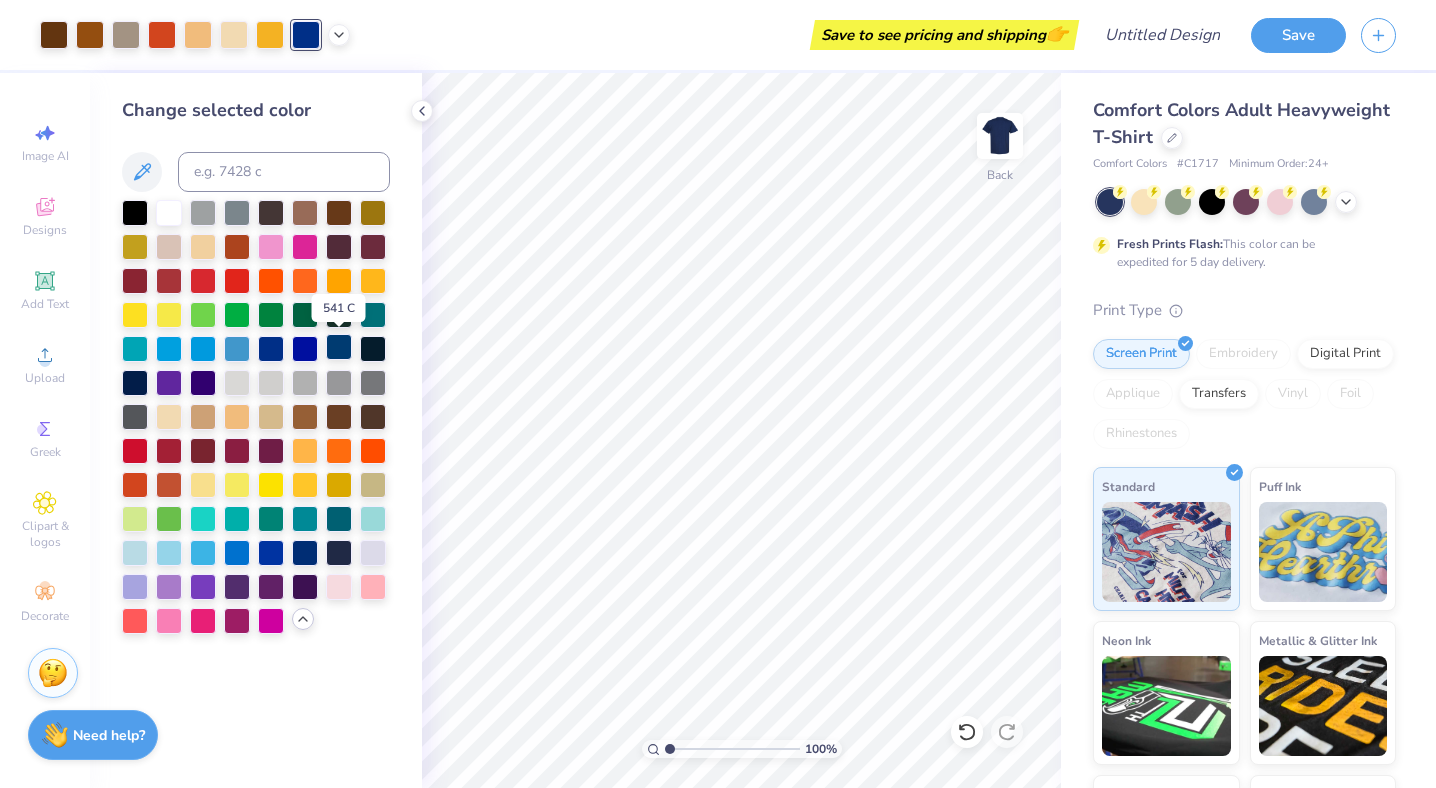 click at bounding box center (339, 347) 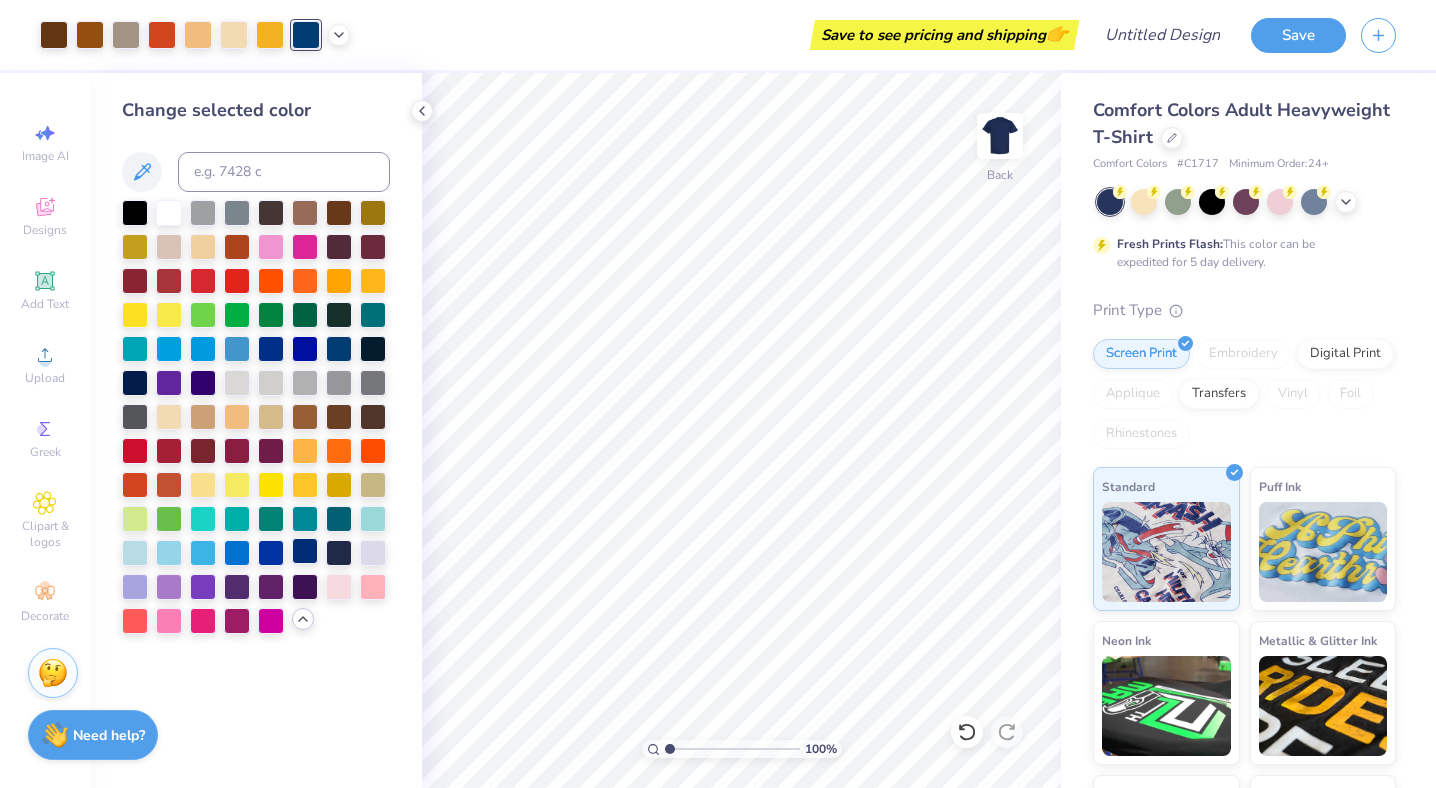 click at bounding box center (305, 551) 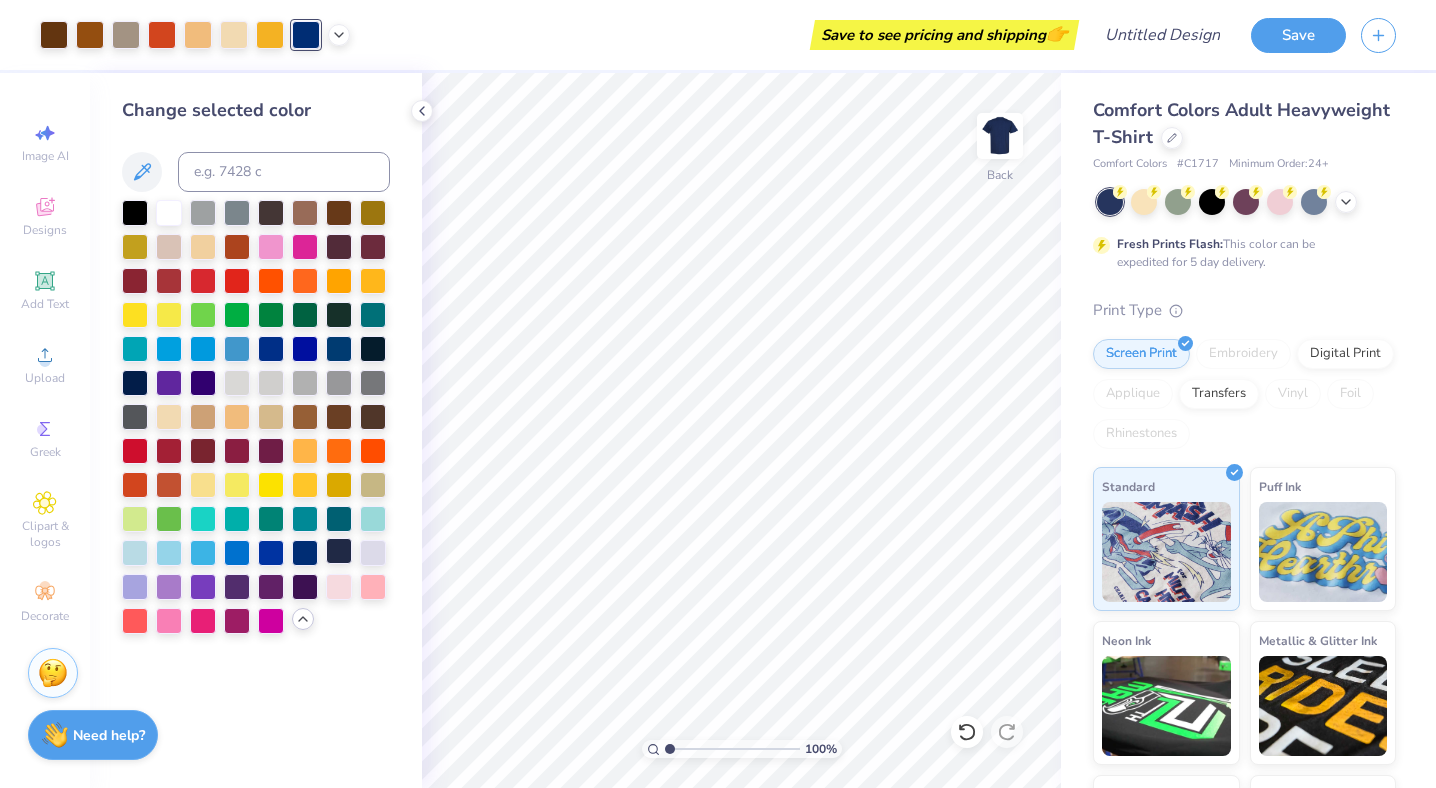 click at bounding box center [339, 551] 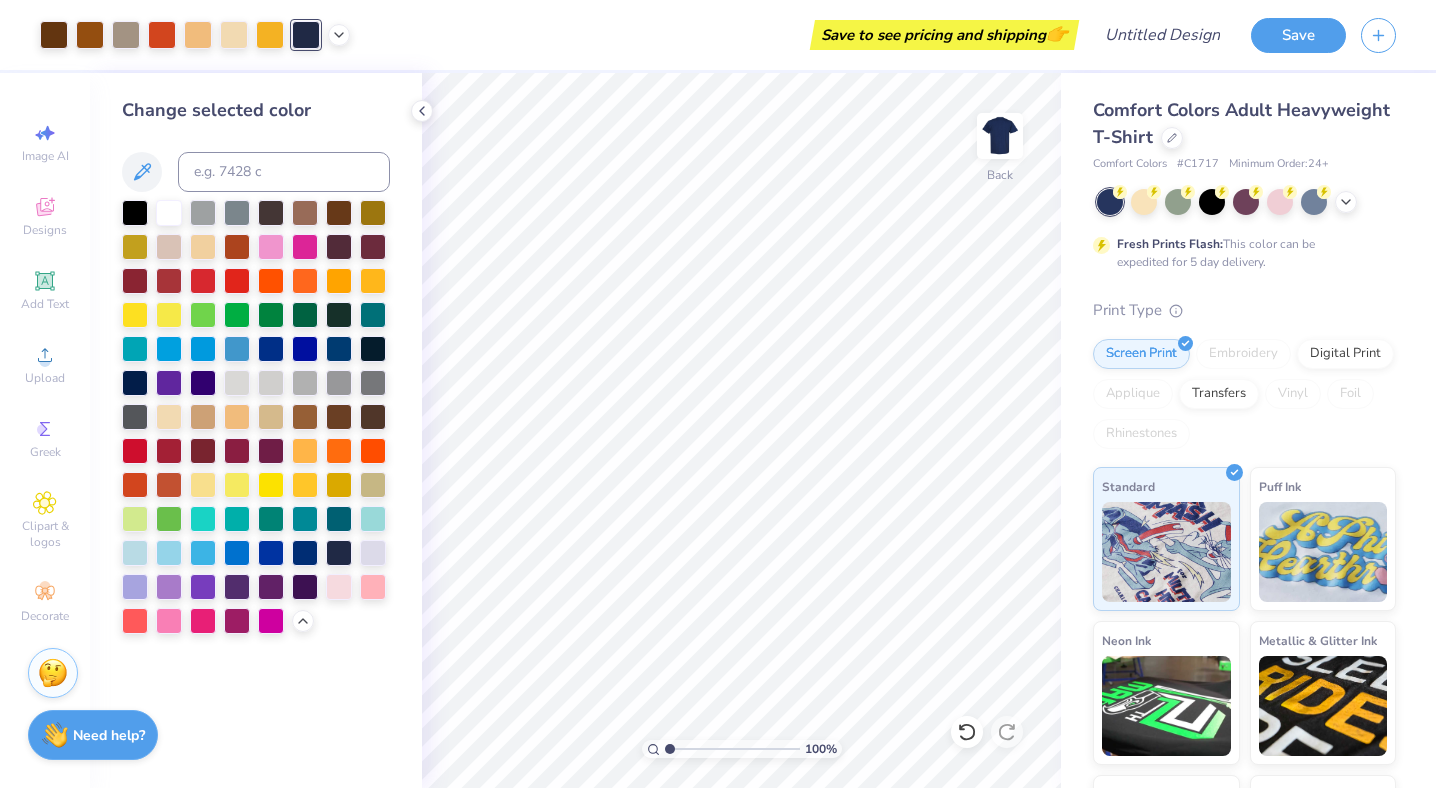 scroll, scrollTop: 0, scrollLeft: 0, axis: both 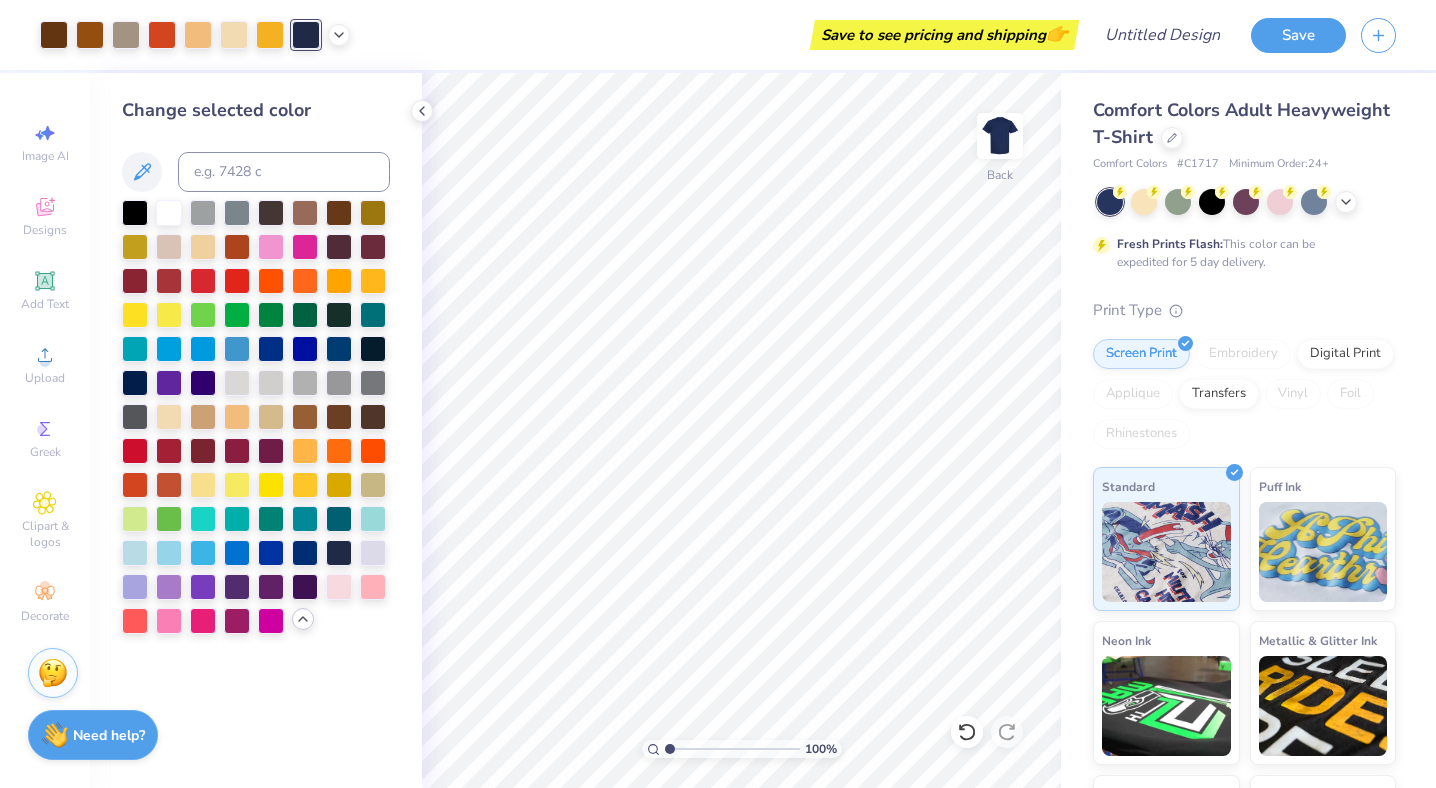 click 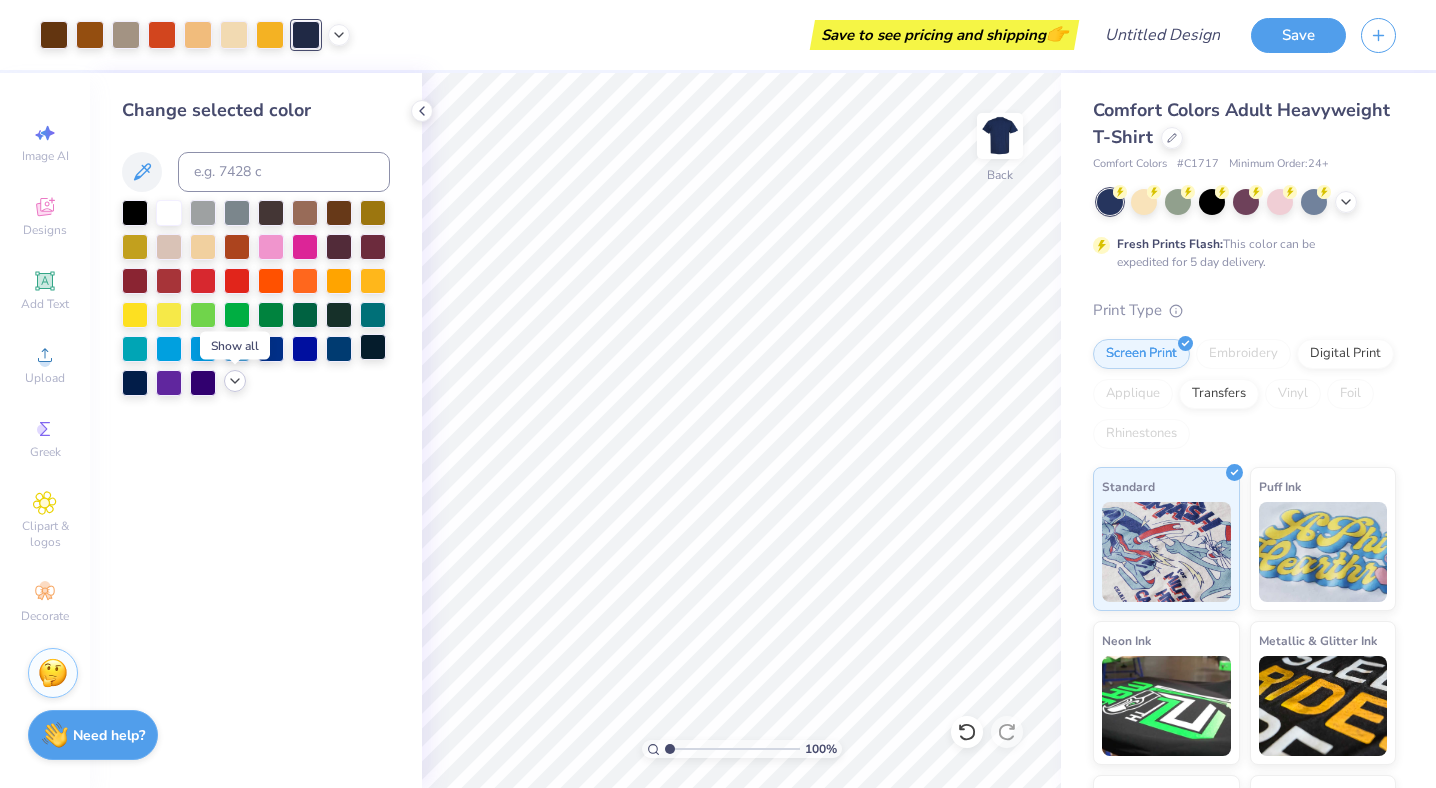 click at bounding box center [373, 347] 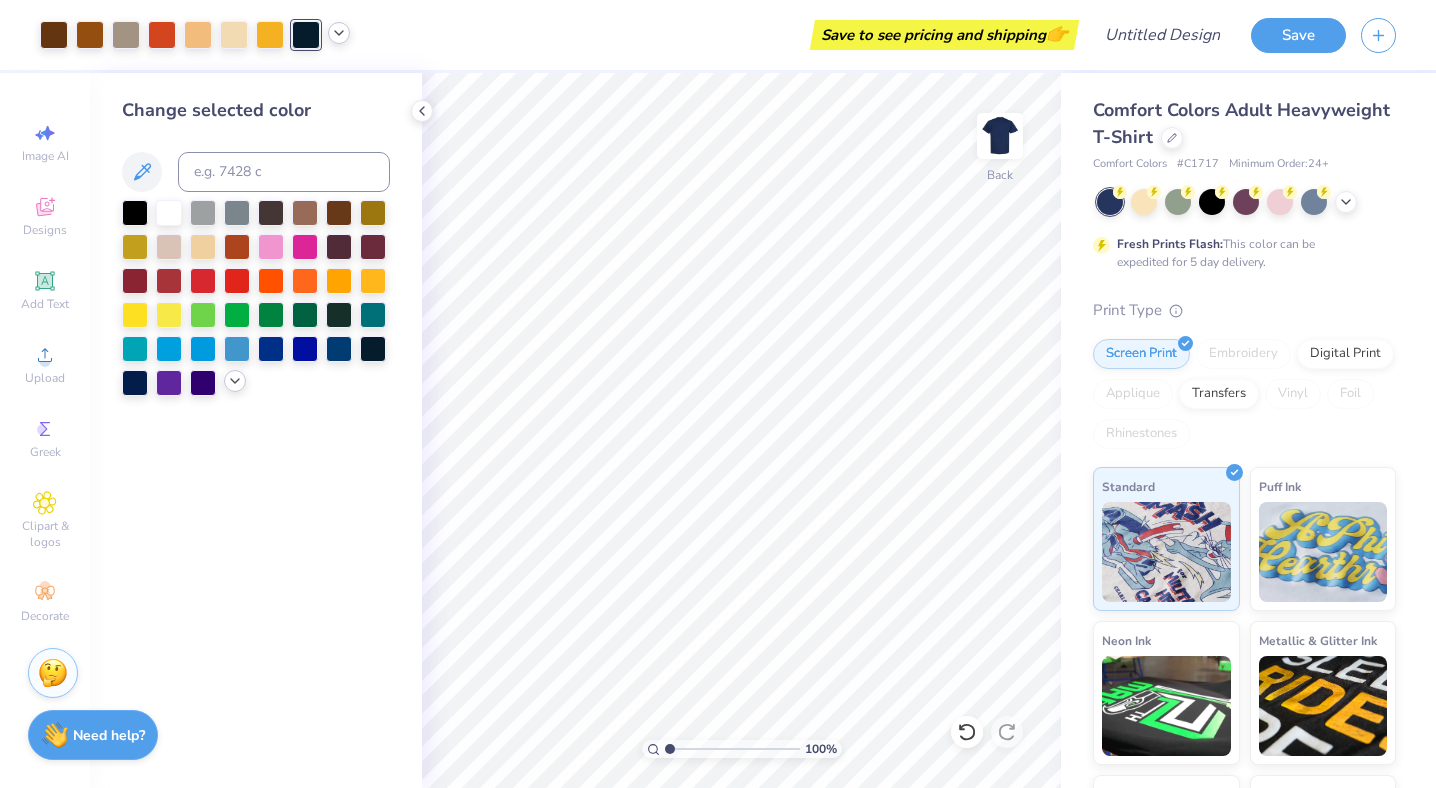 click 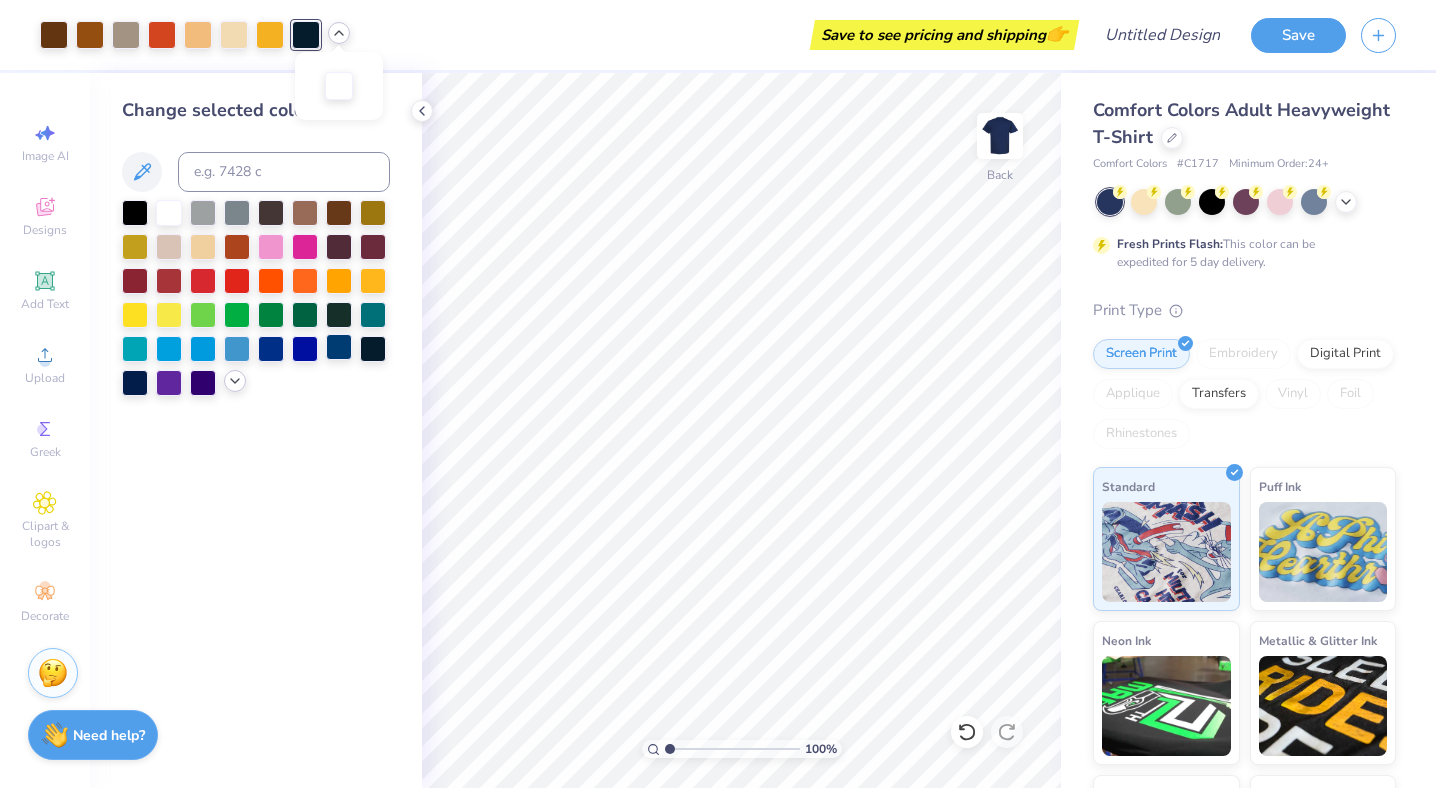 click at bounding box center [339, 347] 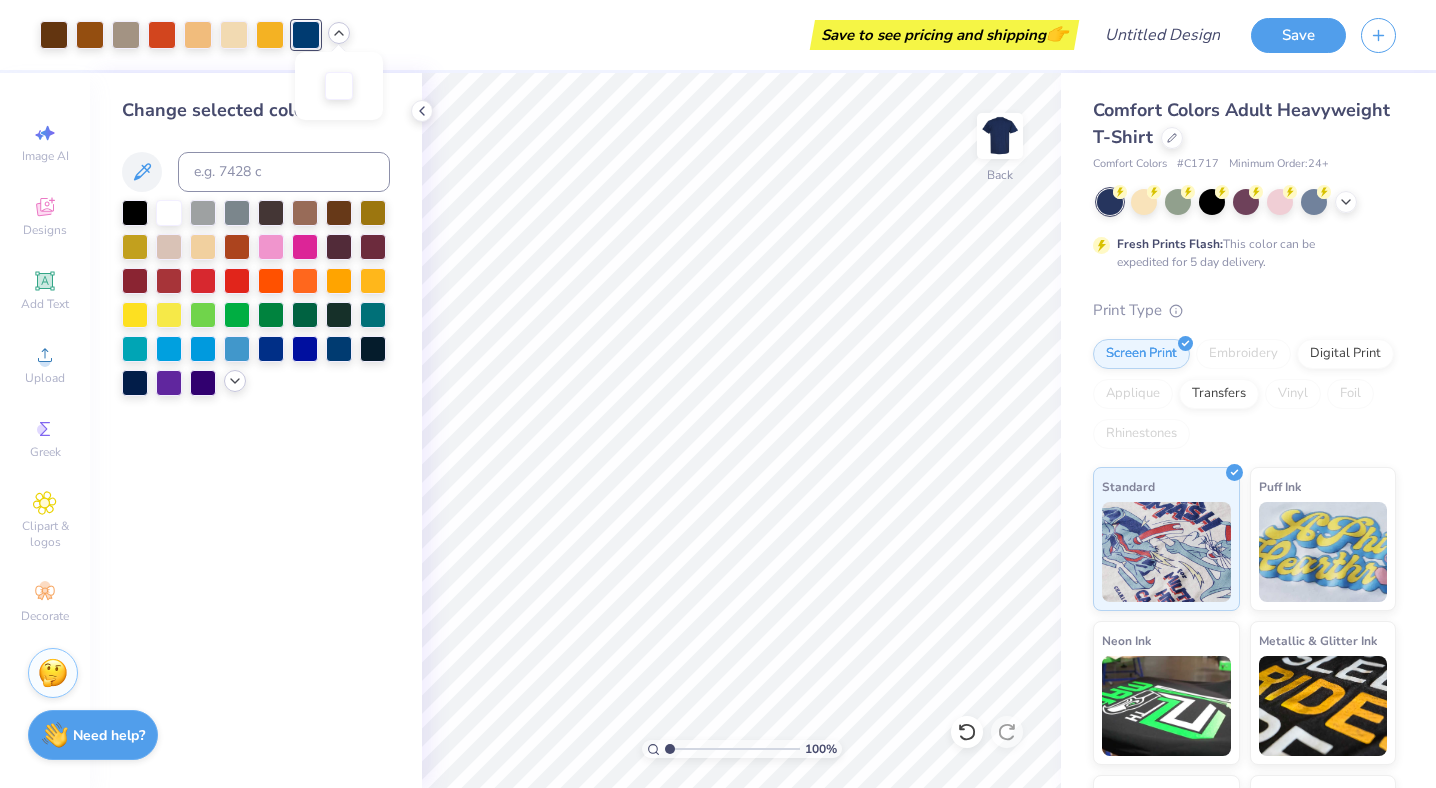 click 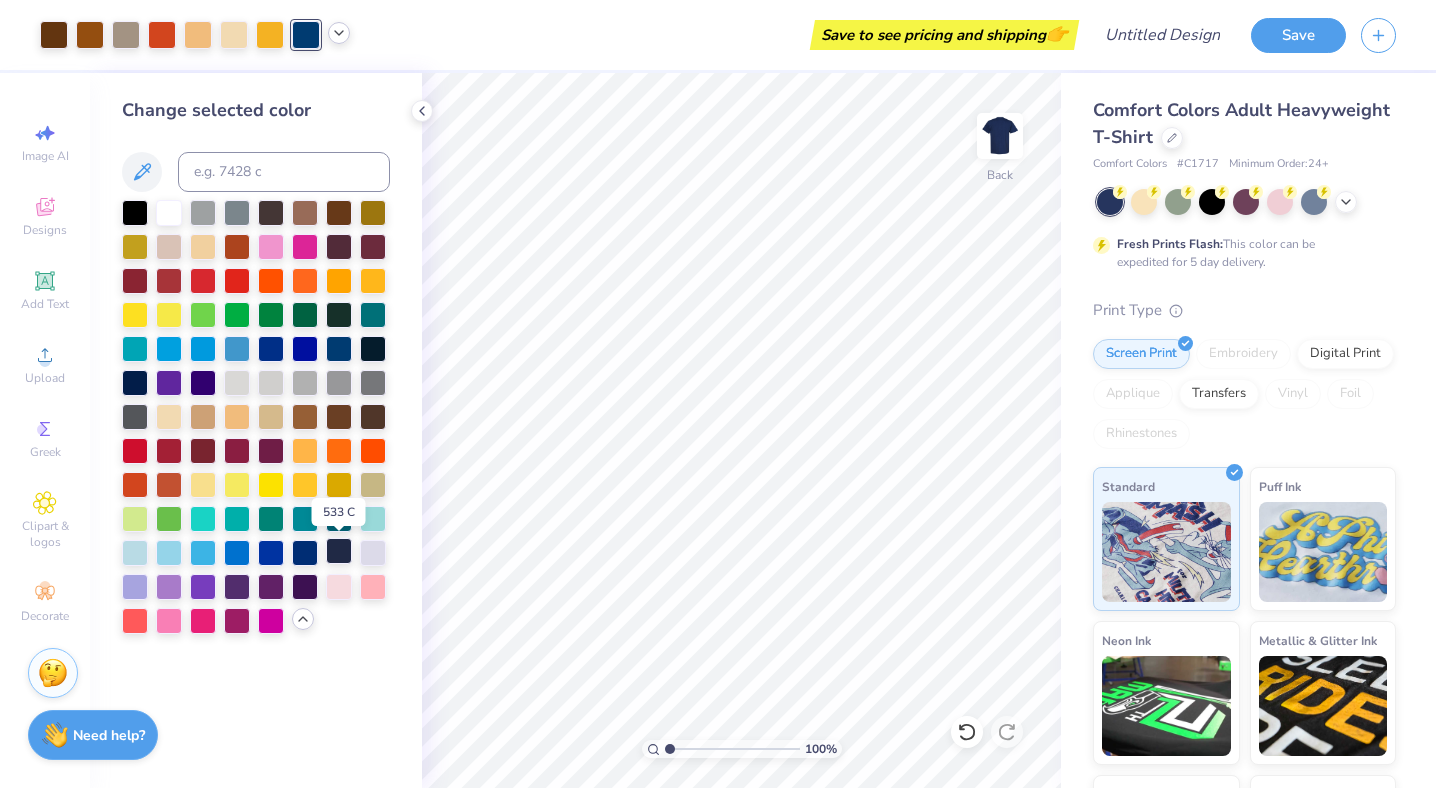 click at bounding box center [339, 551] 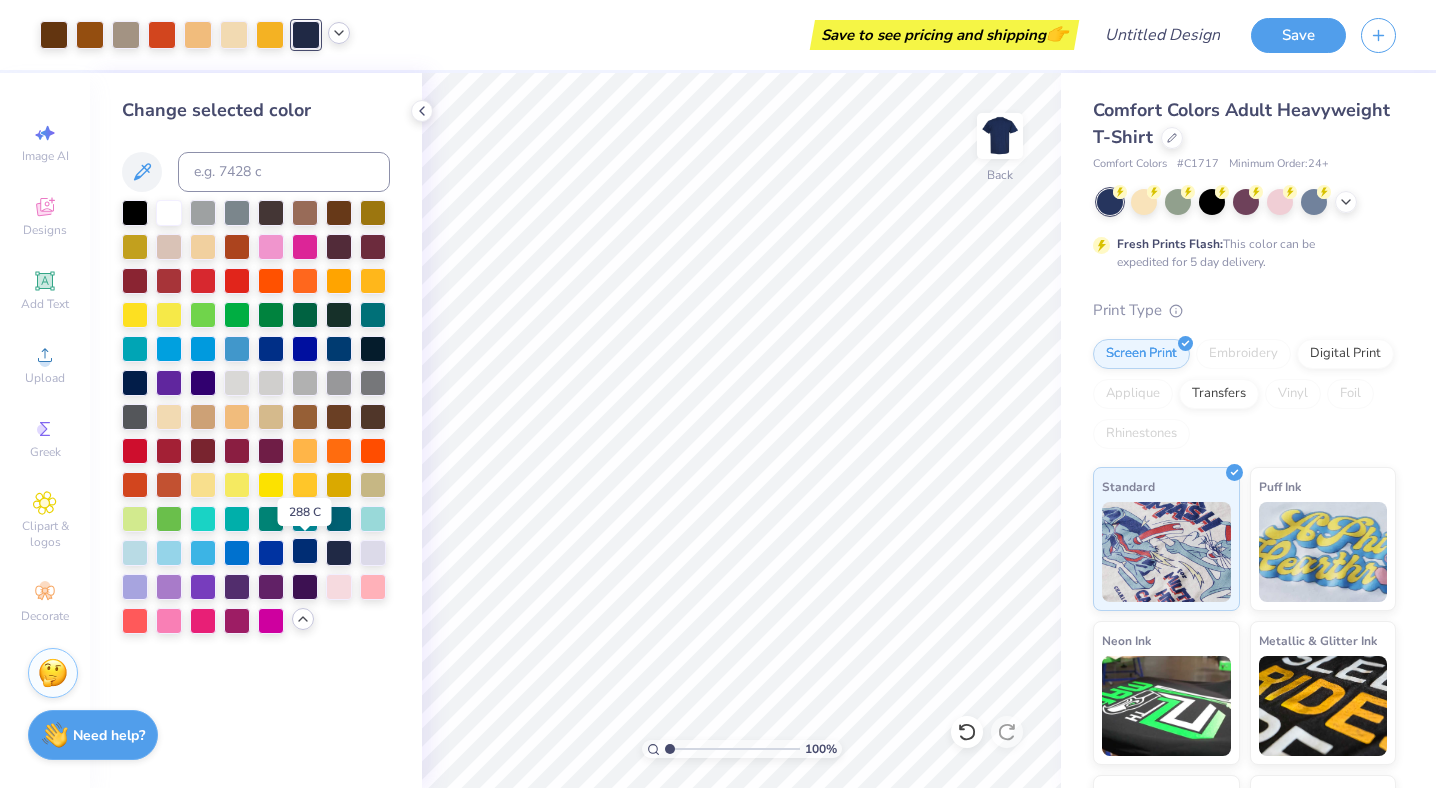 click at bounding box center (305, 551) 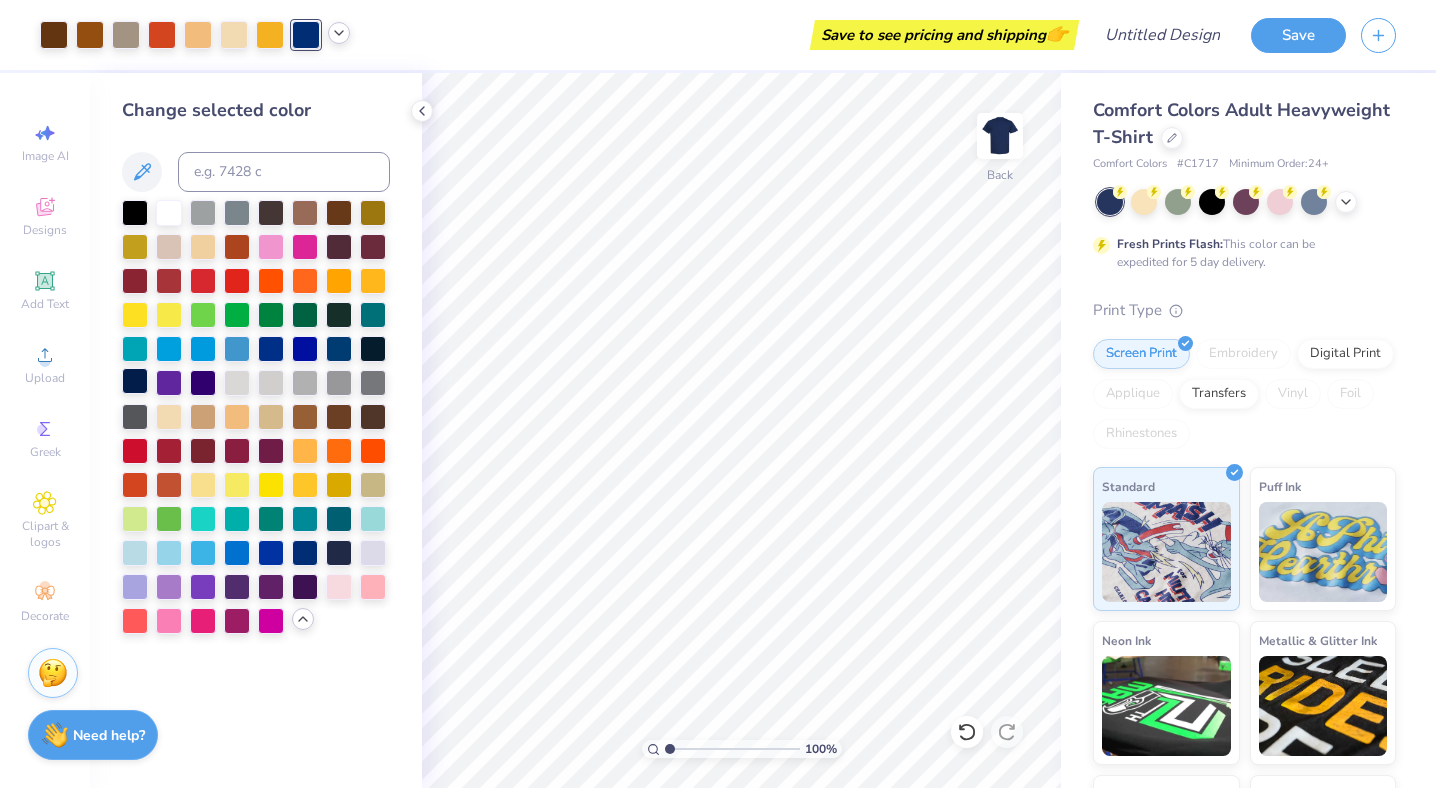 click at bounding box center [135, 381] 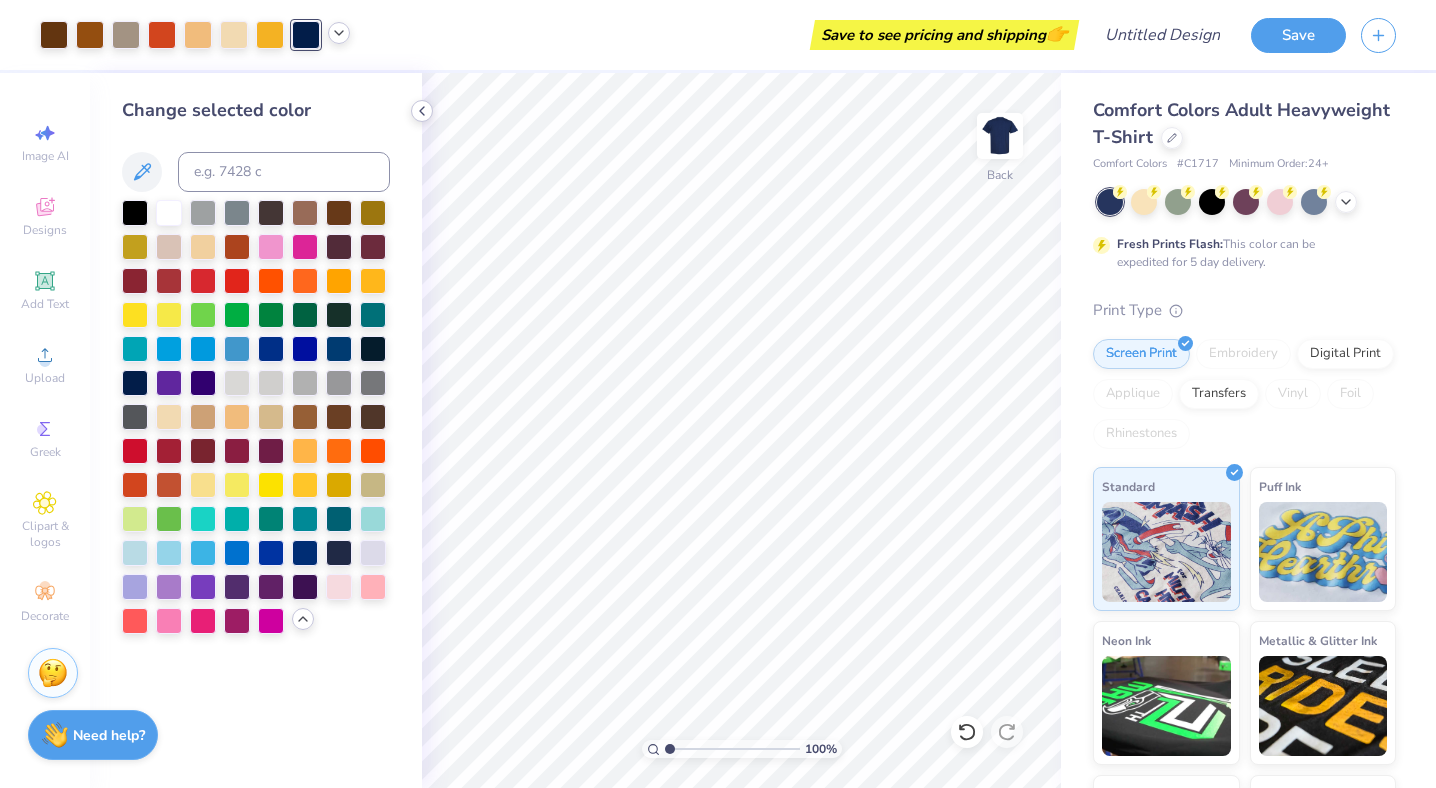 click 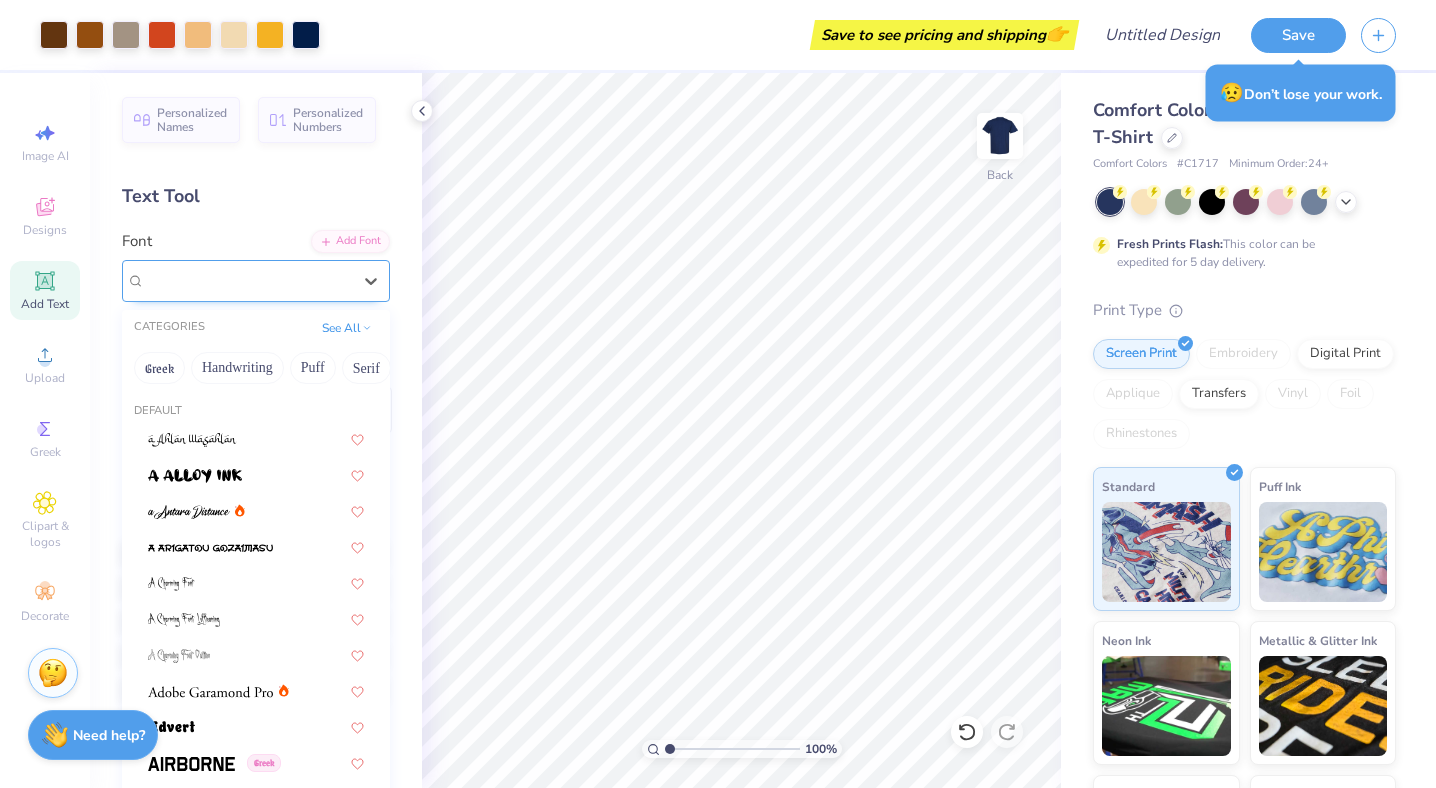 click on "Super Dream" at bounding box center (248, 280) 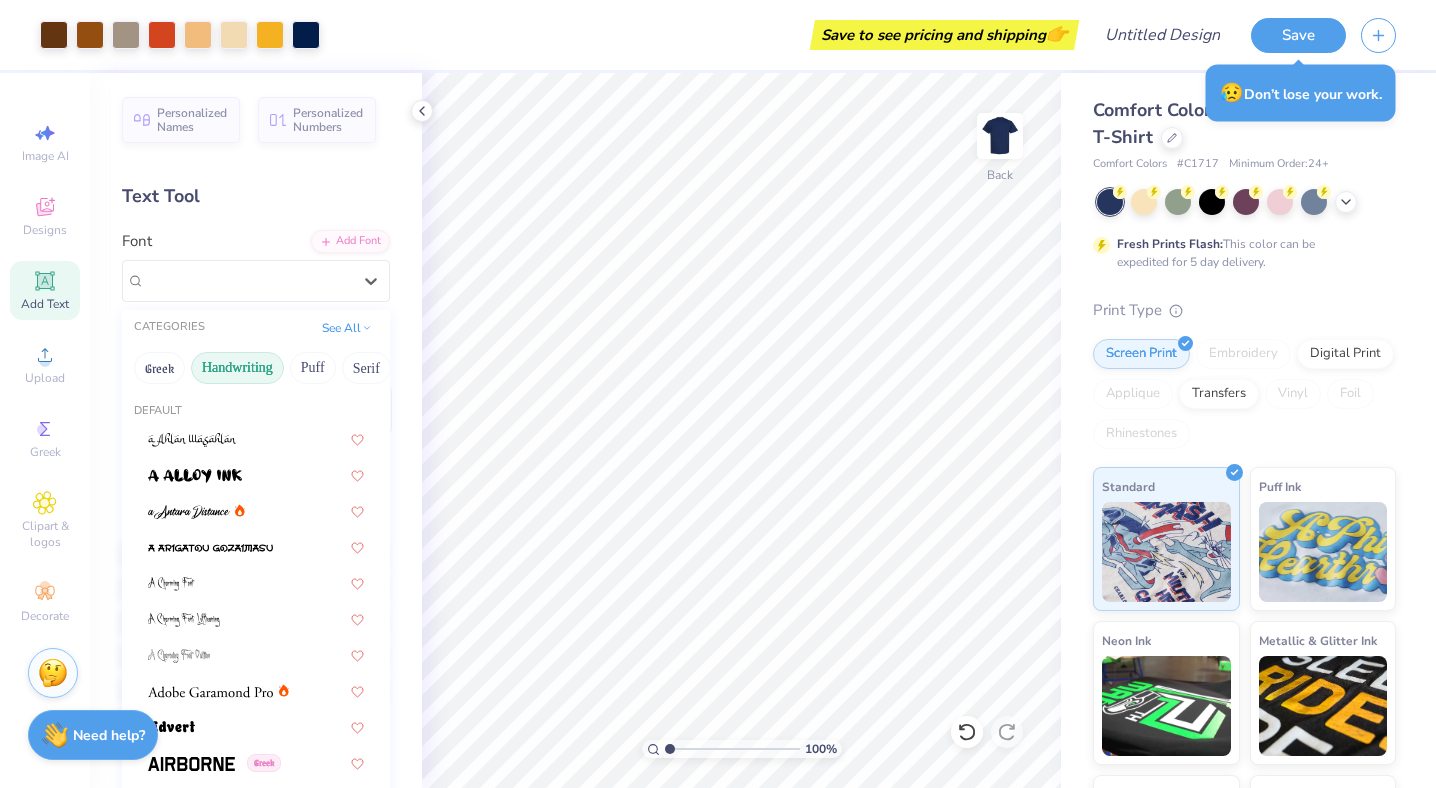 click on "Handwriting" at bounding box center [237, 368] 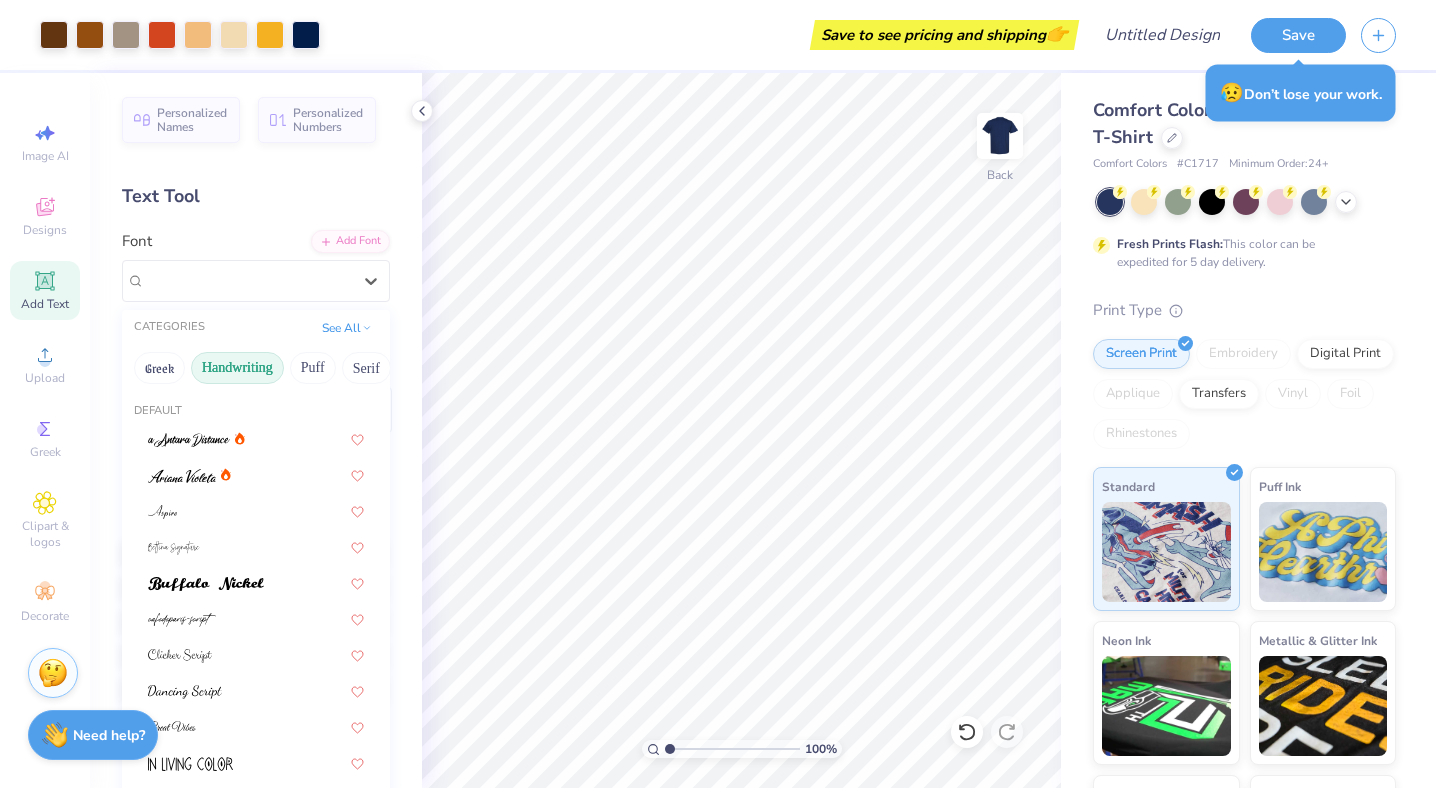 click on "Handwriting" at bounding box center [237, 368] 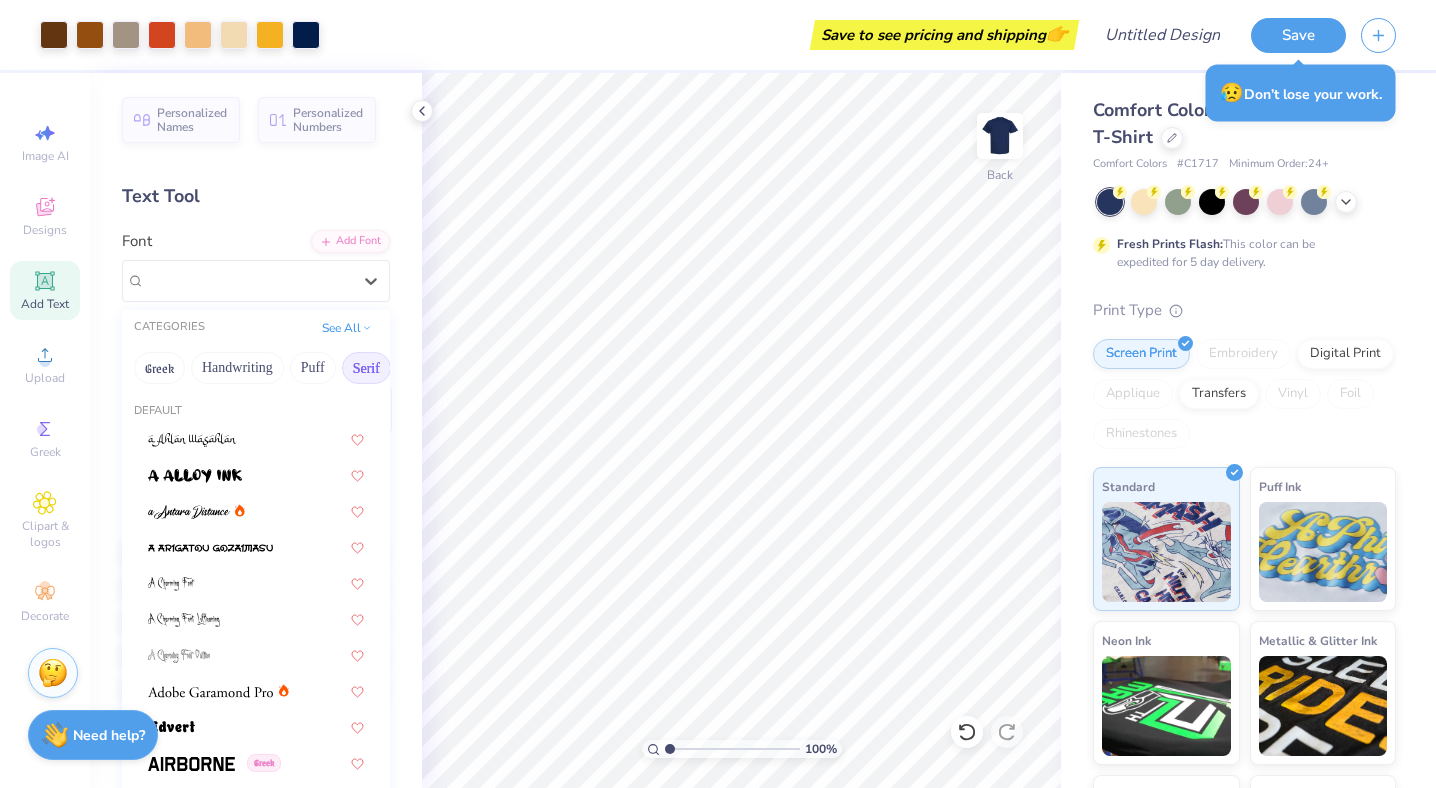 click on "Serif" at bounding box center (366, 368) 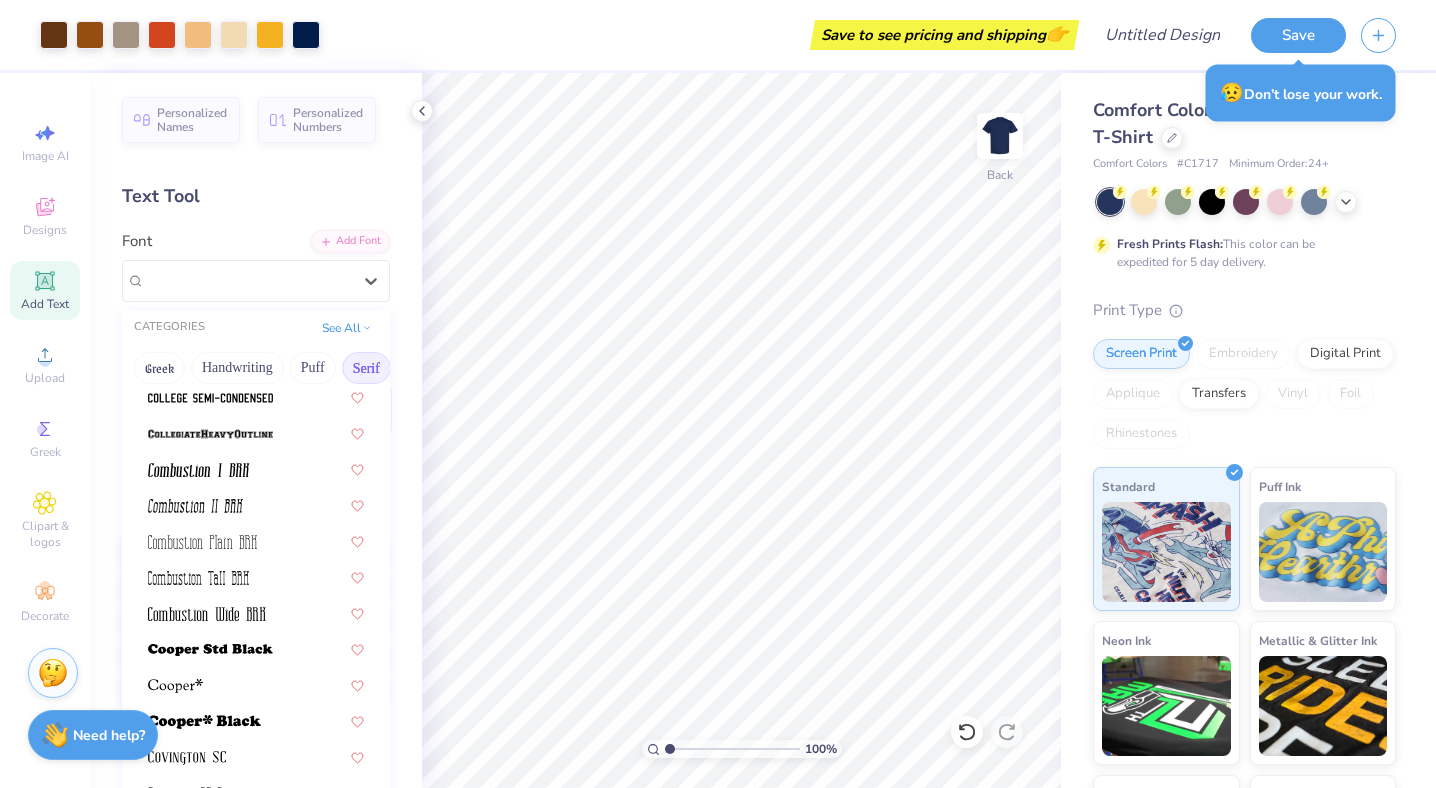 scroll, scrollTop: 652, scrollLeft: 0, axis: vertical 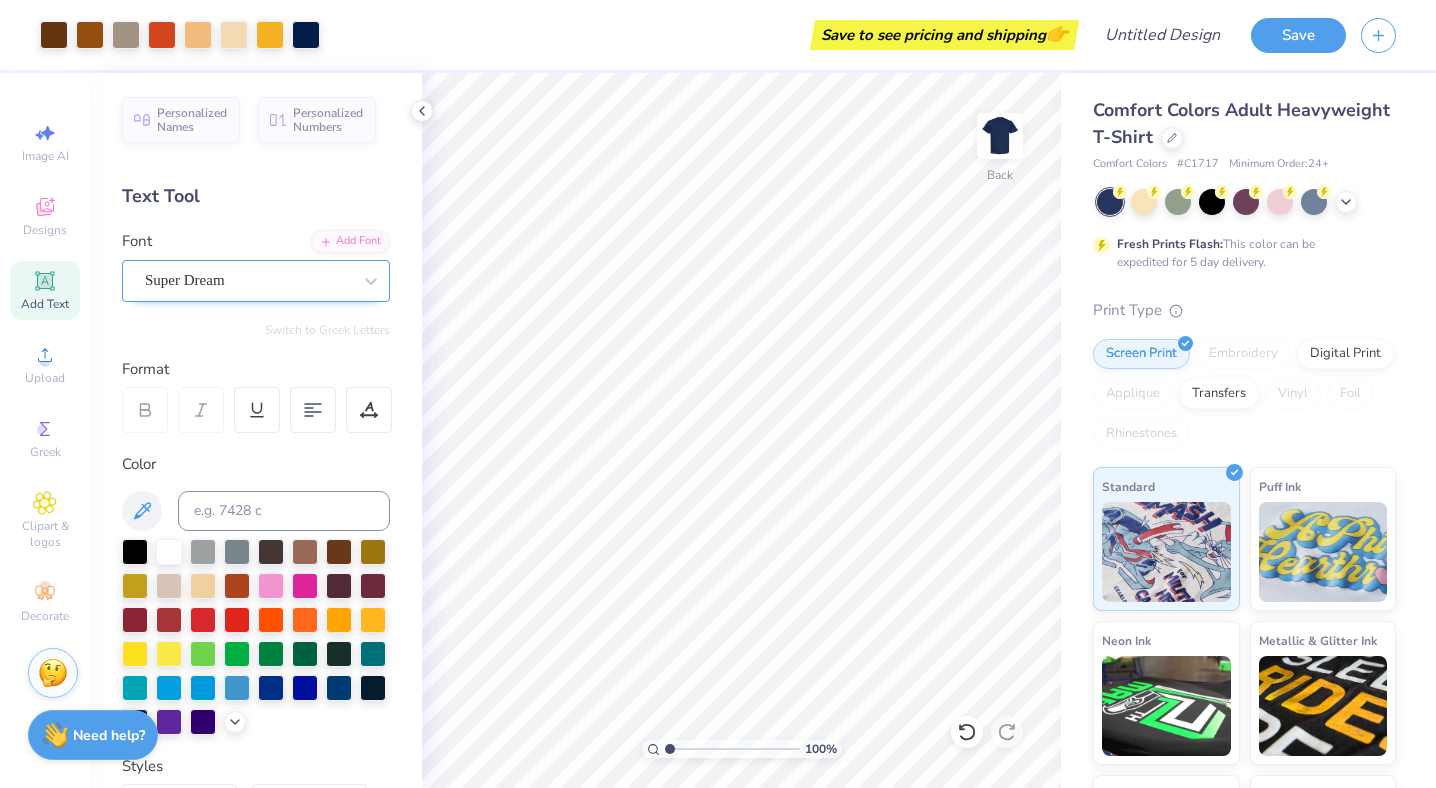 click on "Super Dream" at bounding box center [248, 280] 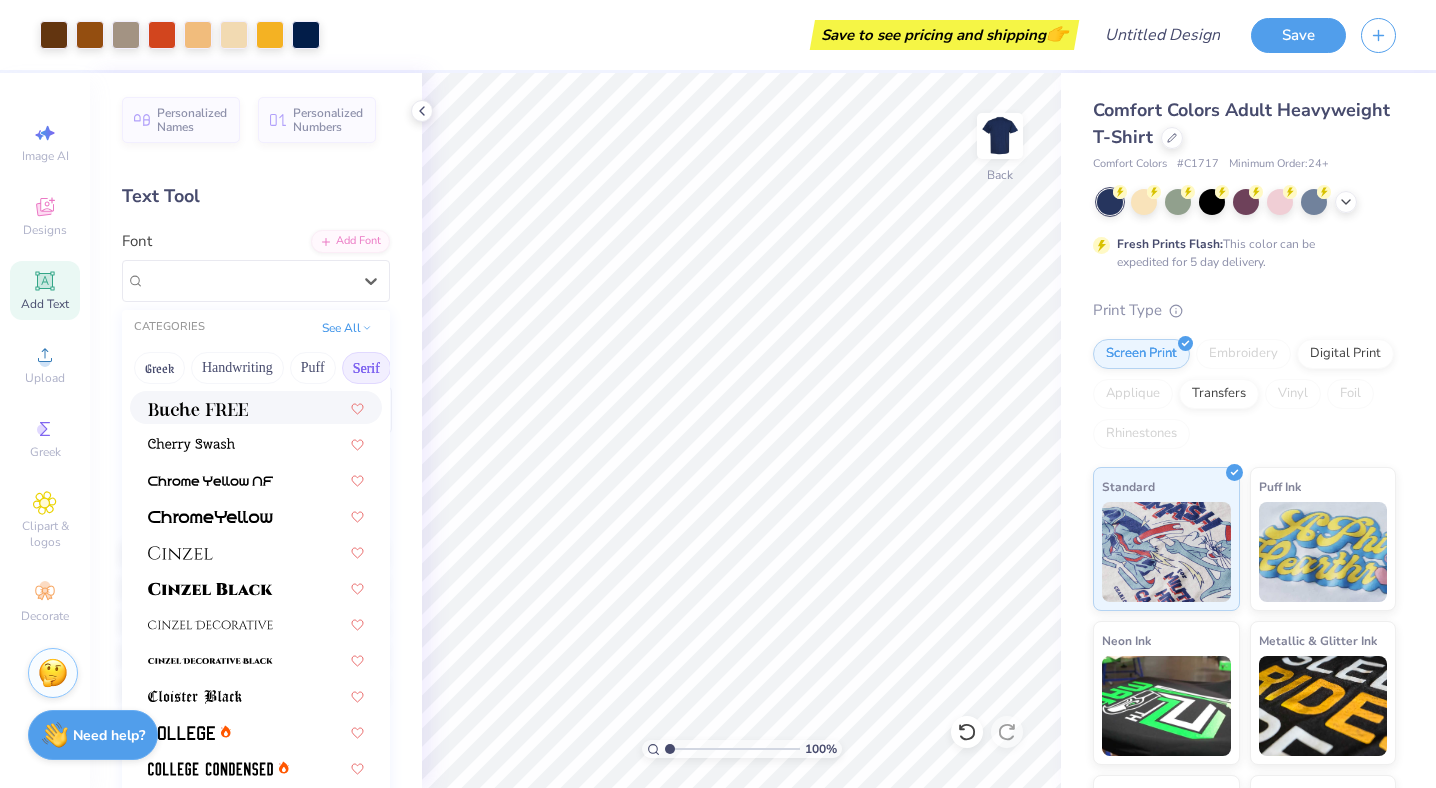 scroll, scrollTop: 0, scrollLeft: 0, axis: both 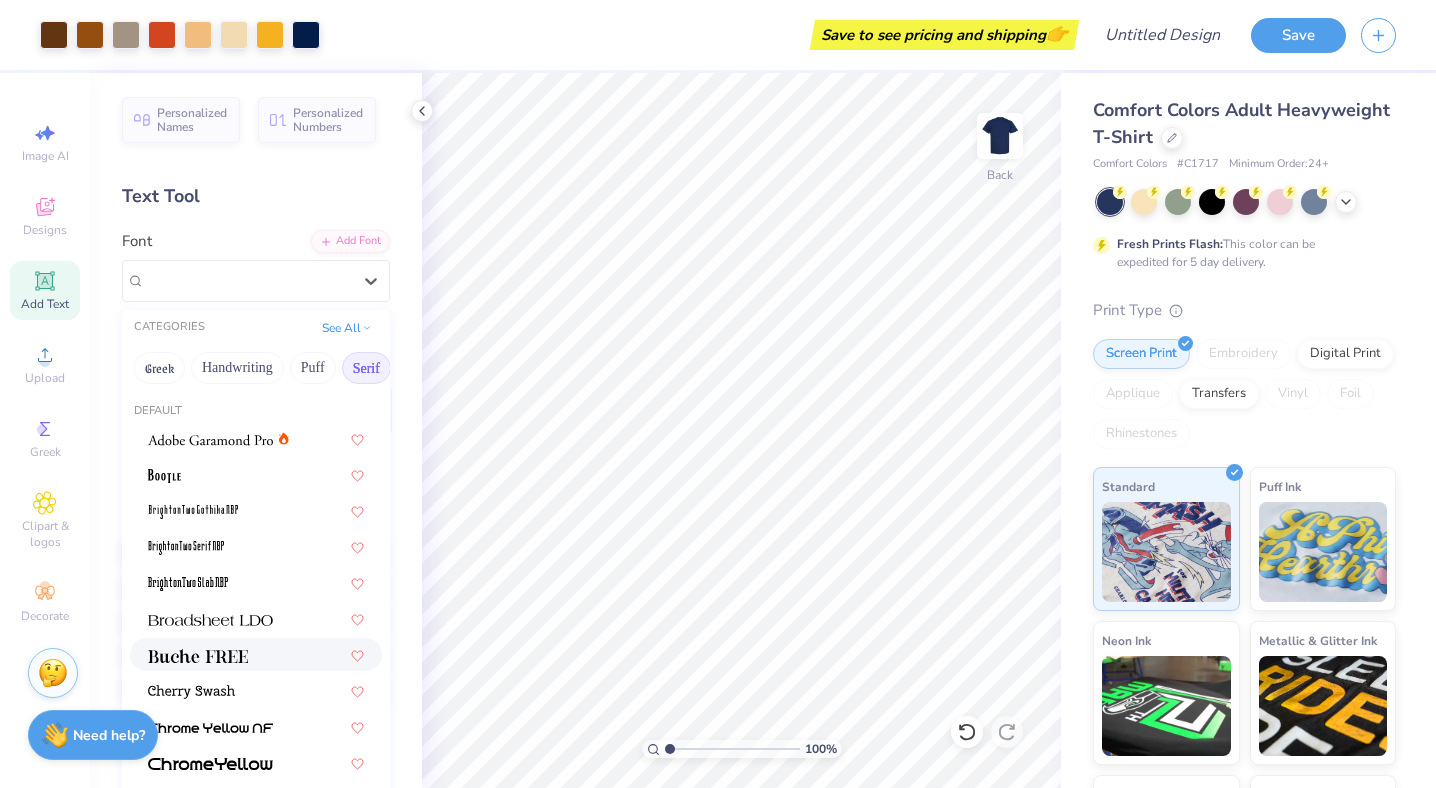 click on "Personalized Names Personalized Numbers Text Tool  Add Font Font option Buche FREE focused, 7 of 79. 79 results available. Use Up and Down to choose options, press Enter to select the currently focused option, press Escape to exit the menu, press Tab to select the option and exit the menu. Super Dream CATEGORIES See All Greek Handwriting Puff Serif Bold Calligraphy Retro Sans Serif Minimal Fantasy Techno Others Default Times New Roman Varsity Team Switch to Greek Letters Format Color Styles Text Shape" at bounding box center [256, 430] 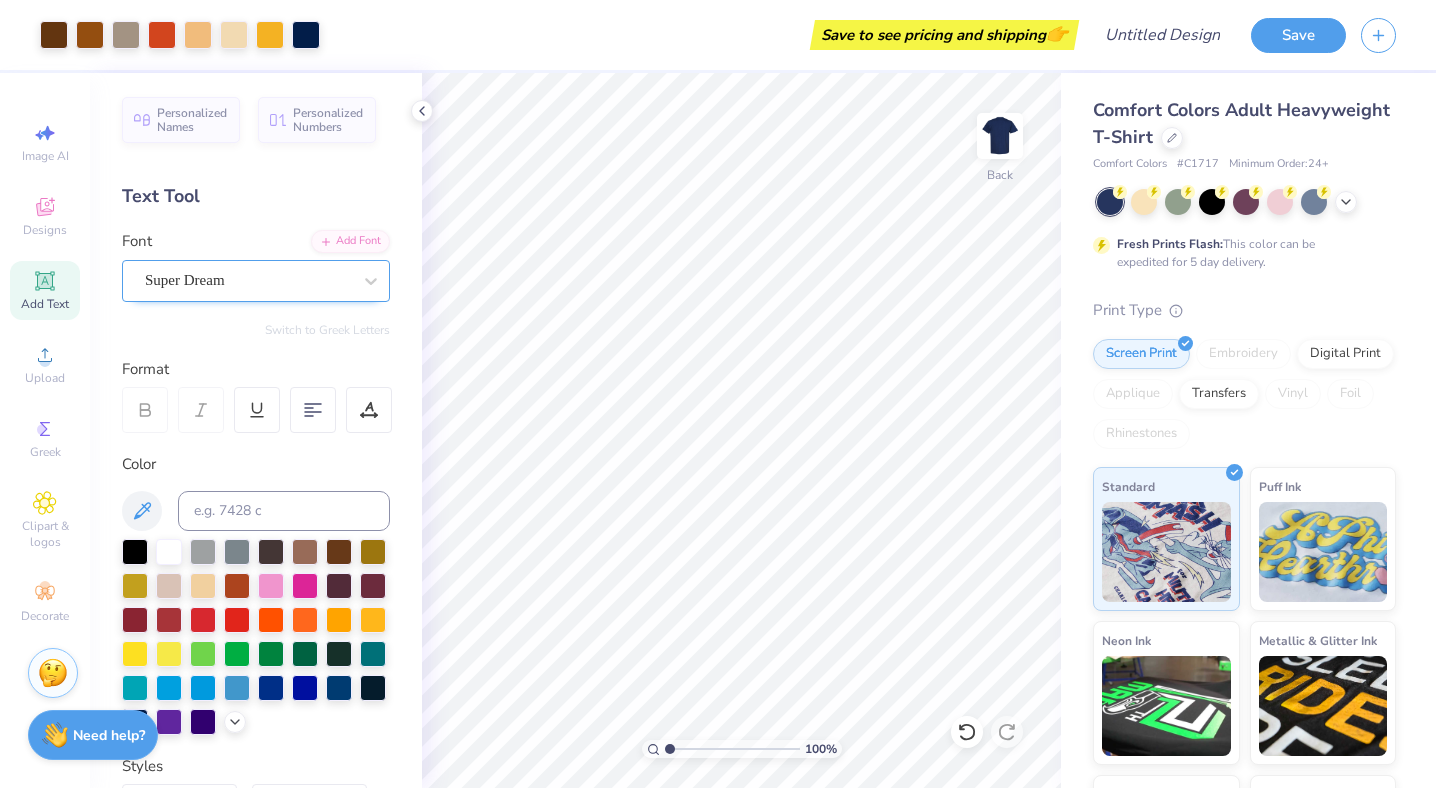 click on "Super Dream" at bounding box center [248, 280] 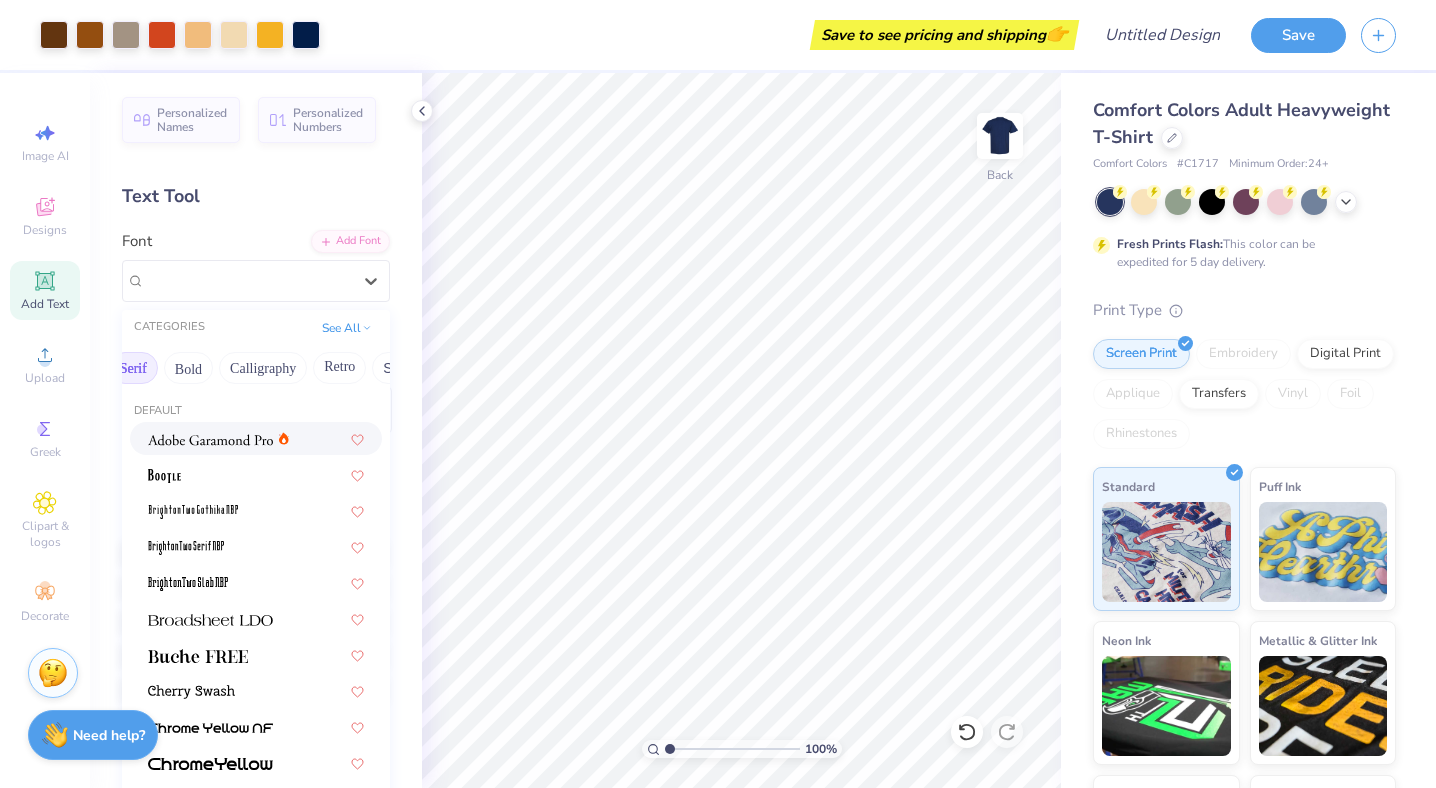 scroll, scrollTop: 0, scrollLeft: 251, axis: horizontal 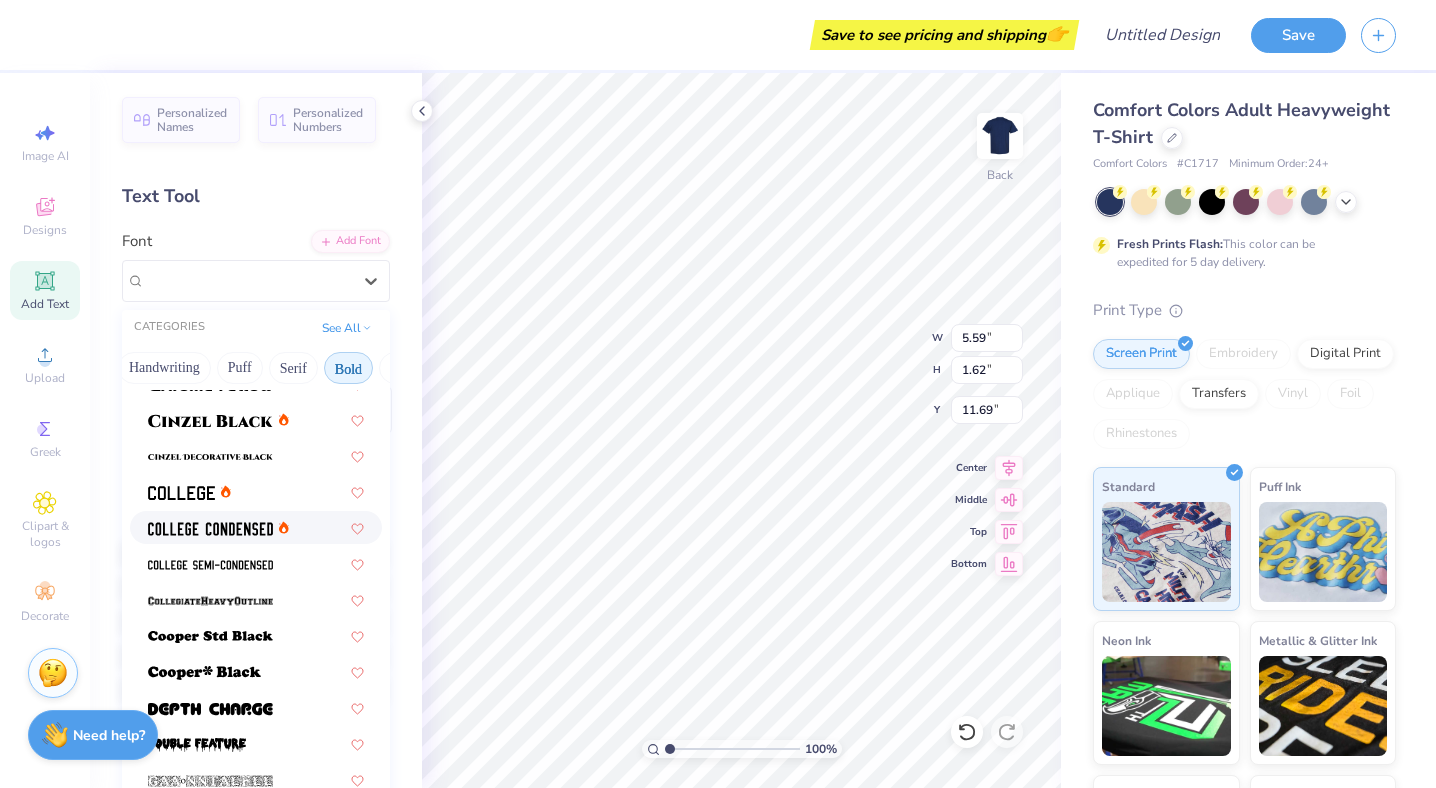 click at bounding box center [210, 529] 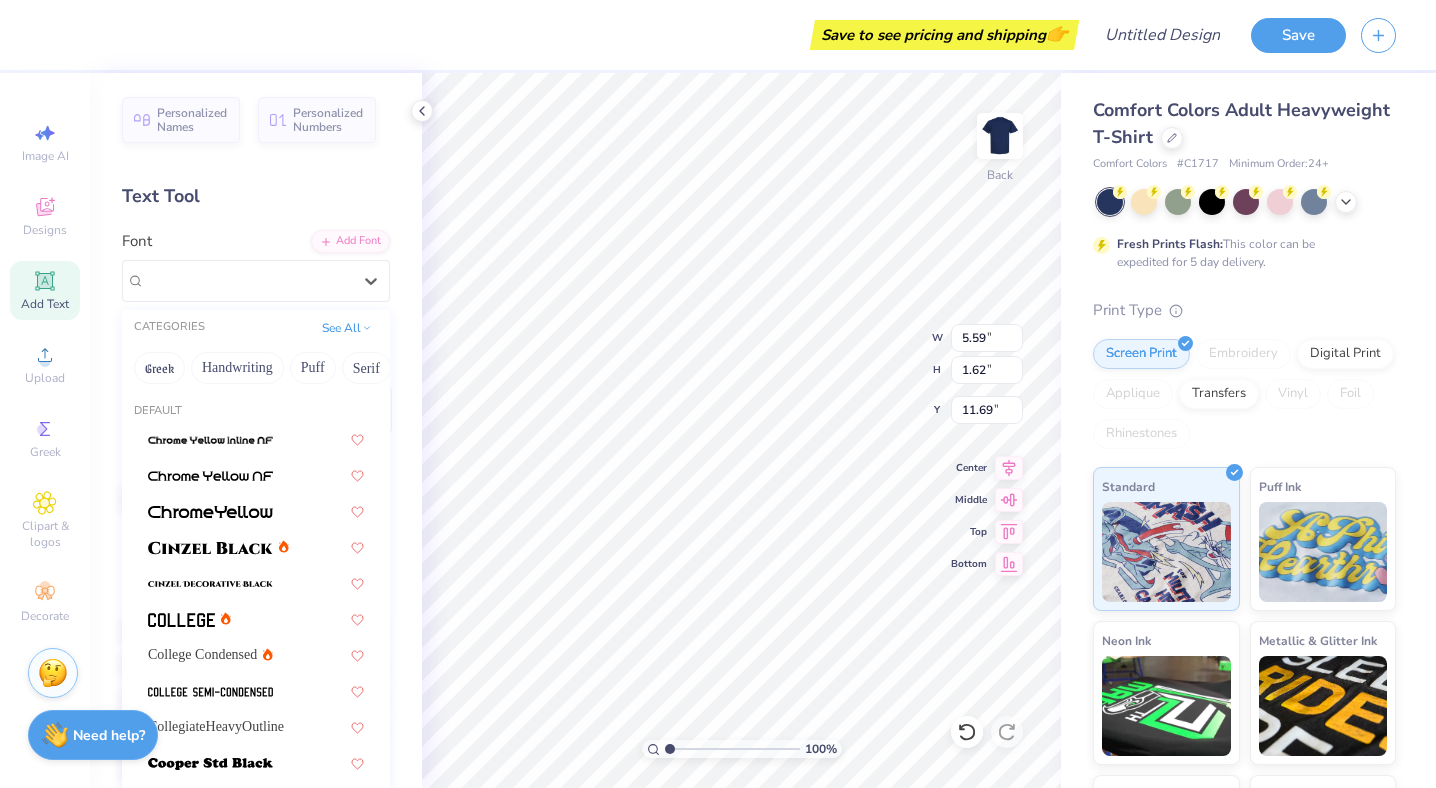 scroll, scrollTop: 0, scrollLeft: 0, axis: both 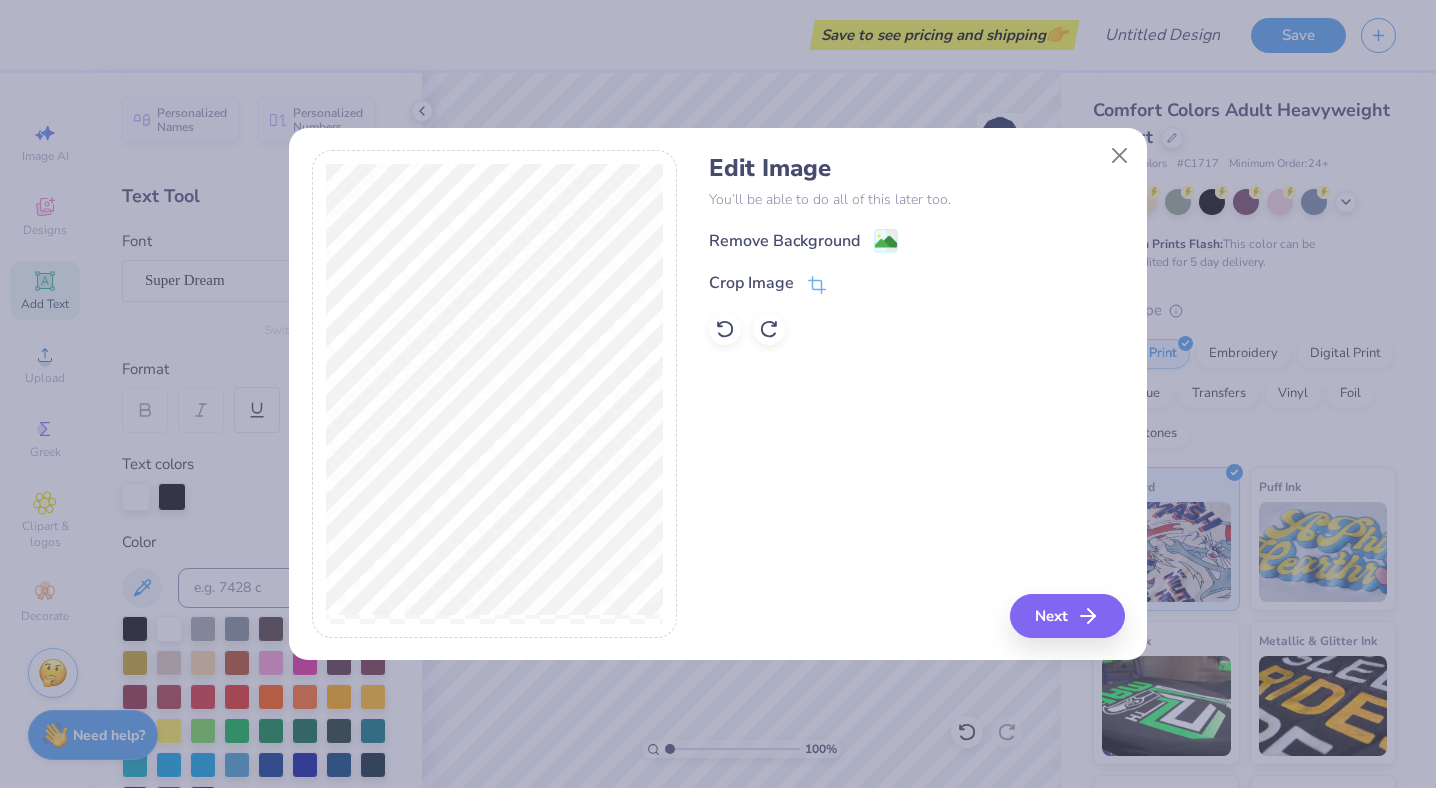 click at bounding box center (1120, 155) 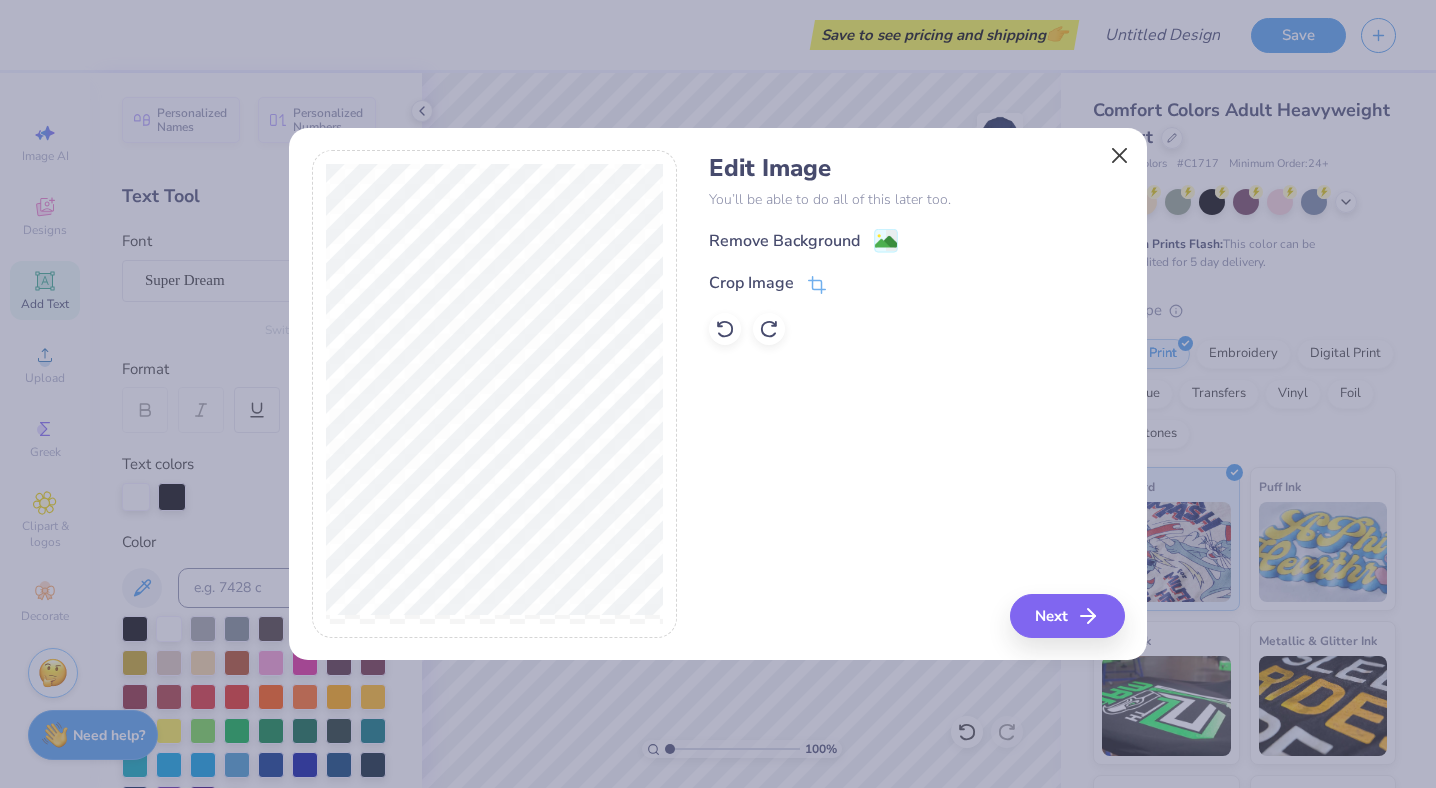 scroll, scrollTop: 0, scrollLeft: 0, axis: both 